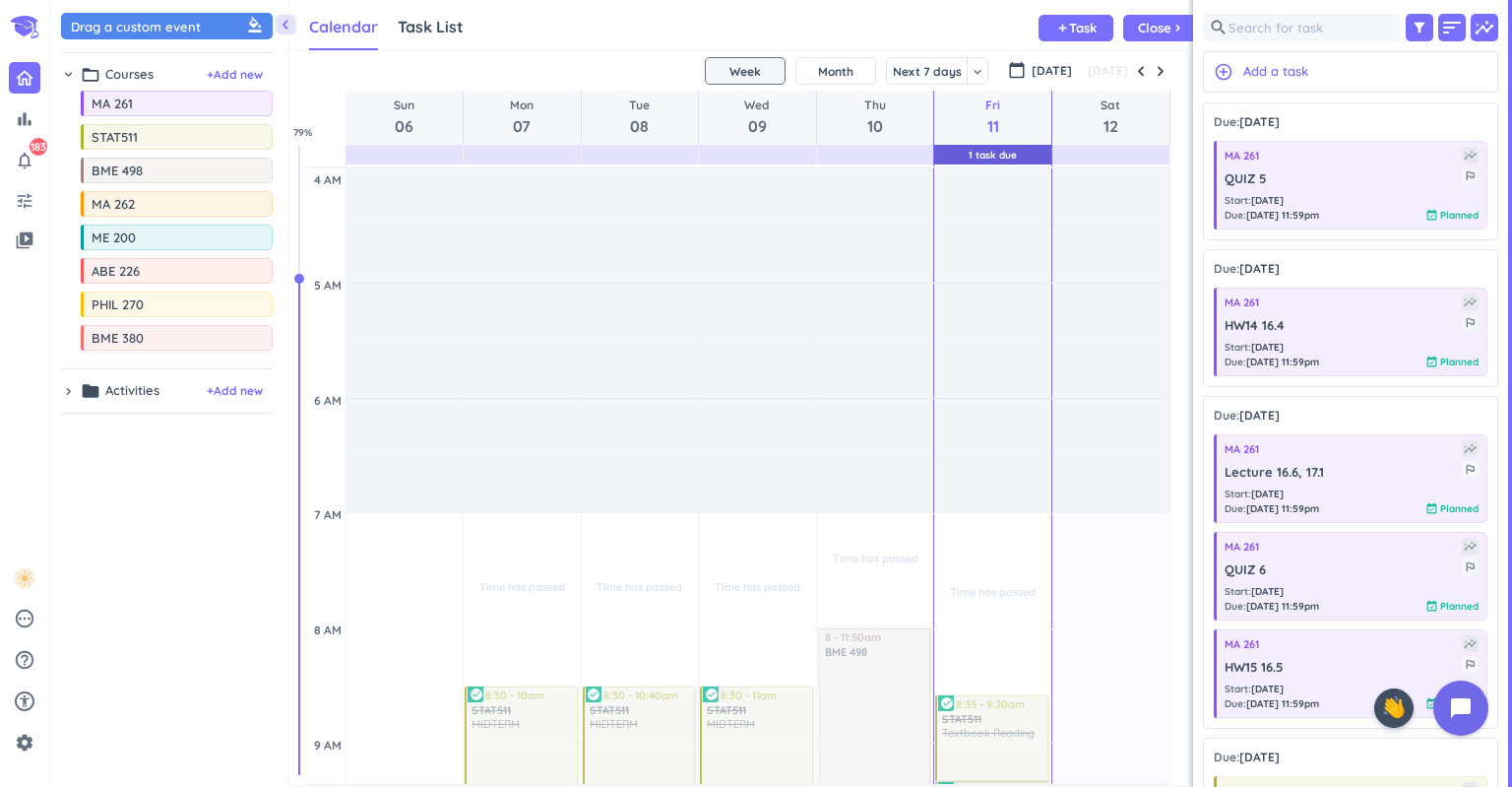 scroll, scrollTop: 0, scrollLeft: 0, axis: both 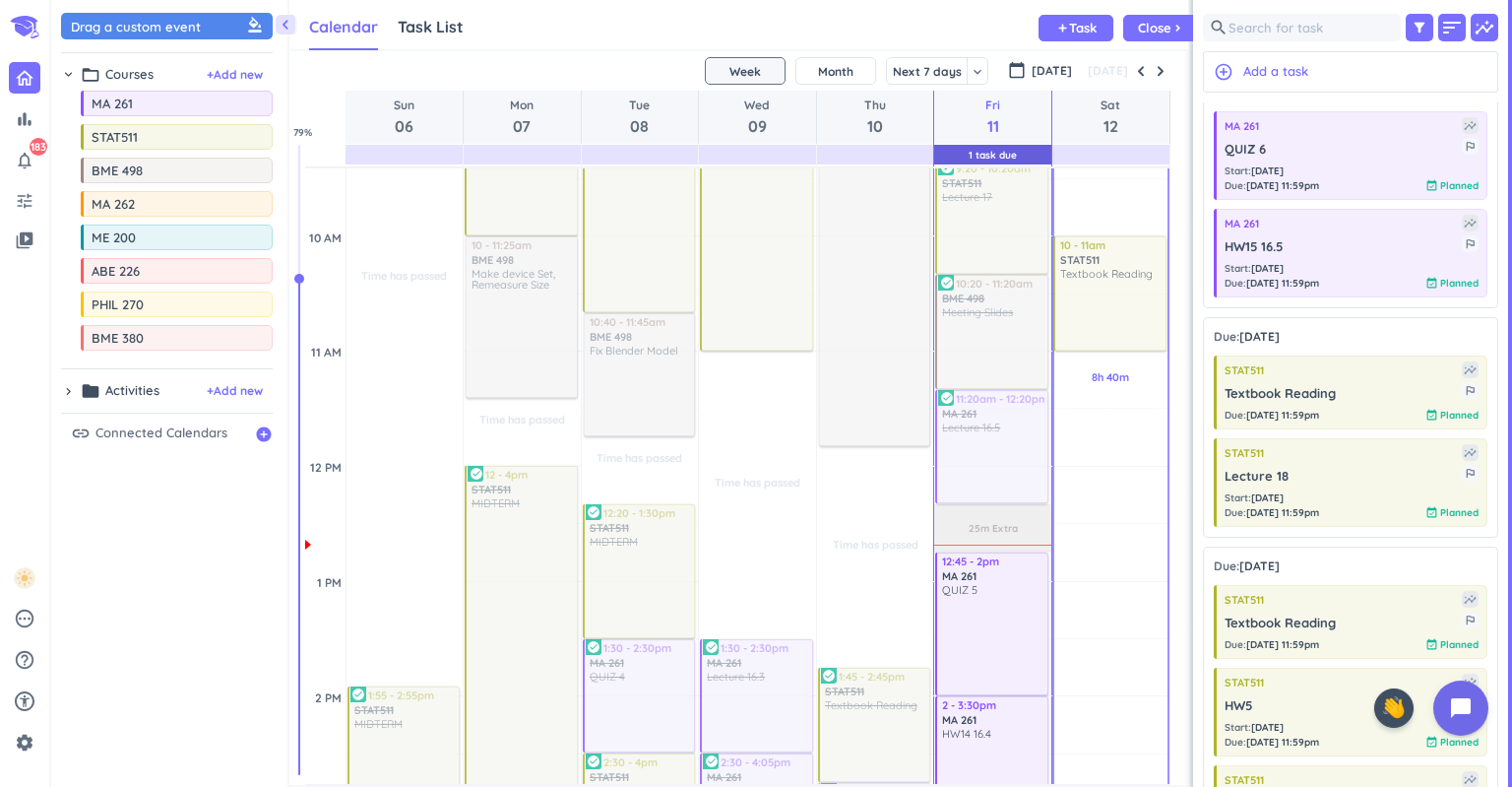 drag, startPoint x: 1296, startPoint y: 404, endPoint x: 1100, endPoint y: 245, distance: 252.38265 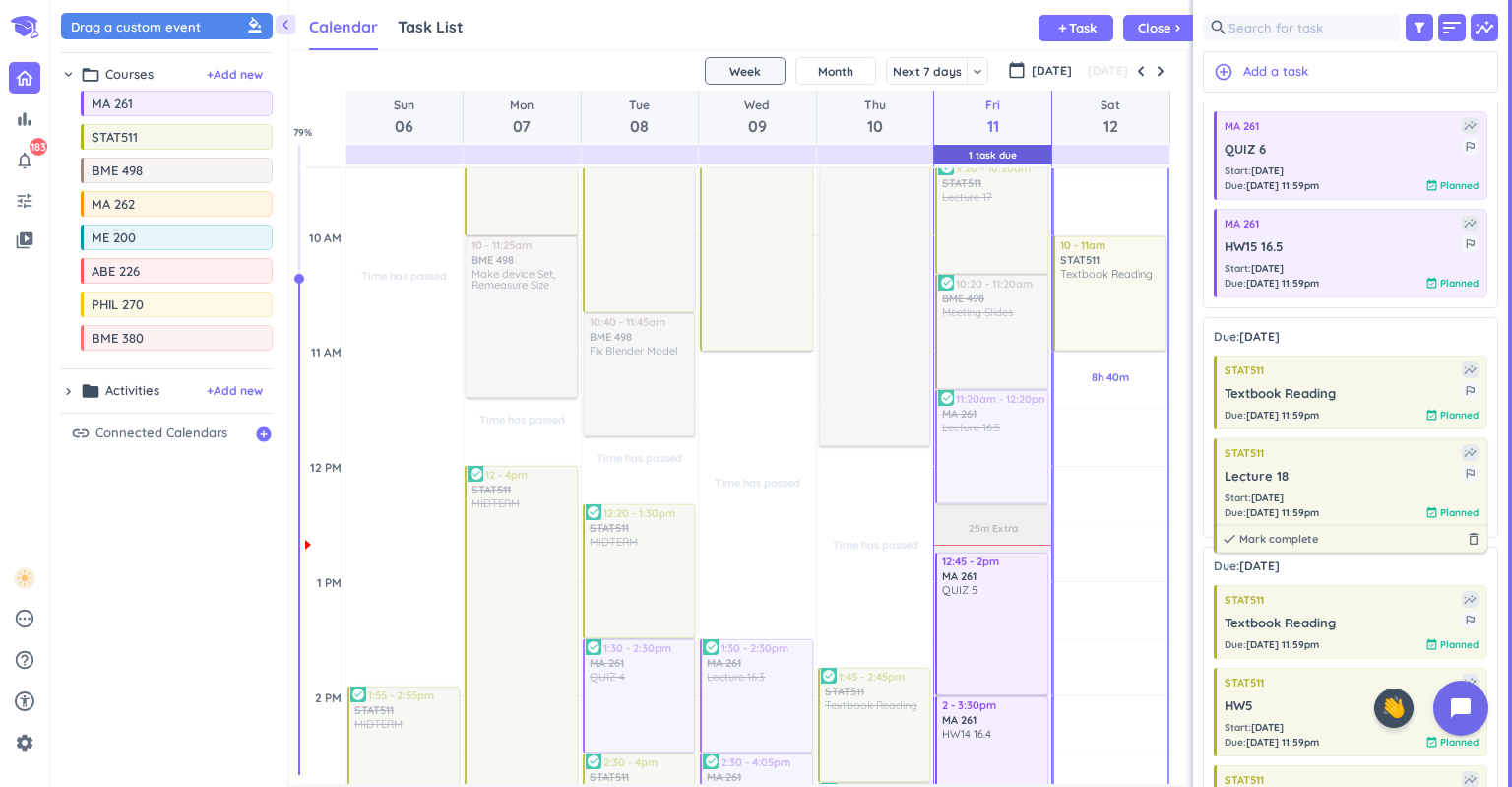 scroll, scrollTop: 622, scrollLeft: 0, axis: vertical 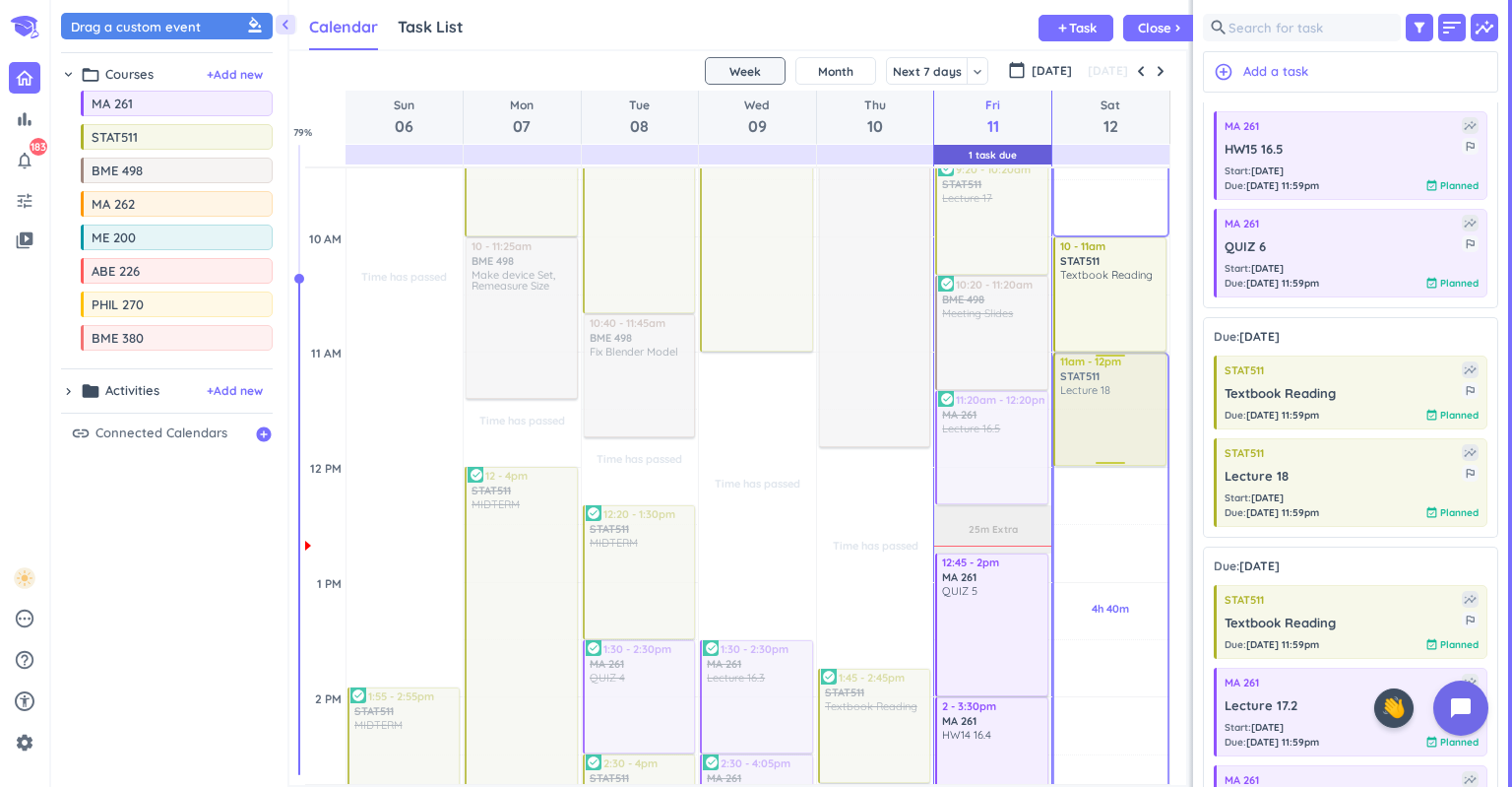 drag, startPoint x: 1261, startPoint y: 488, endPoint x: 1114, endPoint y: 358, distance: 196.2371 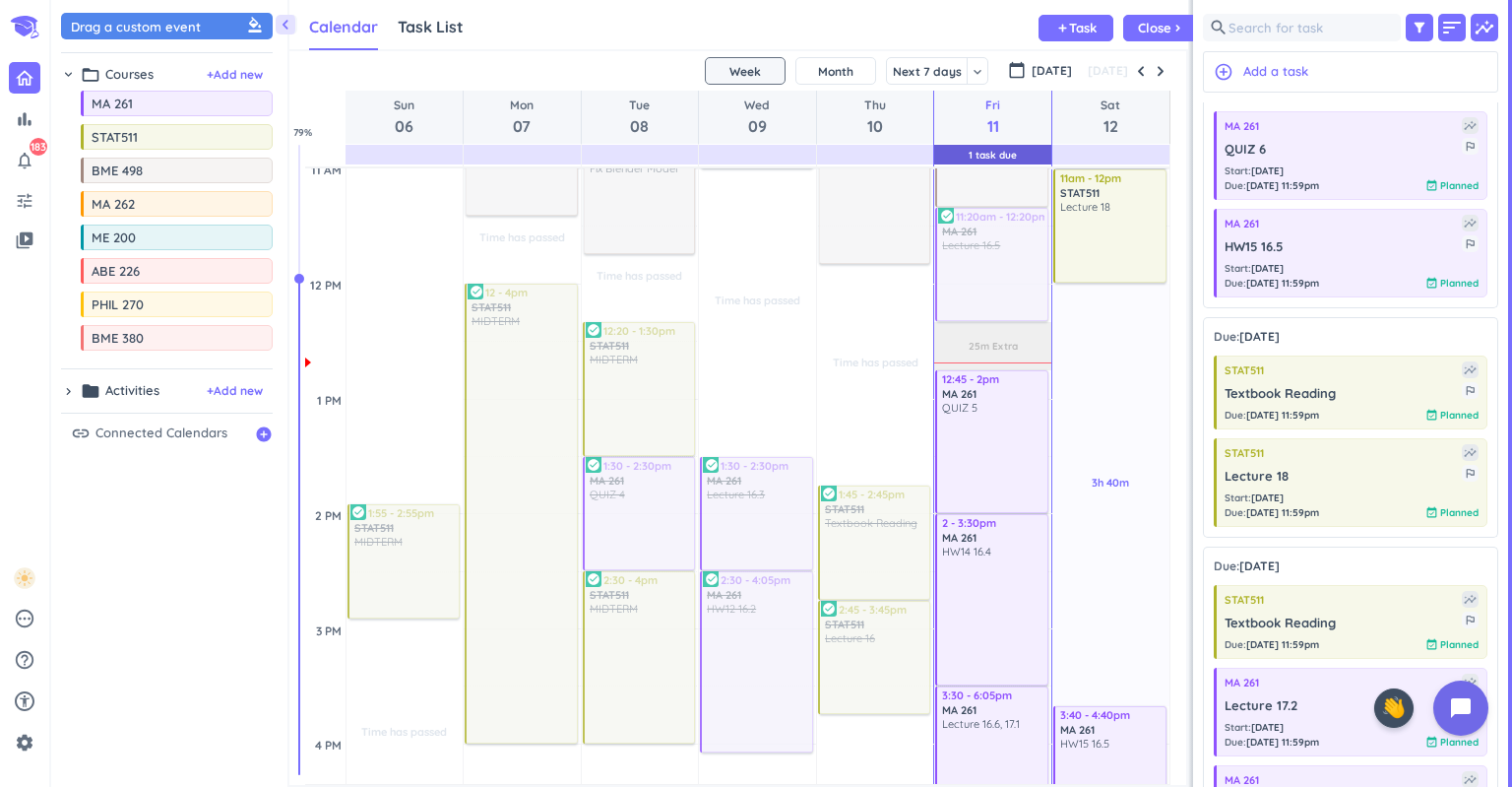 scroll, scrollTop: 798, scrollLeft: 0, axis: vertical 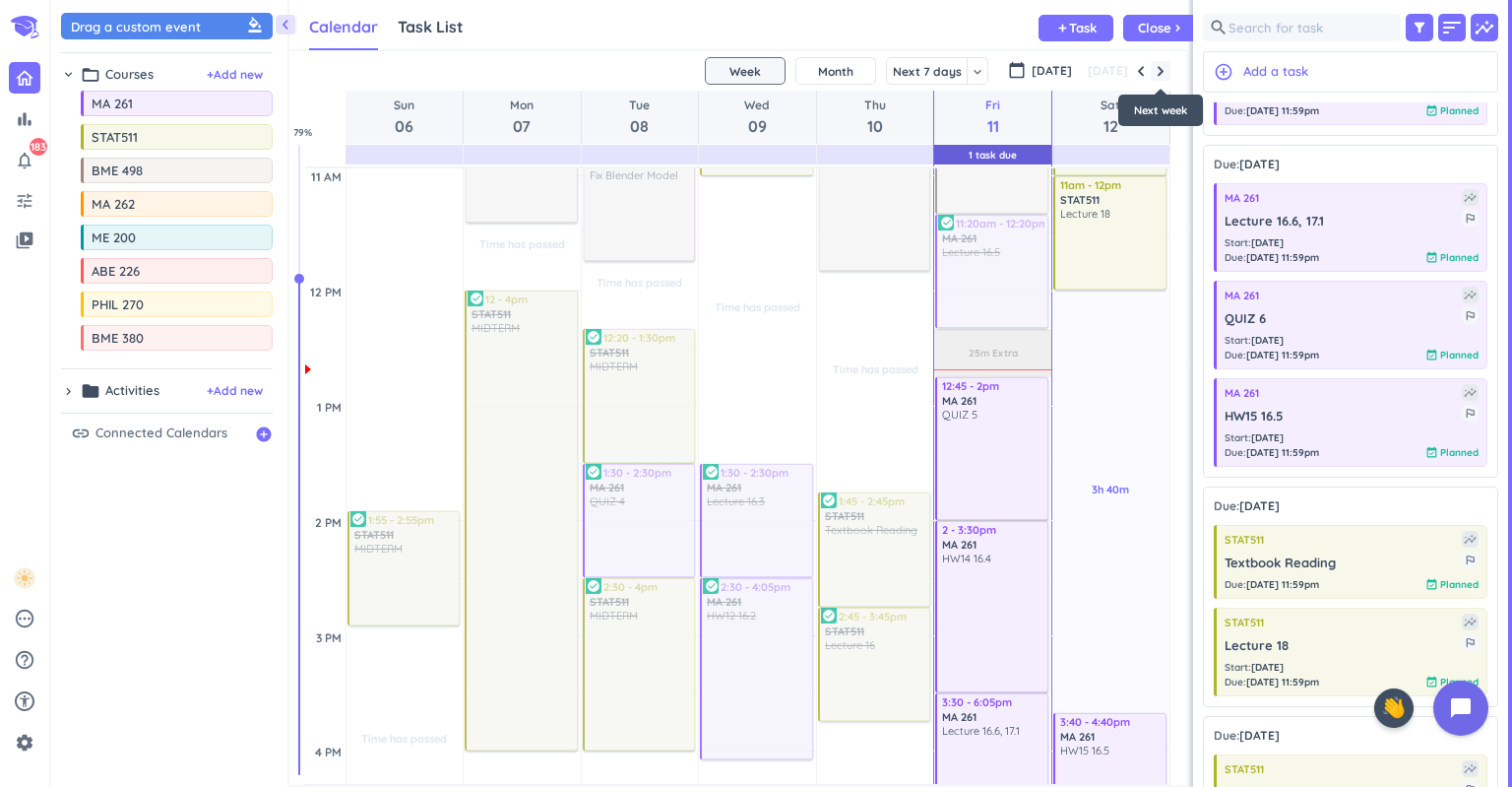 click at bounding box center [1161, 71] 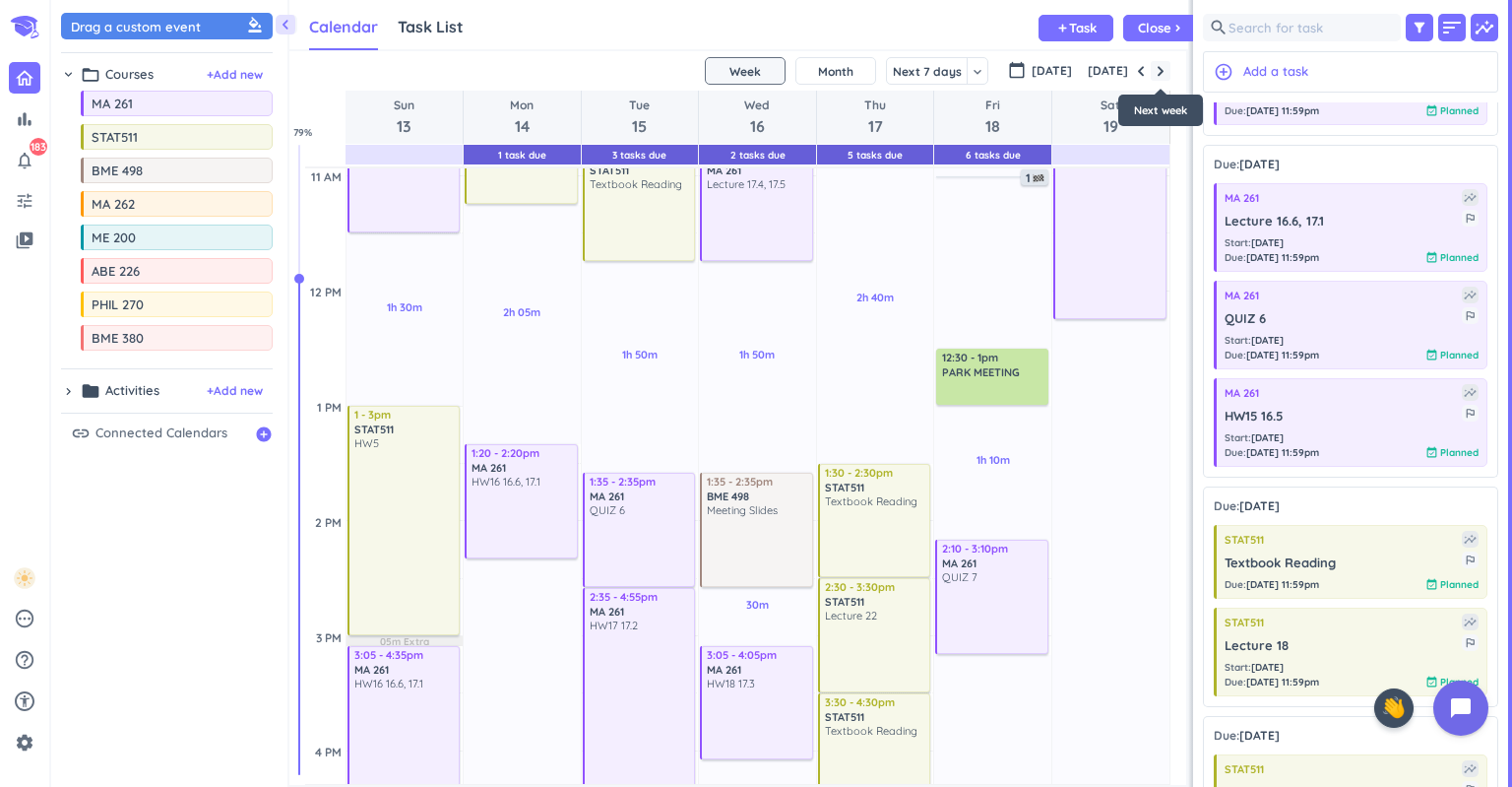 scroll, scrollTop: 231, scrollLeft: 0, axis: vertical 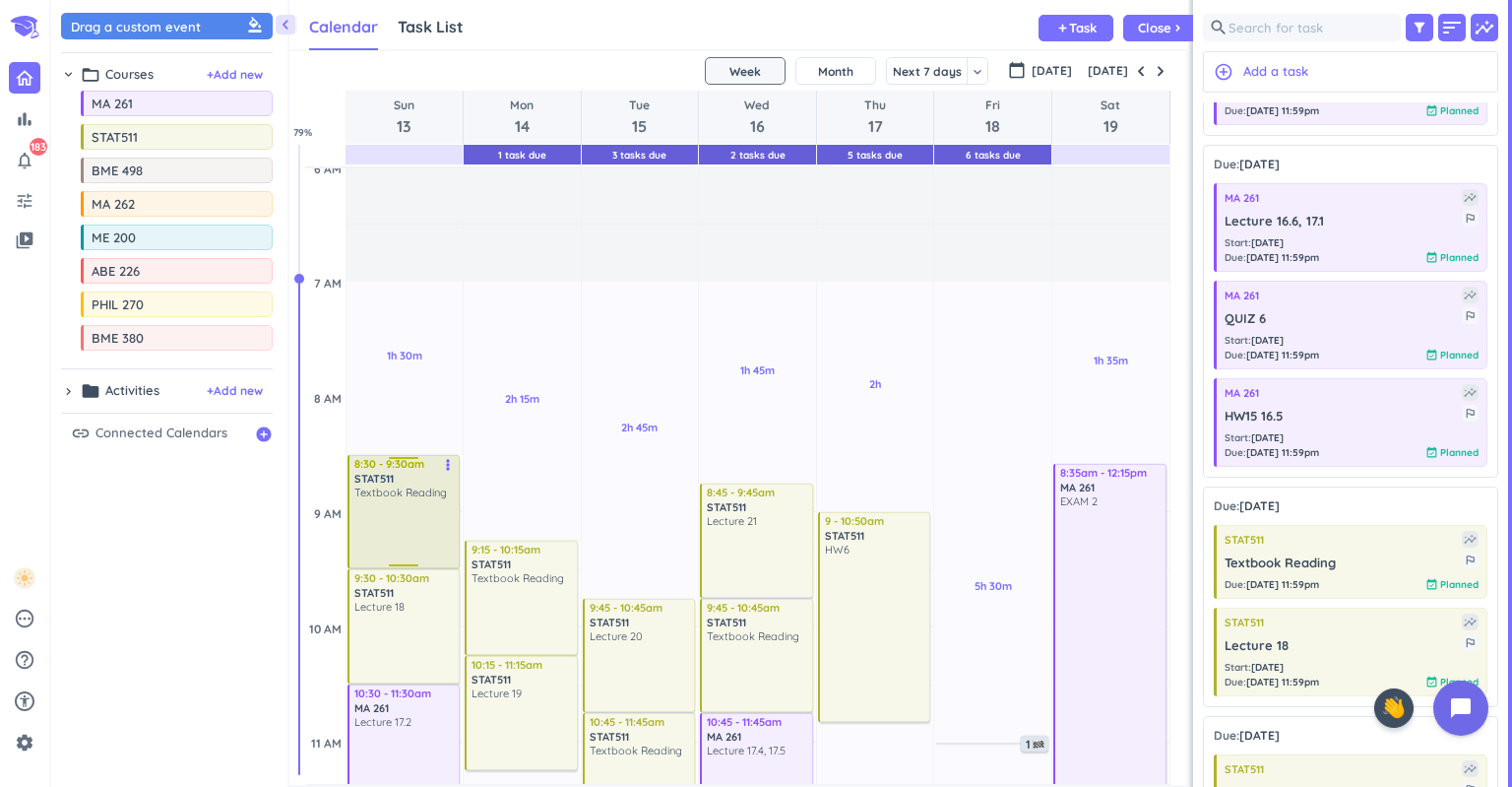 click at bounding box center (405, 461) 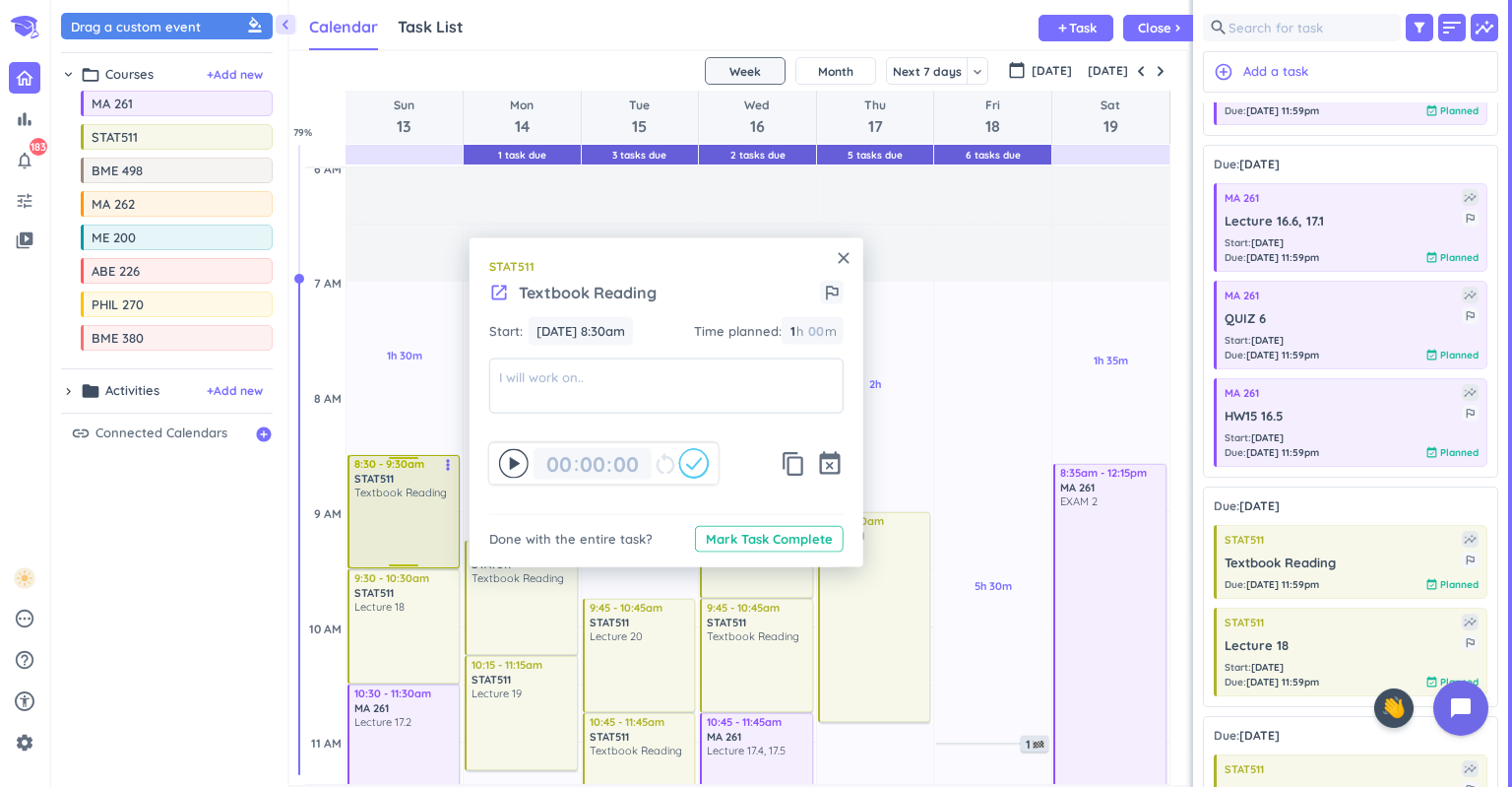 click on "close" at bounding box center [844, 258] 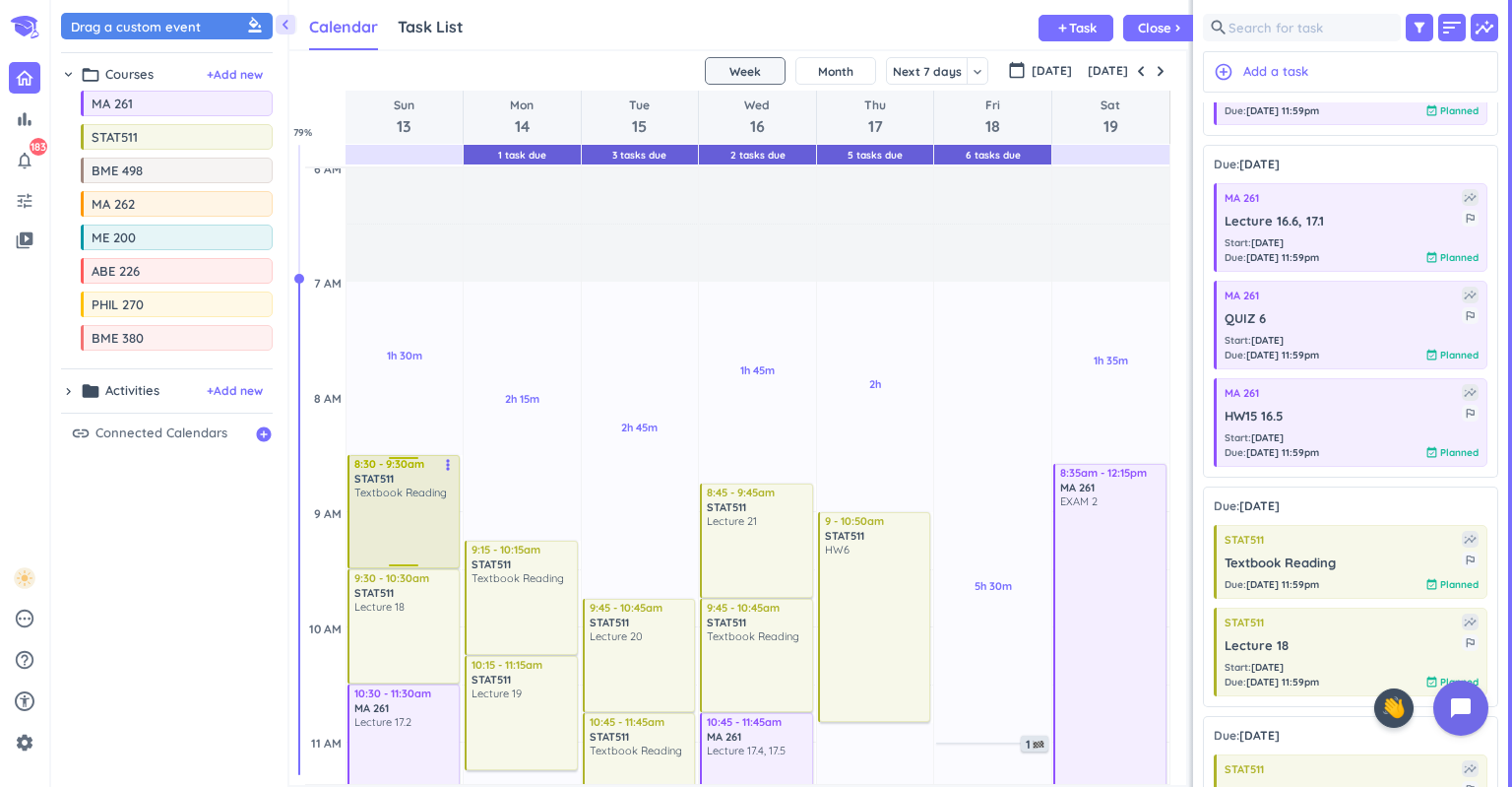 click on "more_vert" at bounding box center [448, 465] 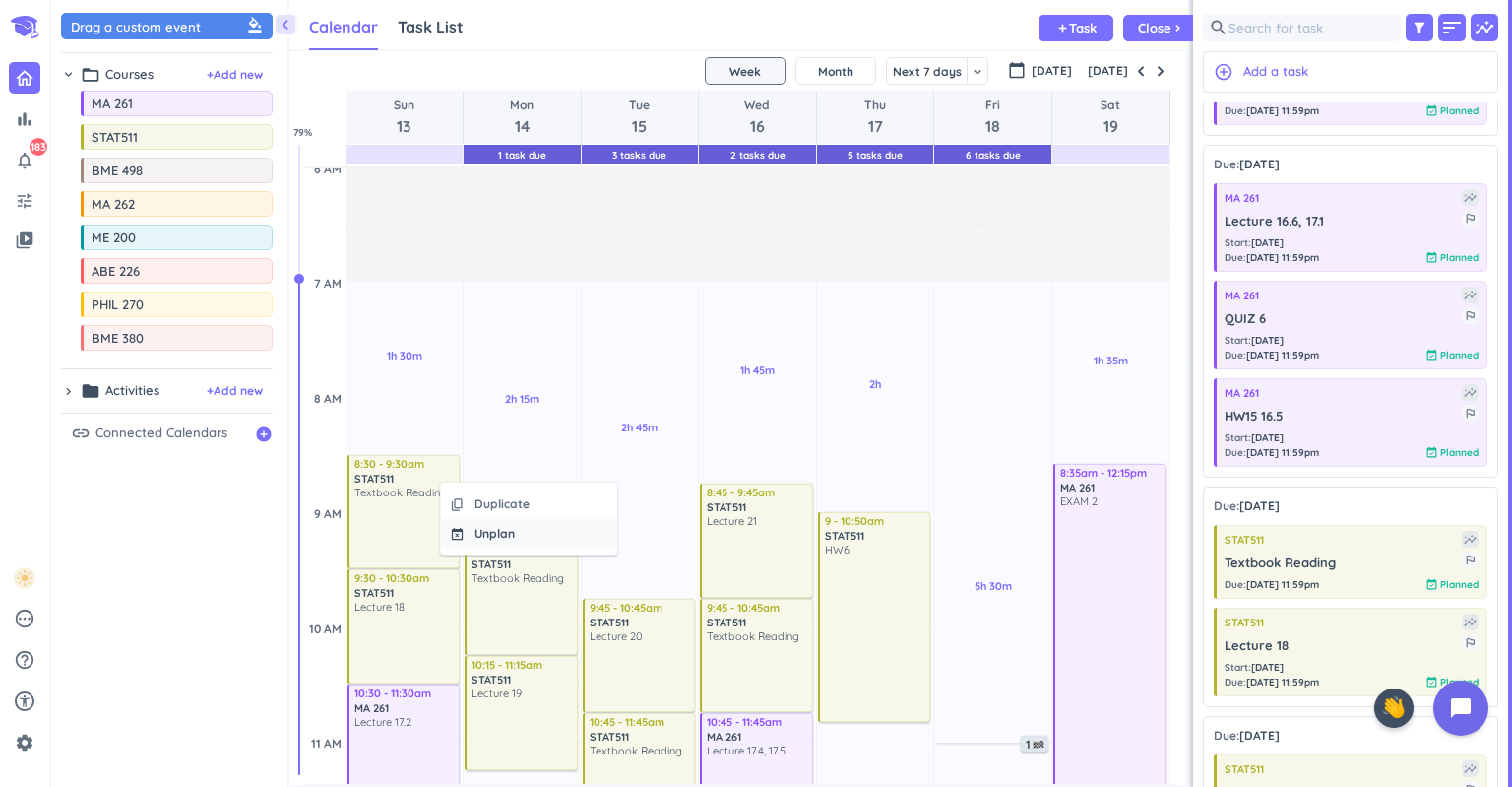 click on "Unplan" at bounding box center [494, 534] 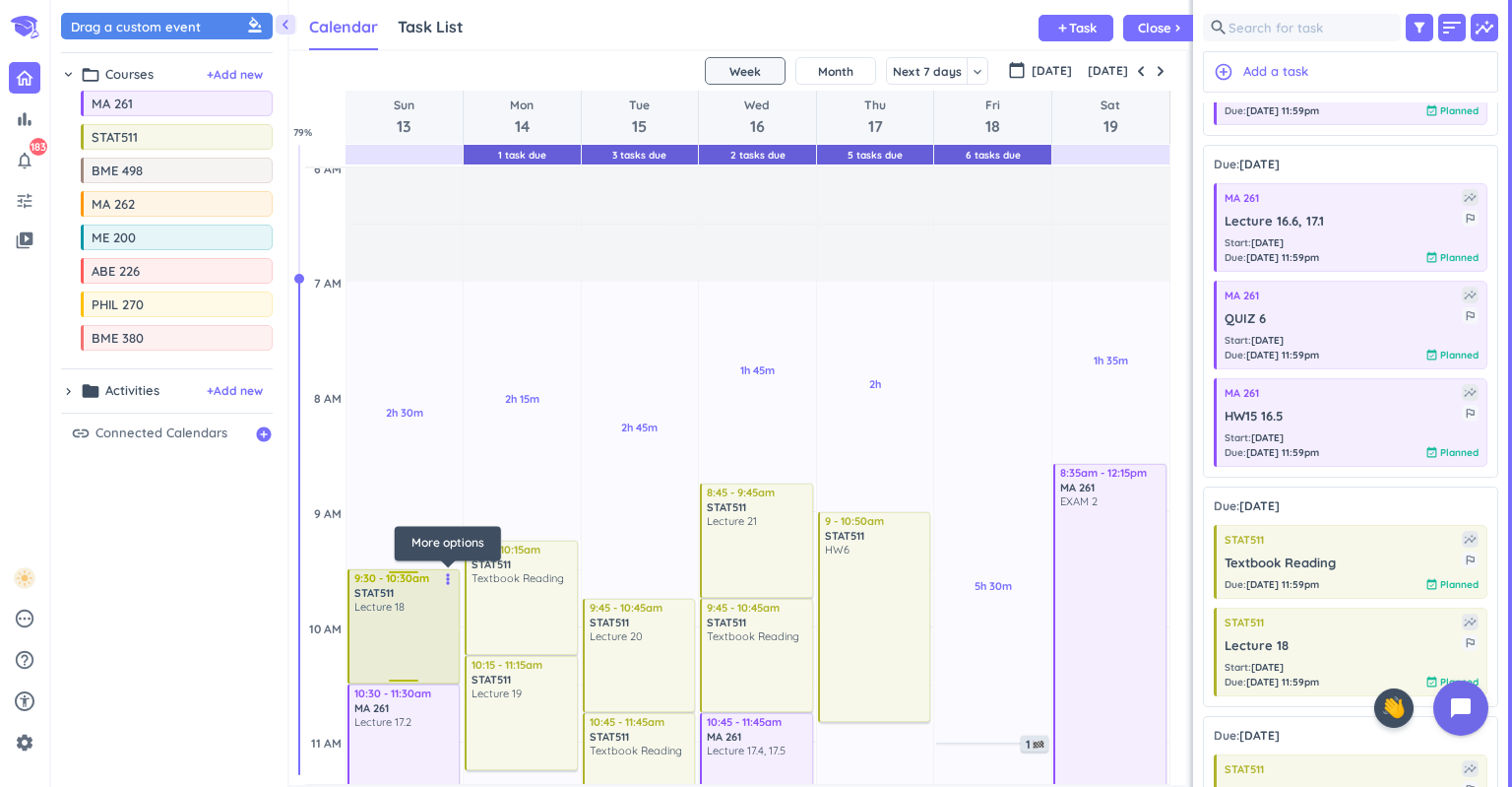 click on "more_vert" at bounding box center (448, 579) 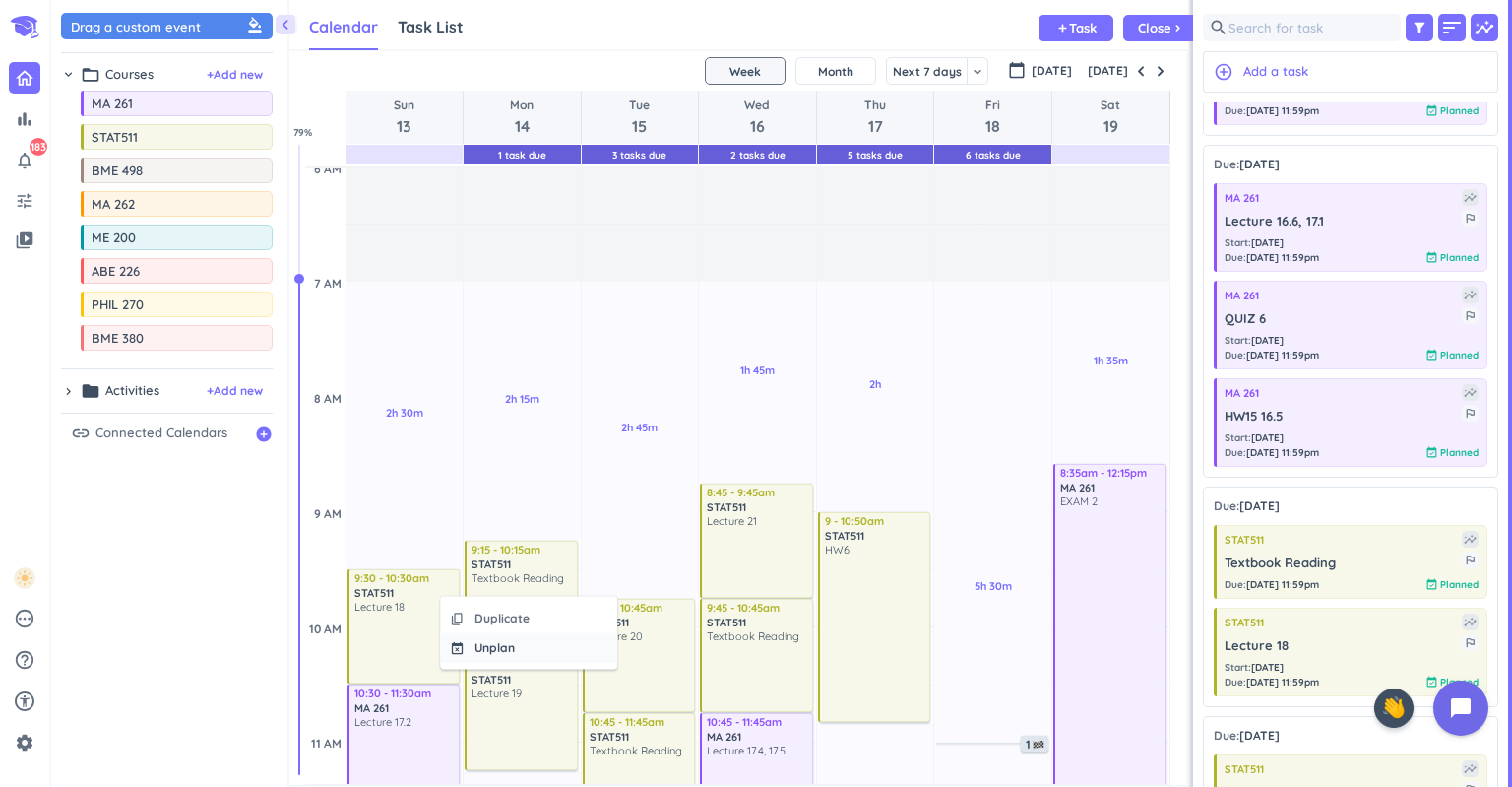 click on "event_busy Unplan" at bounding box center [529, 648] 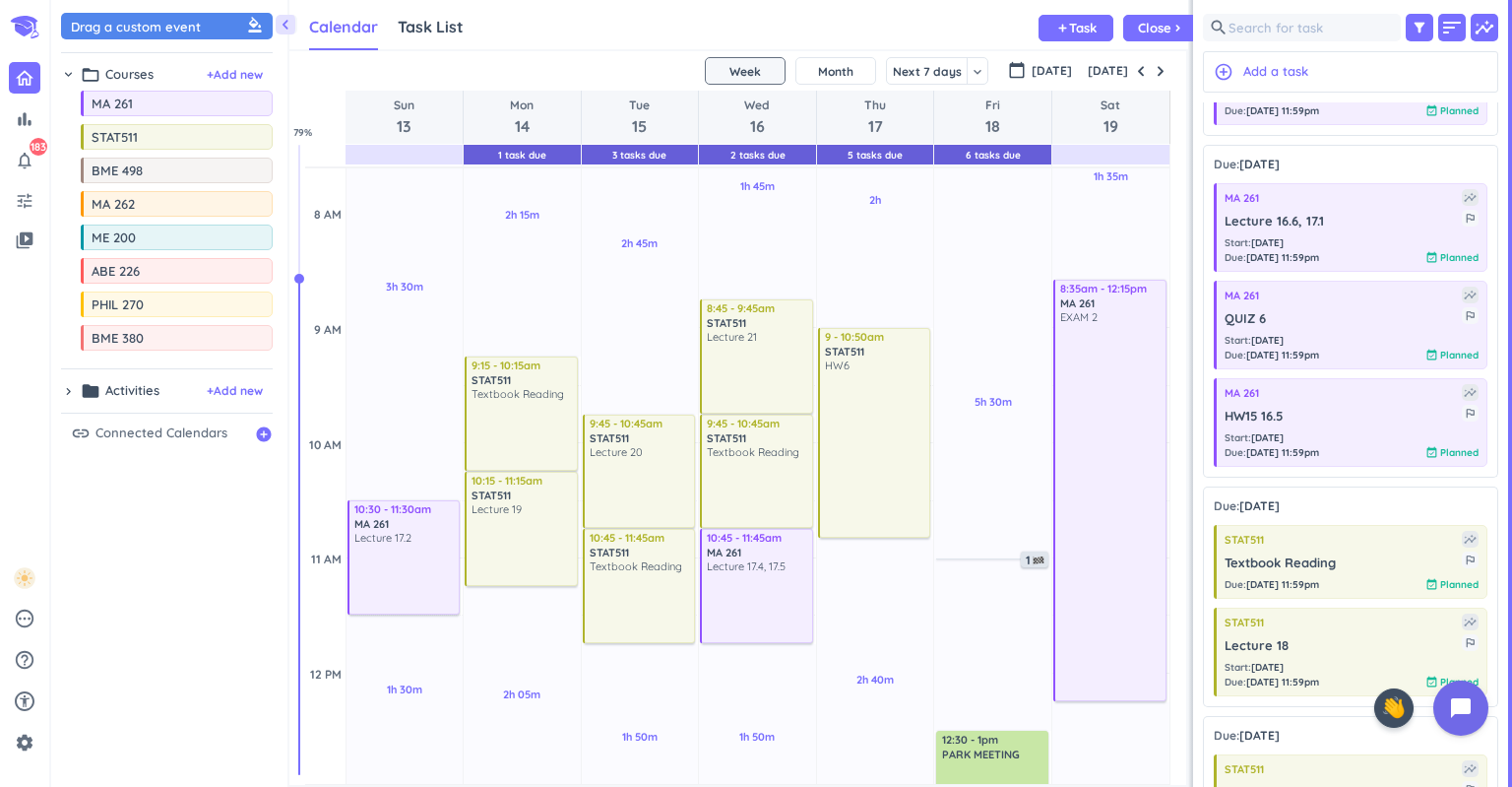 scroll, scrollTop: 415, scrollLeft: 0, axis: vertical 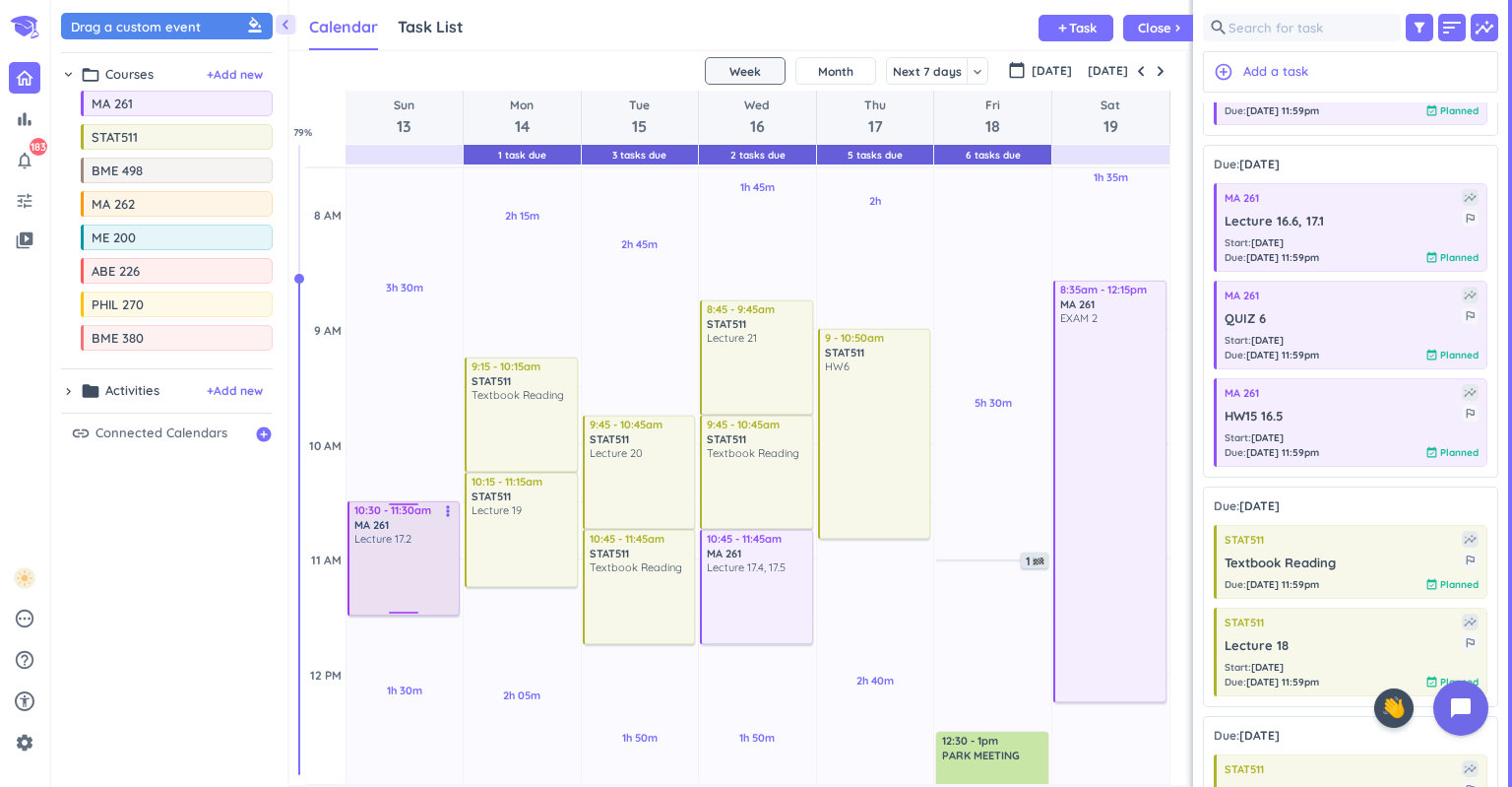 click on "more_vert" at bounding box center (448, 511) 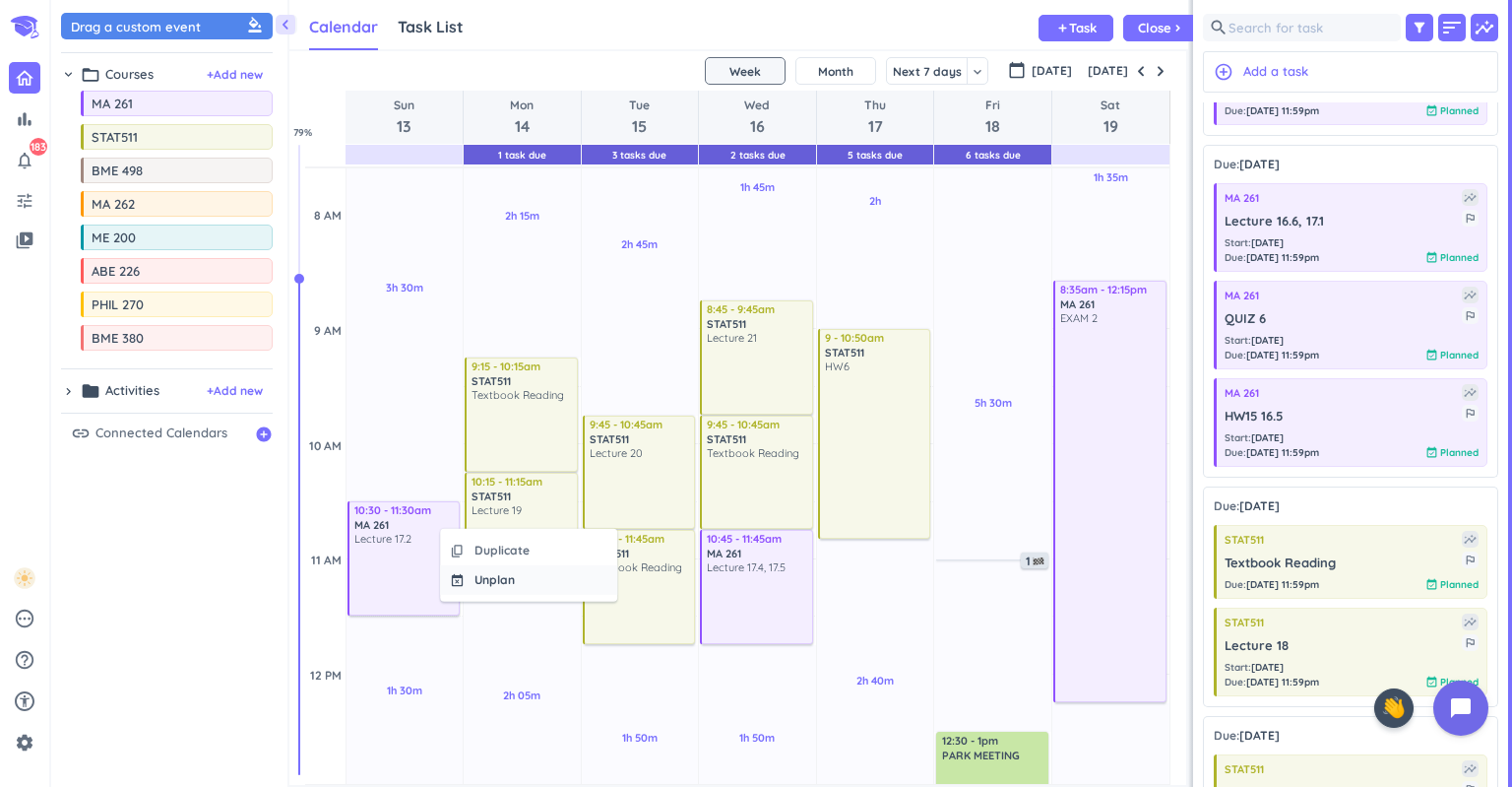 click on "event_busy Unplan" at bounding box center (529, 580) 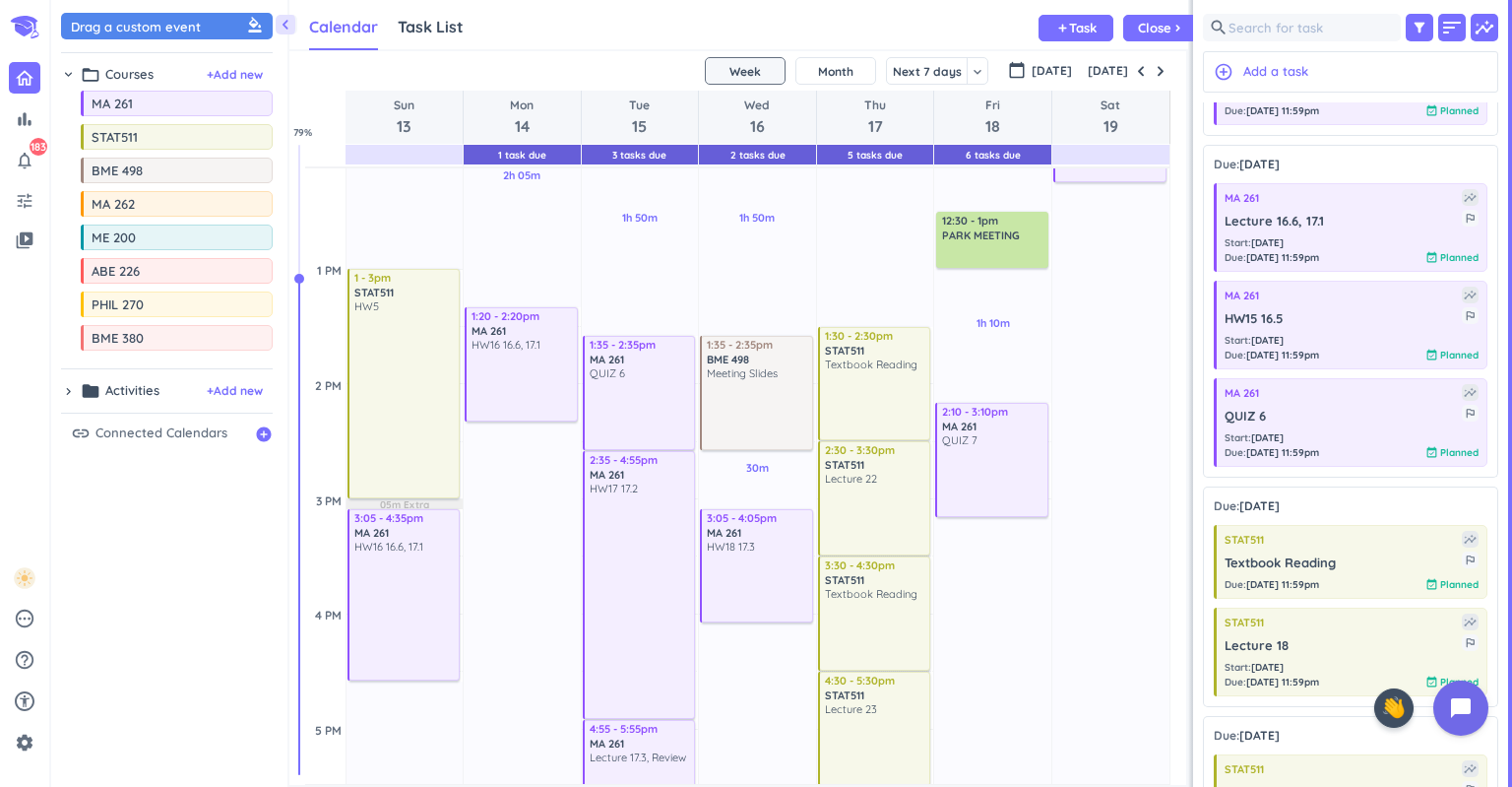 scroll, scrollTop: 958, scrollLeft: 0, axis: vertical 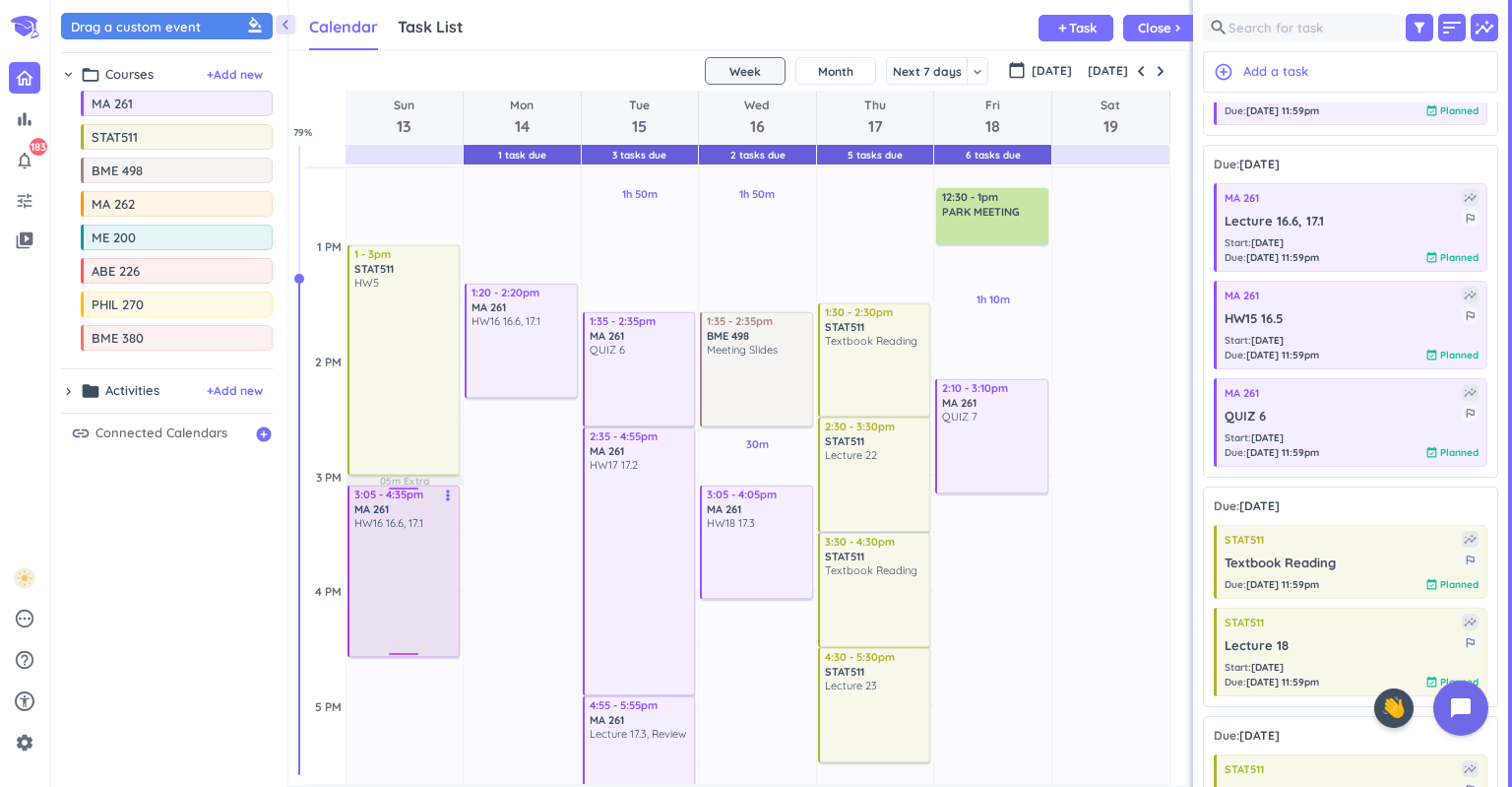 click at bounding box center (405, 492) 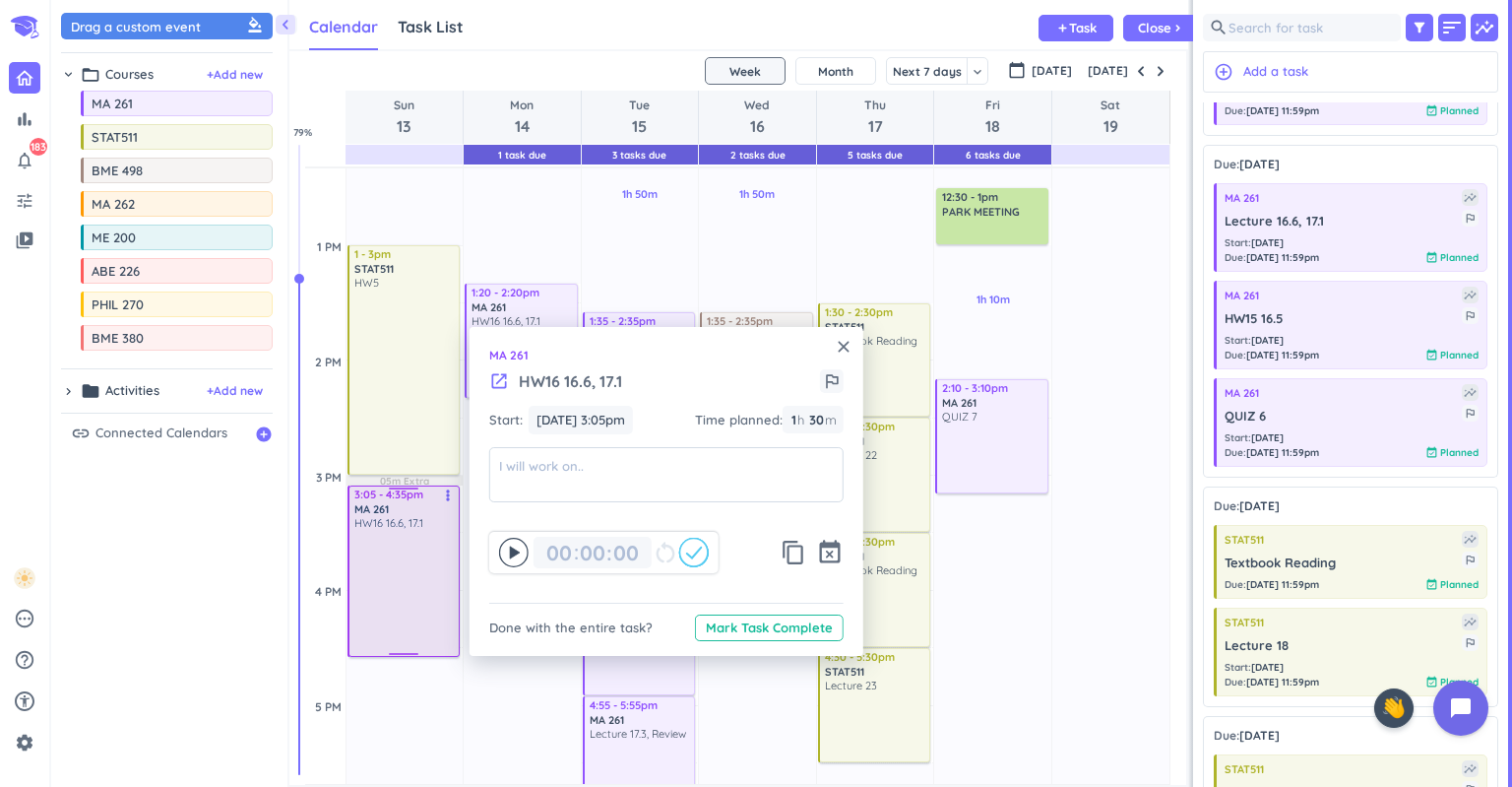 click on "more_vert" at bounding box center [448, 495] 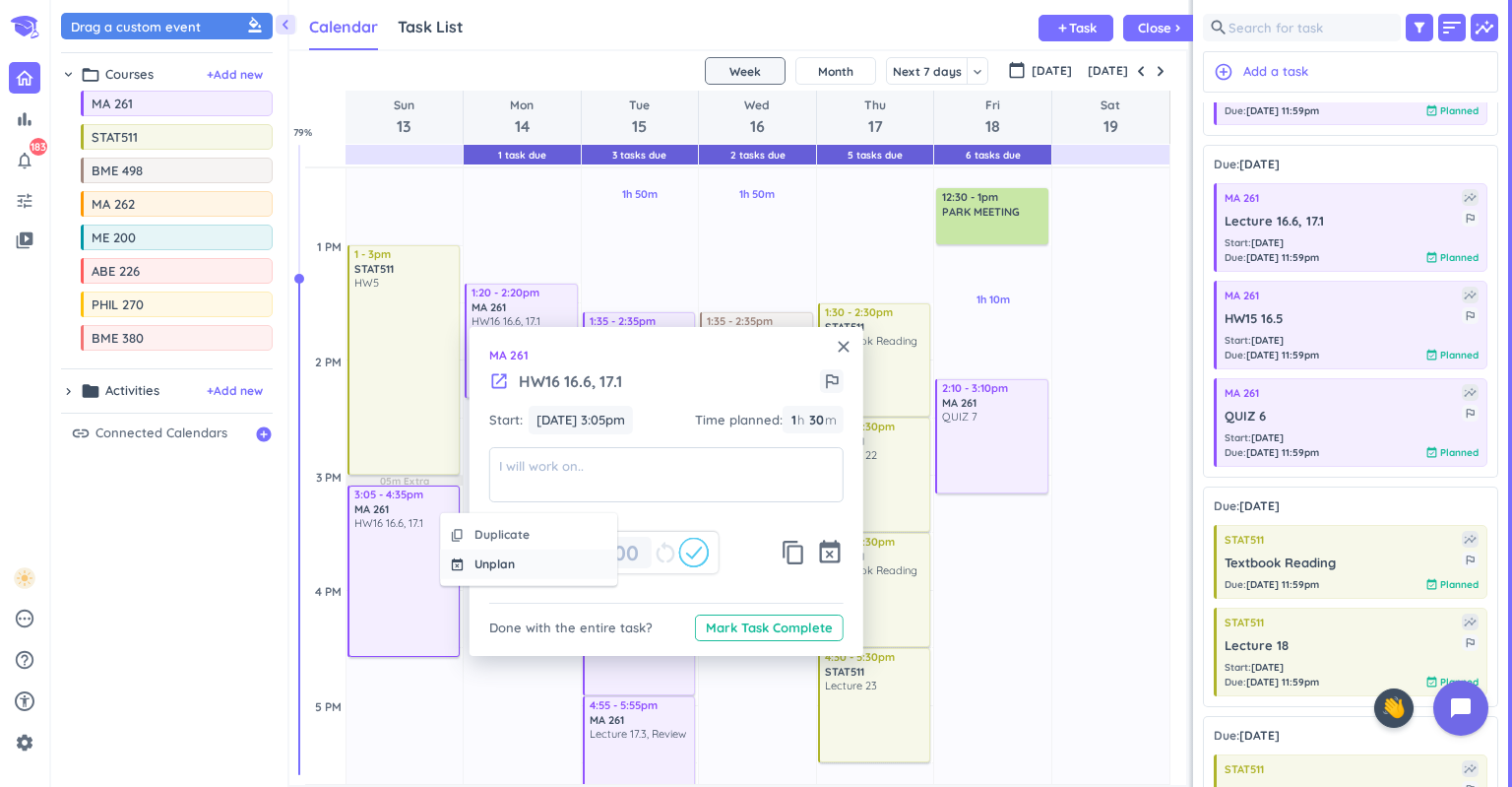 click on "Unplan" at bounding box center (494, 564) 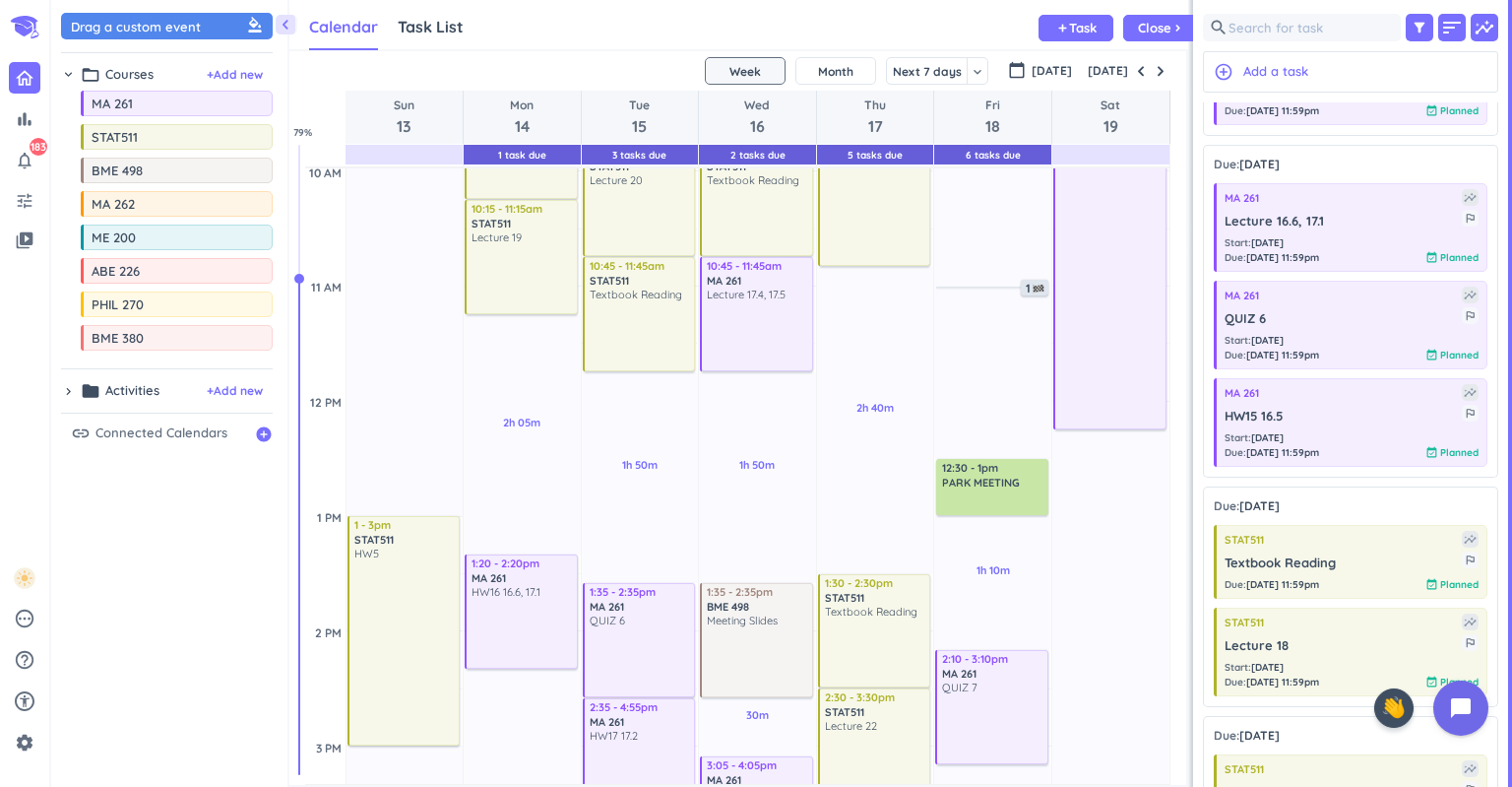 scroll, scrollTop: 686, scrollLeft: 0, axis: vertical 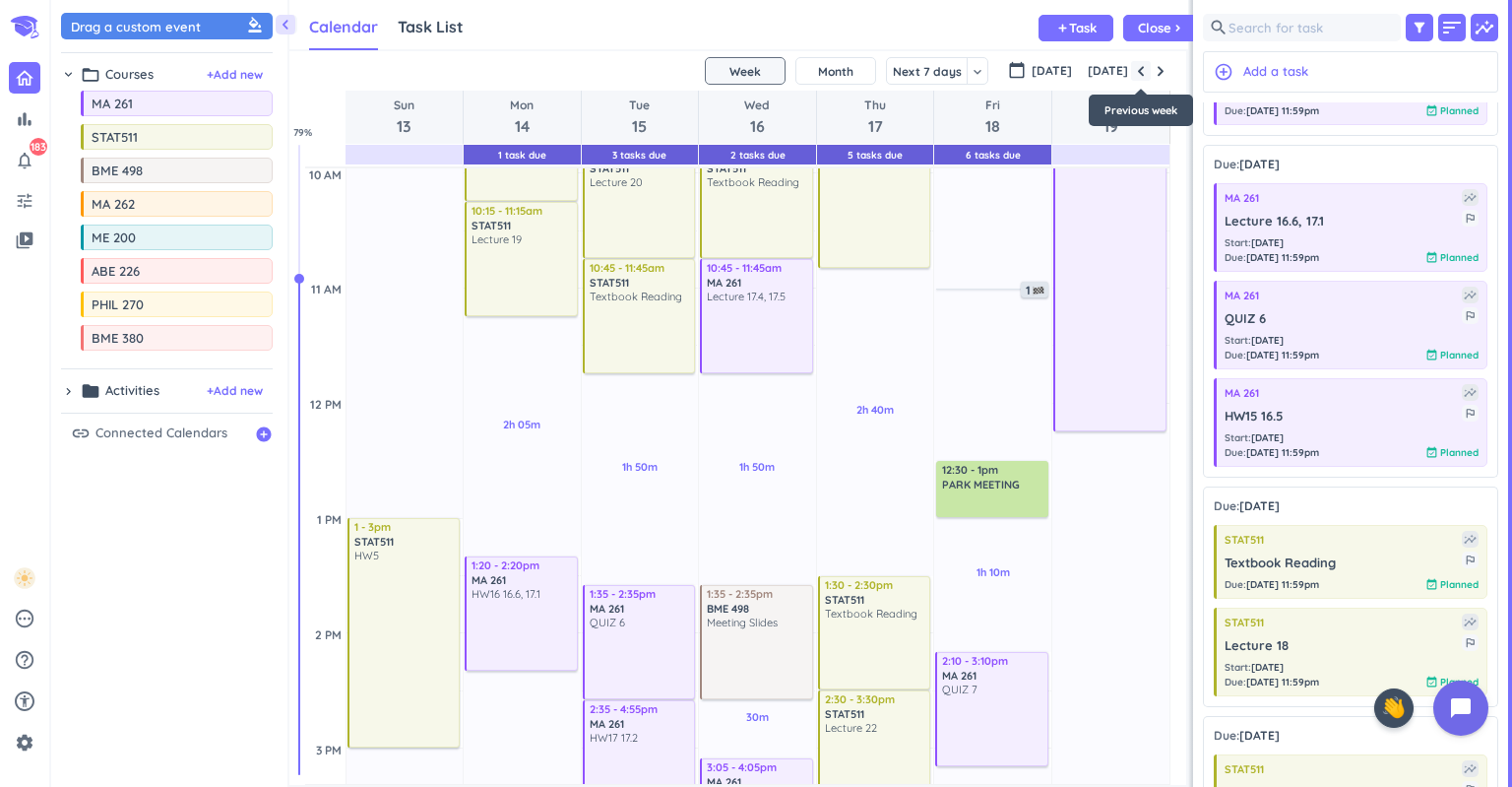 click at bounding box center (1141, 71) 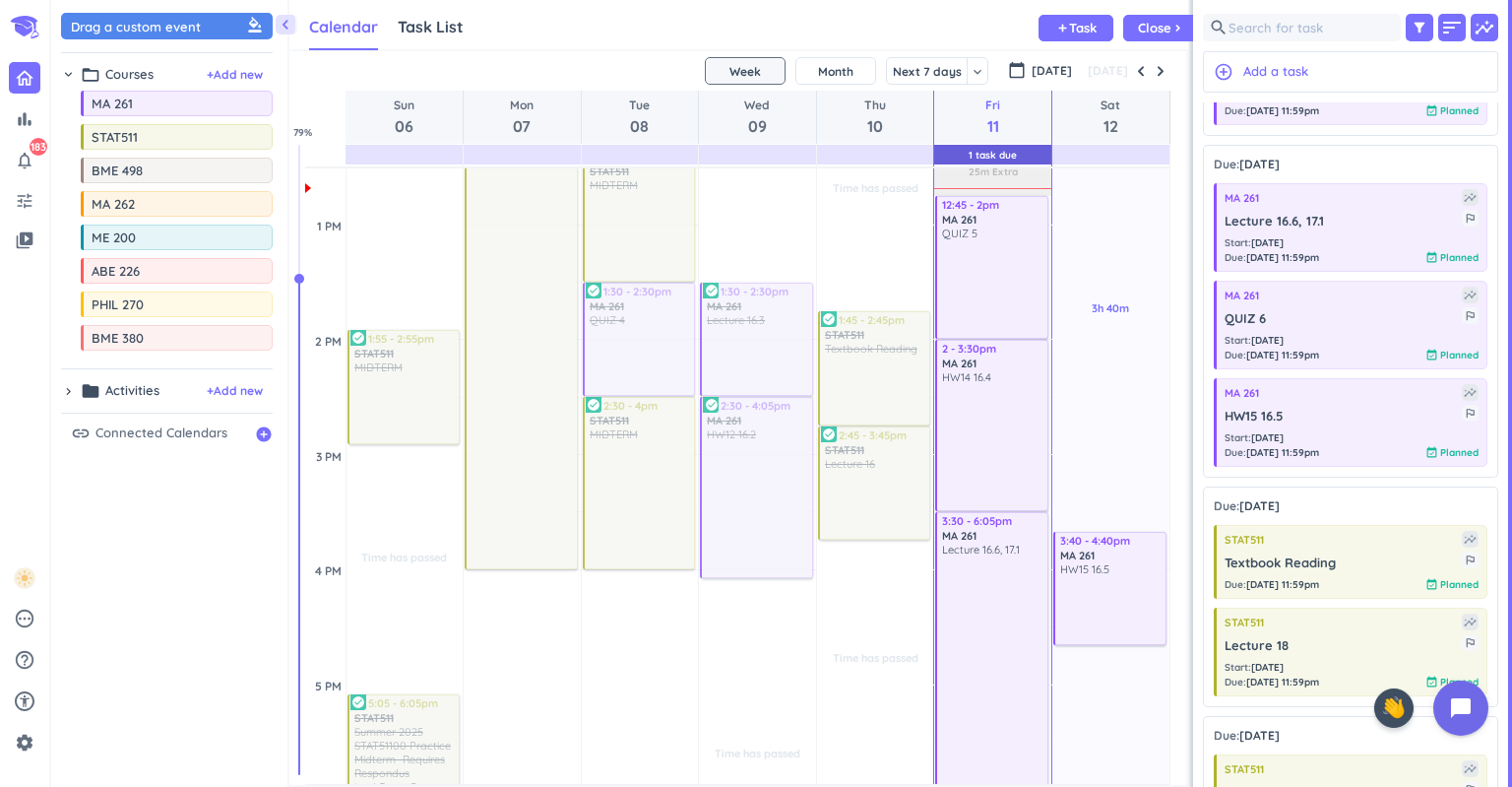 scroll, scrollTop: 978, scrollLeft: 0, axis: vertical 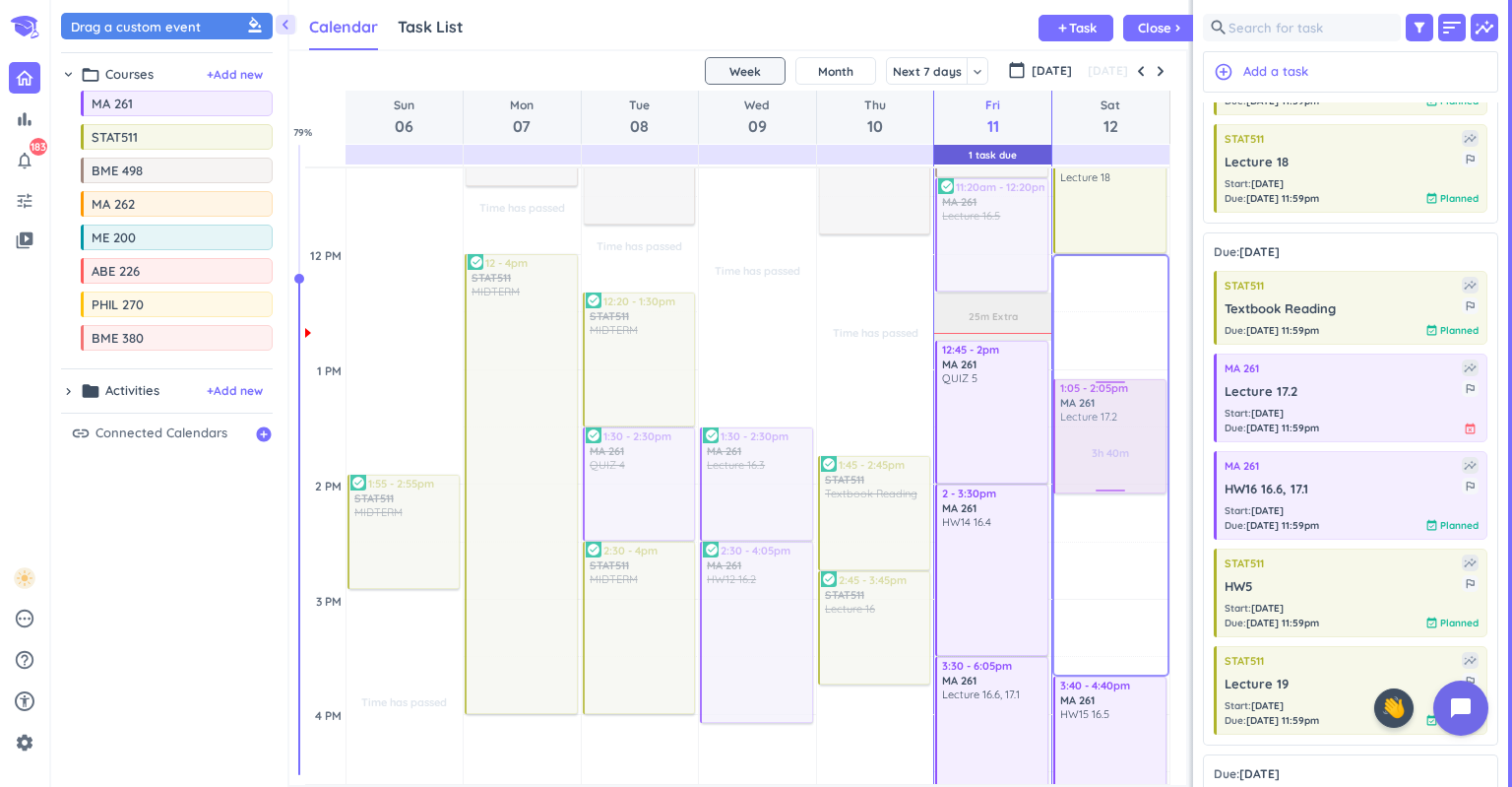 drag, startPoint x: 1344, startPoint y: 424, endPoint x: 1127, endPoint y: 388, distance: 219.966 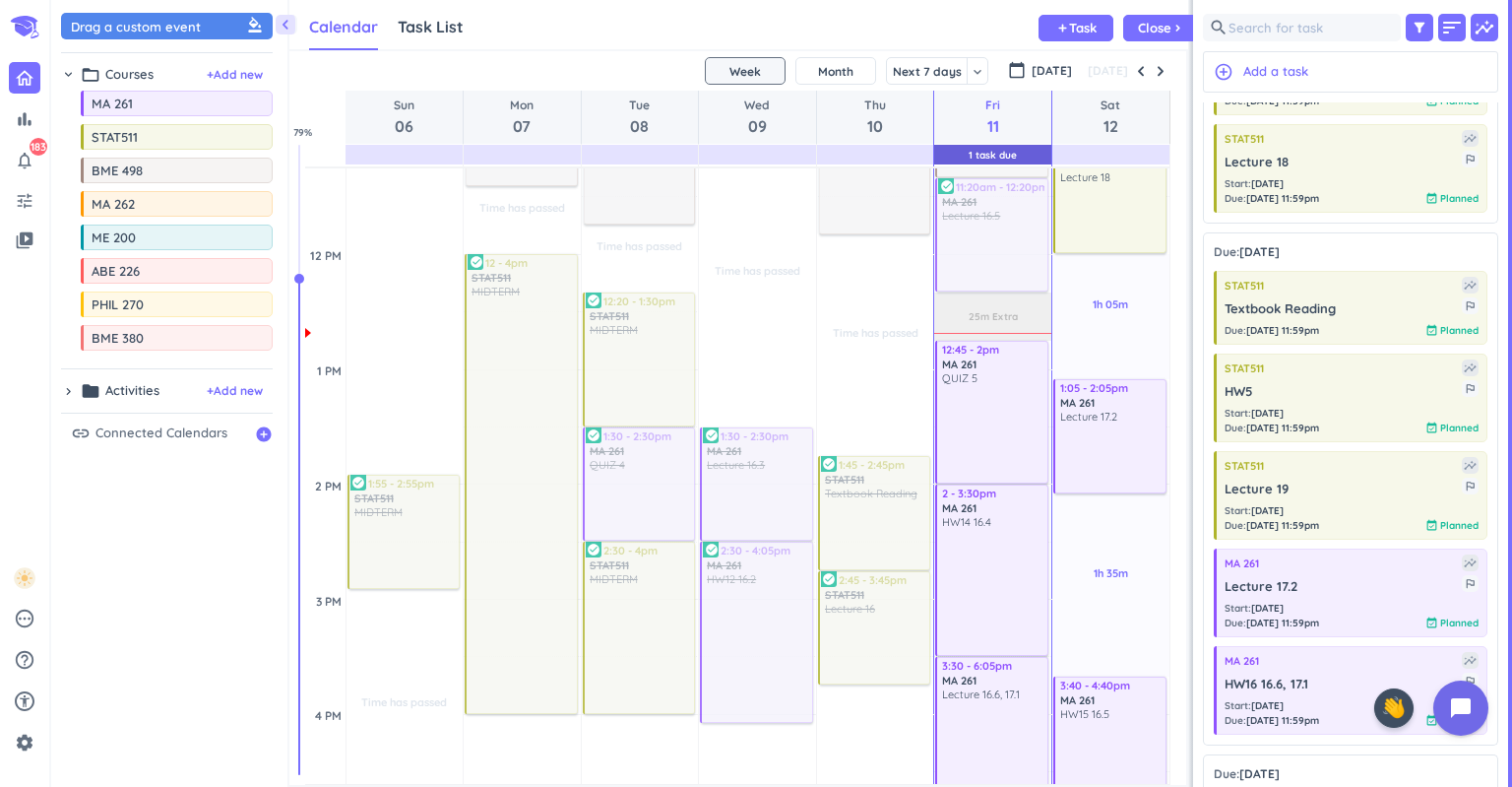 scroll, scrollTop: 998, scrollLeft: 0, axis: vertical 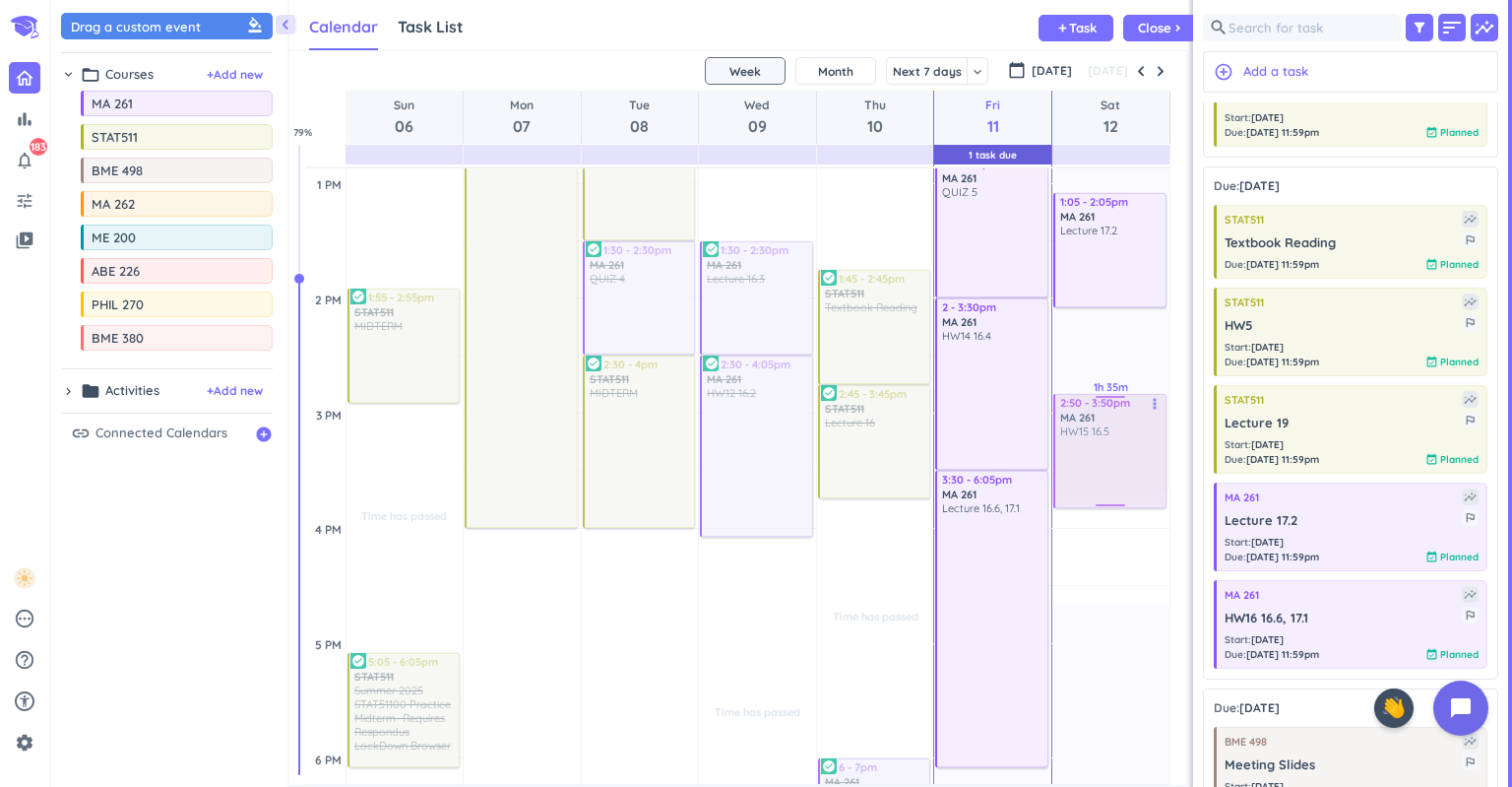 drag, startPoint x: 1103, startPoint y: 526, endPoint x: 1105, endPoint y: 444, distance: 82.02439 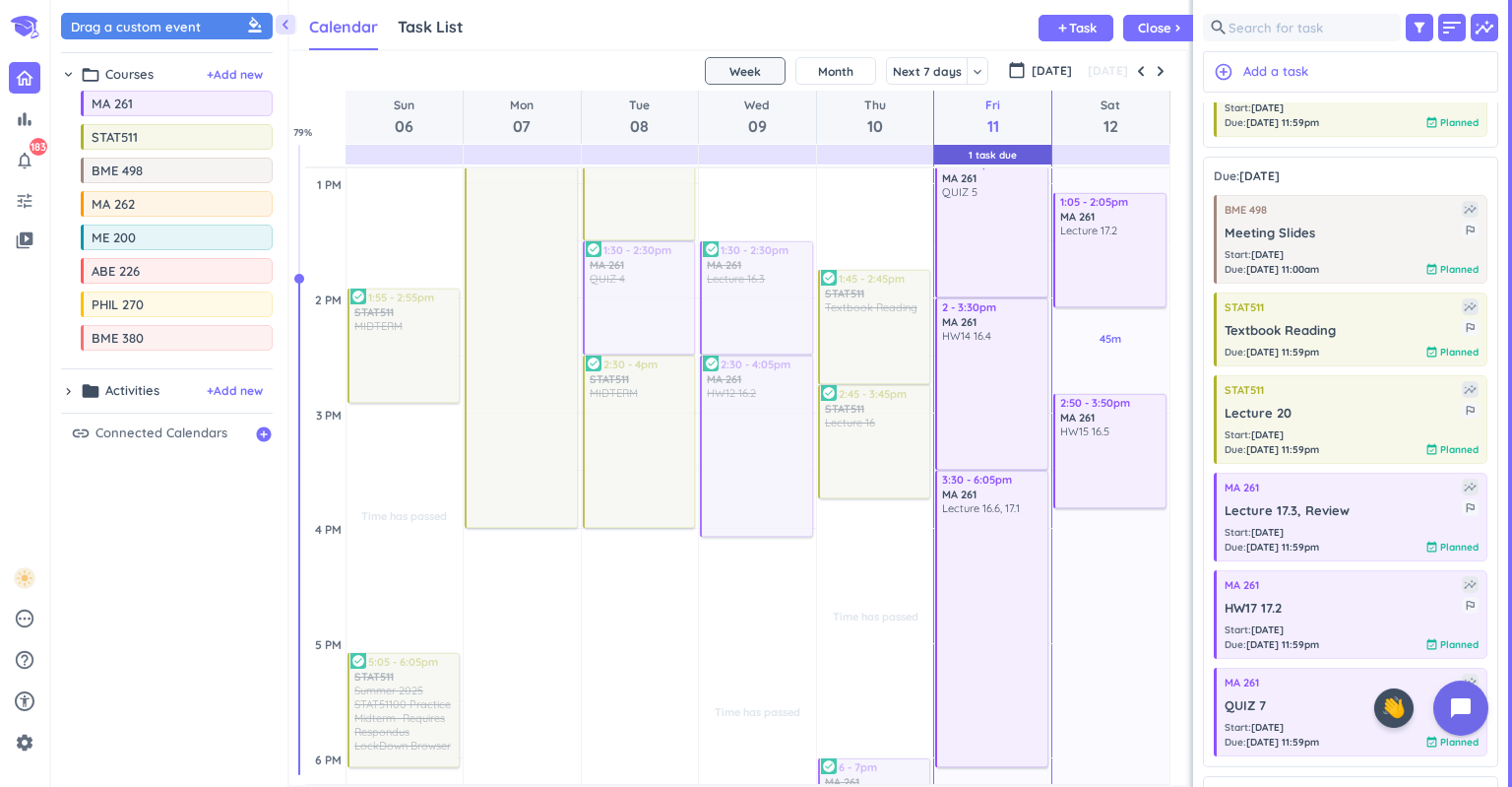 scroll, scrollTop: 1332, scrollLeft: 0, axis: vertical 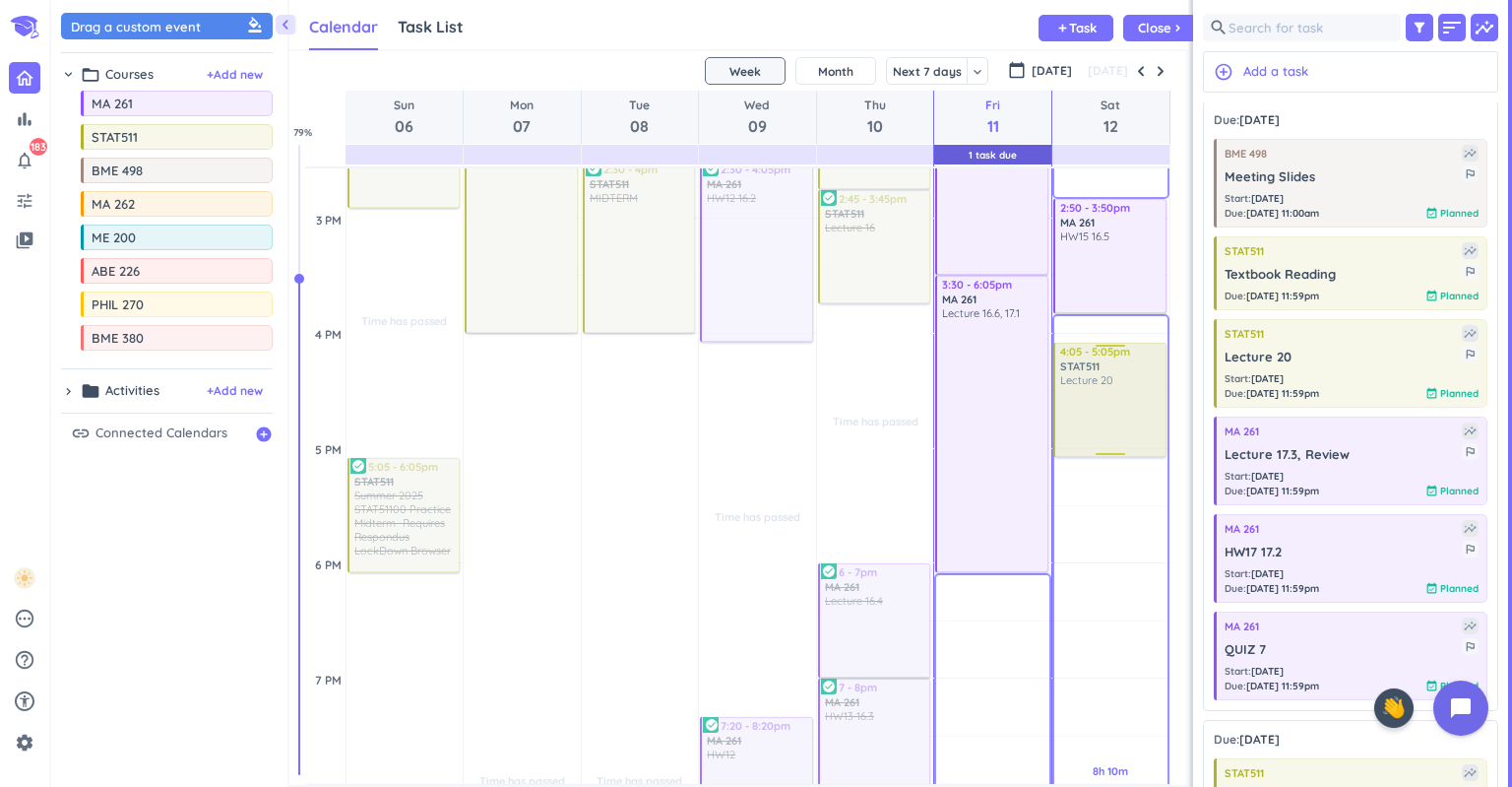drag, startPoint x: 1321, startPoint y: 364, endPoint x: 1113, endPoint y: 351, distance: 208.40585 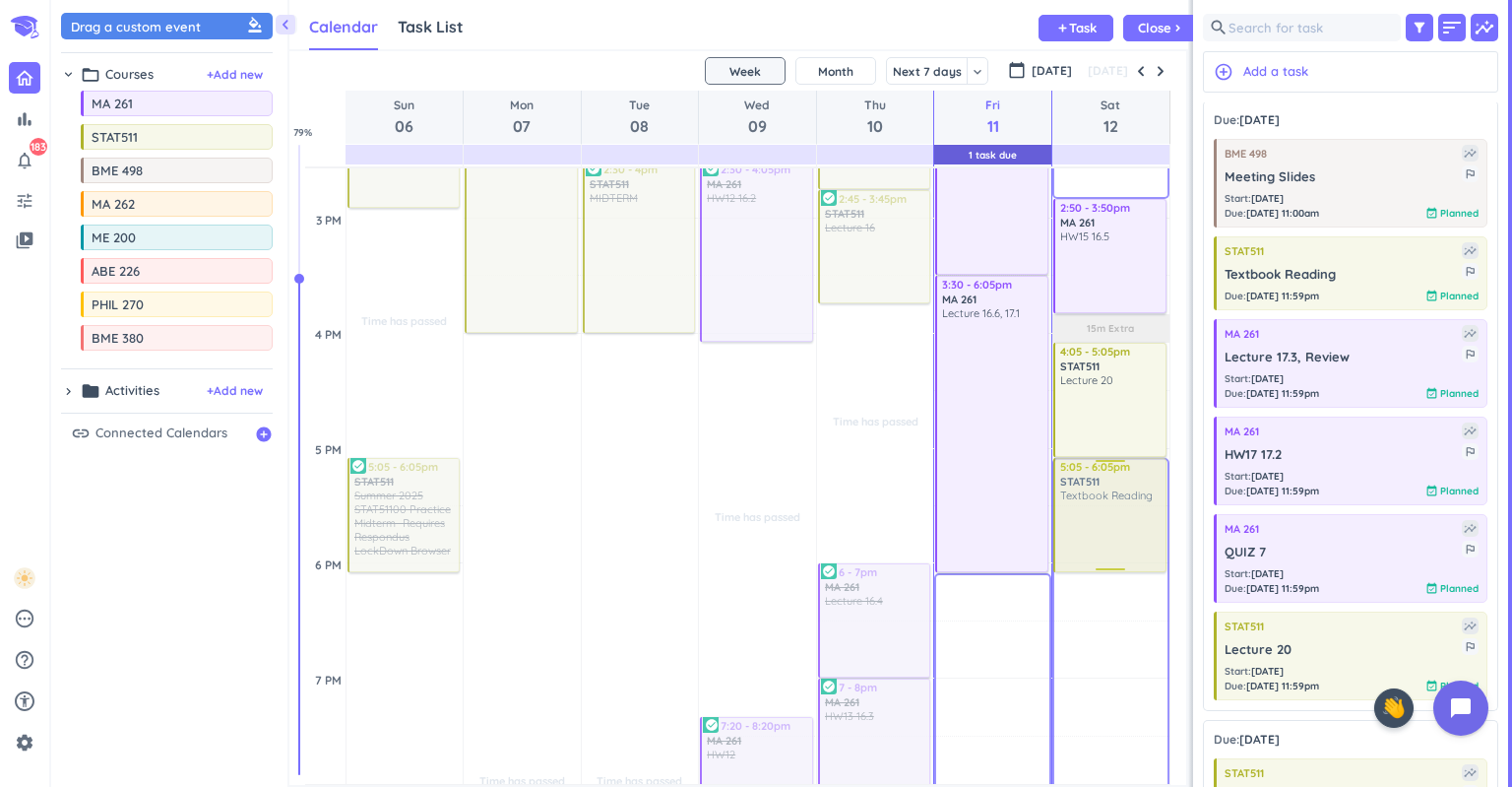 drag, startPoint x: 1345, startPoint y: 280, endPoint x: 1145, endPoint y: 463, distance: 271.0885 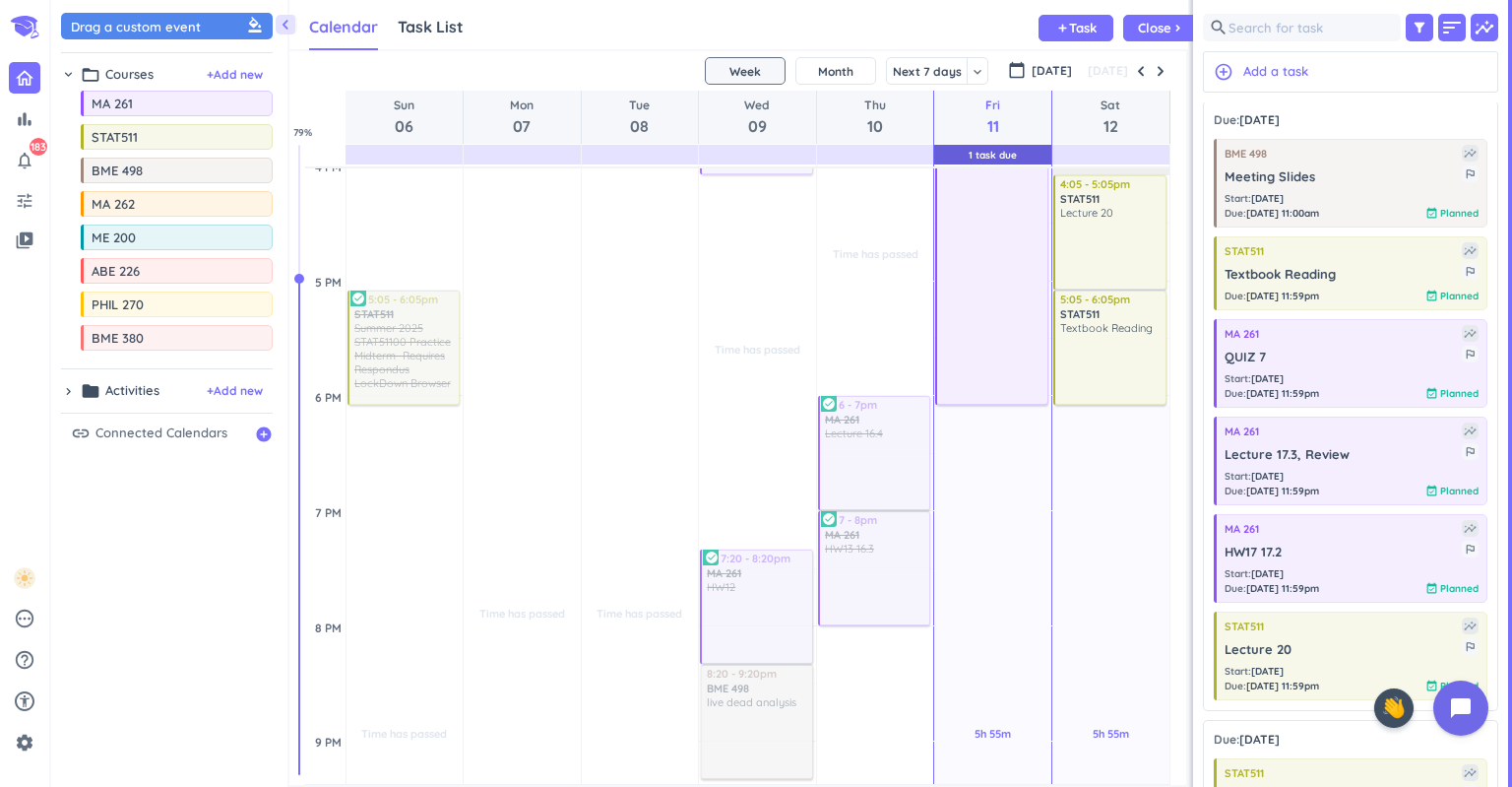 scroll, scrollTop: 1382, scrollLeft: 0, axis: vertical 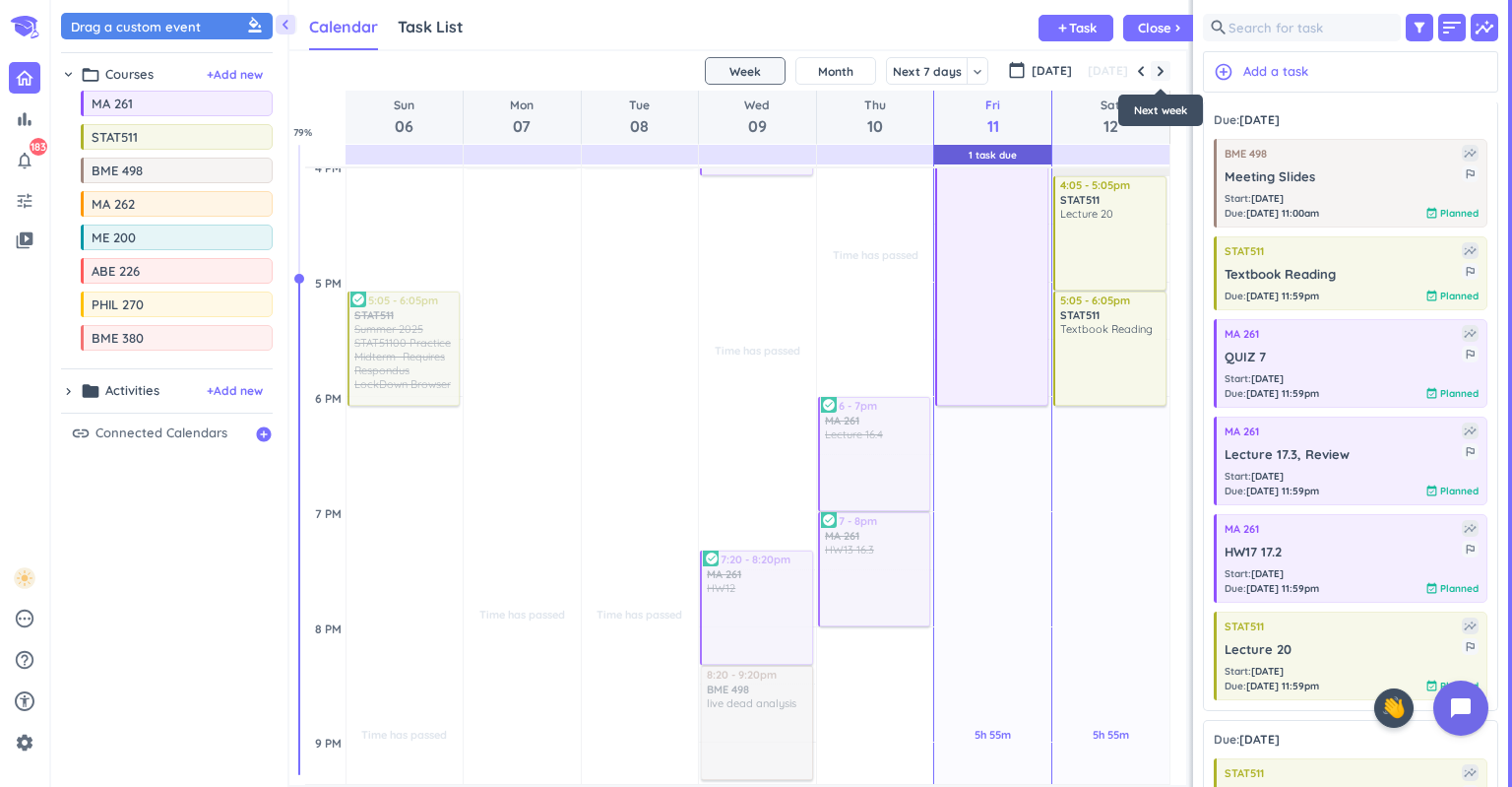 click at bounding box center (1161, 71) 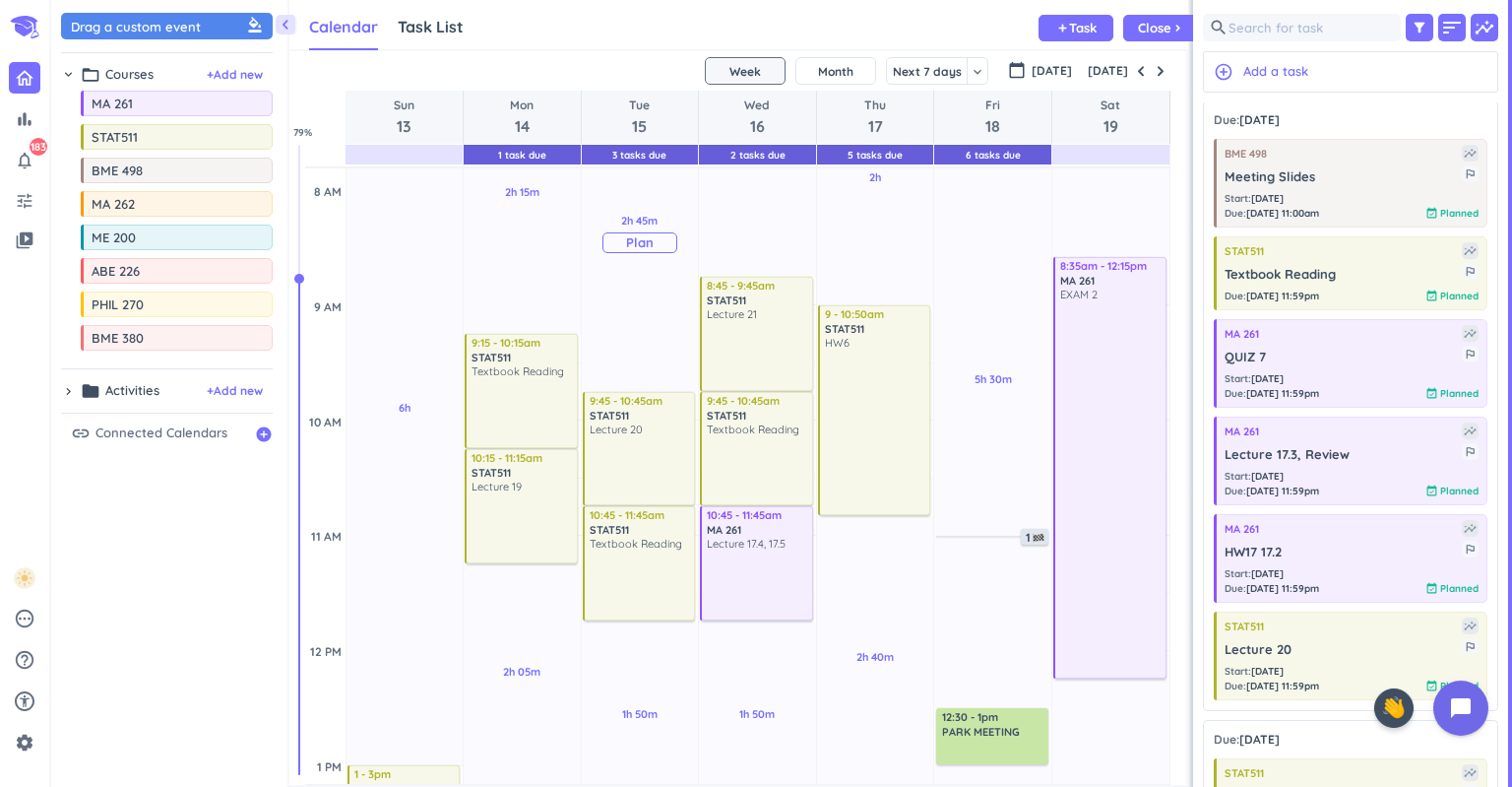 scroll, scrollTop: 446, scrollLeft: 0, axis: vertical 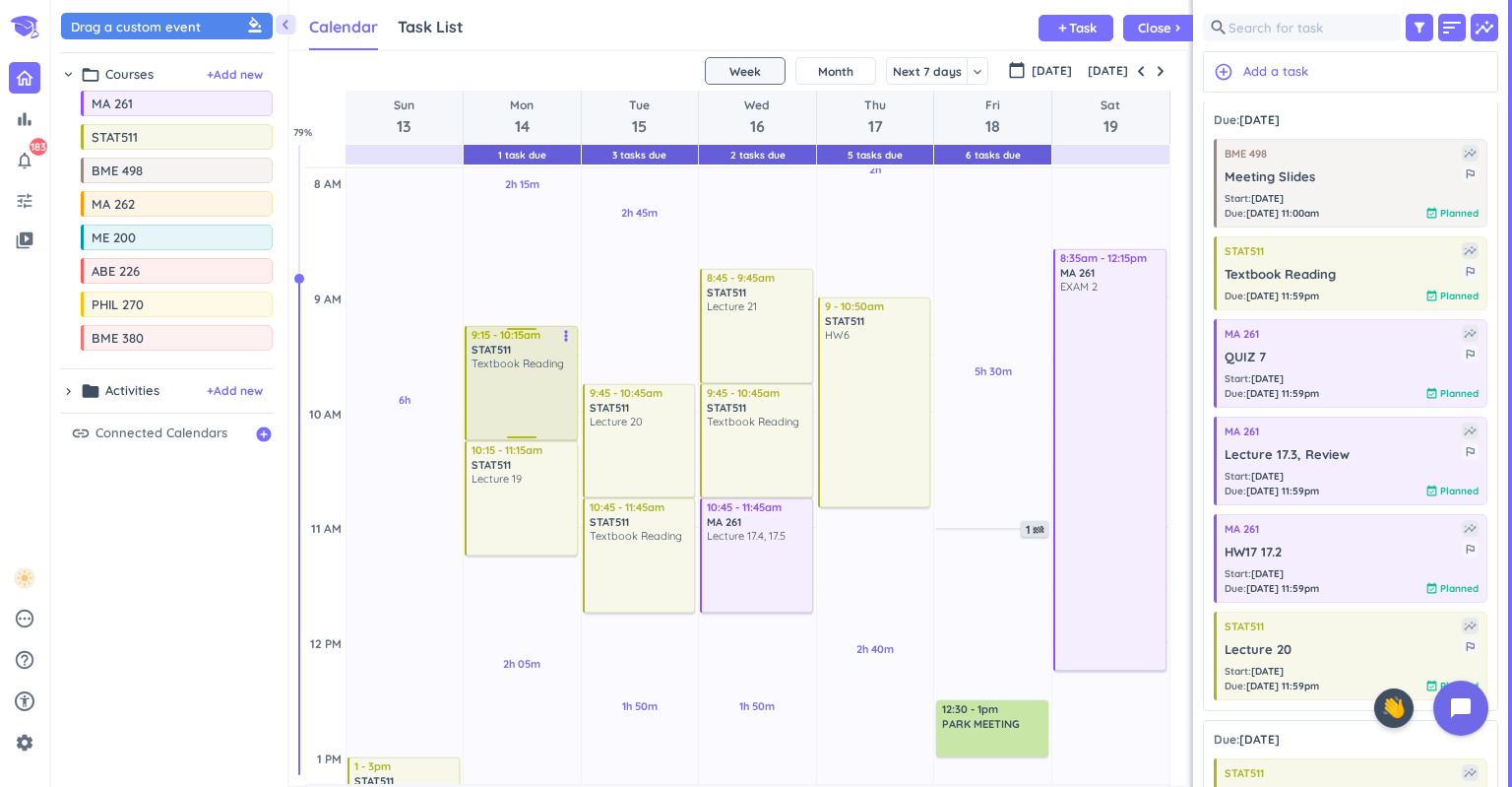 click on "more_vert" at bounding box center (566, 336) 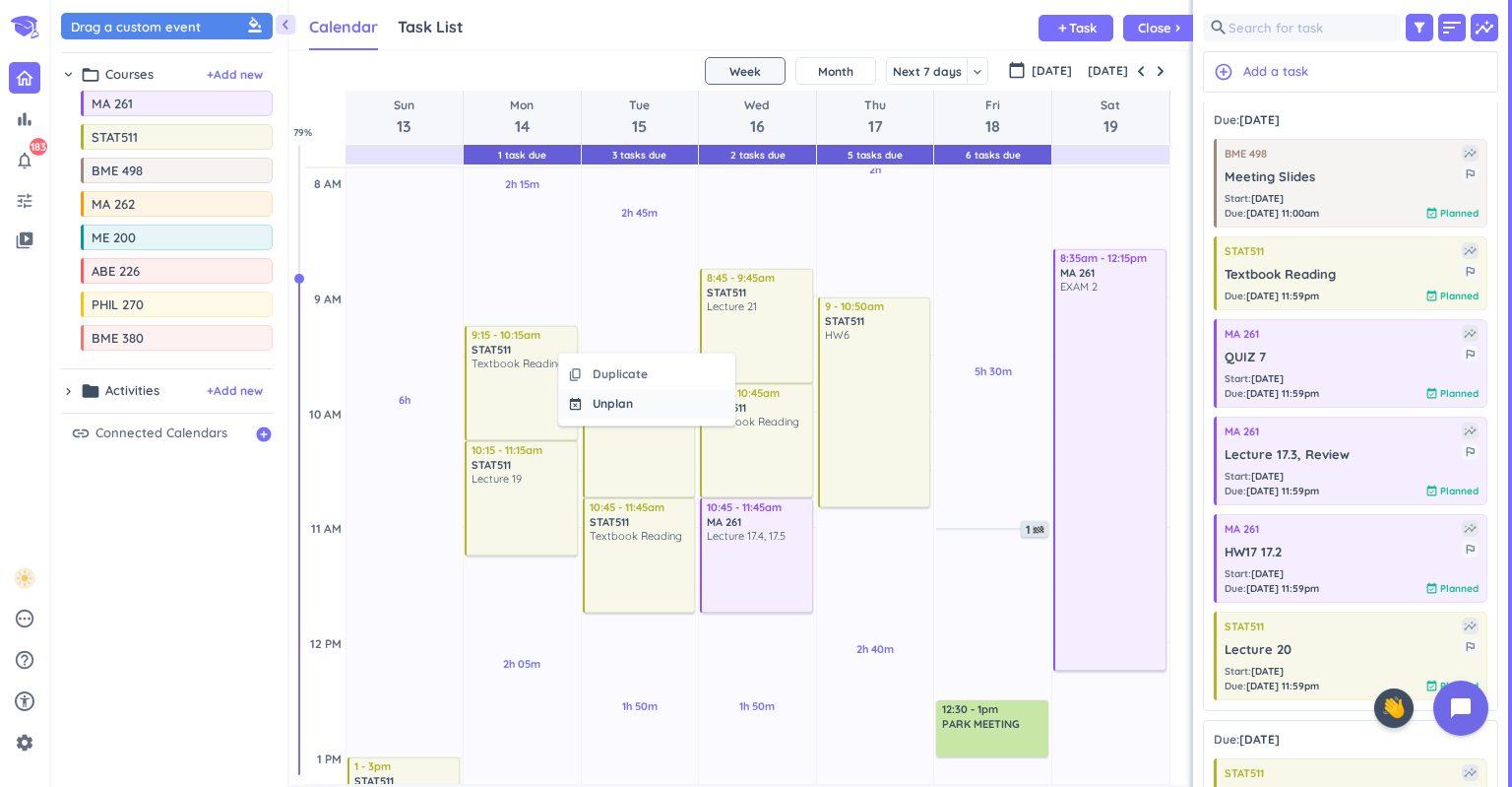 click on "Unplan" at bounding box center (612, 404) 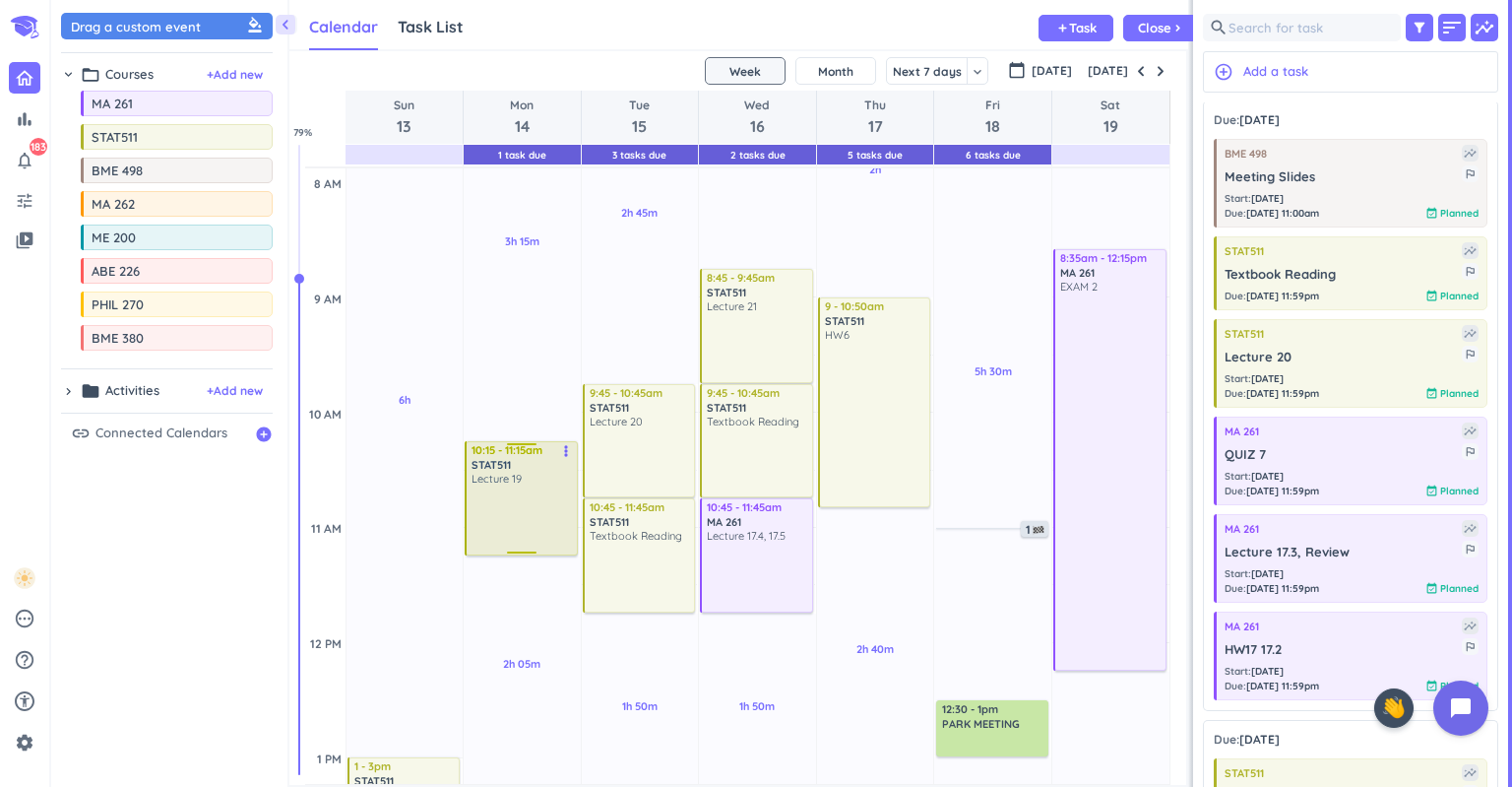 click on "more_vert" at bounding box center [566, 451] 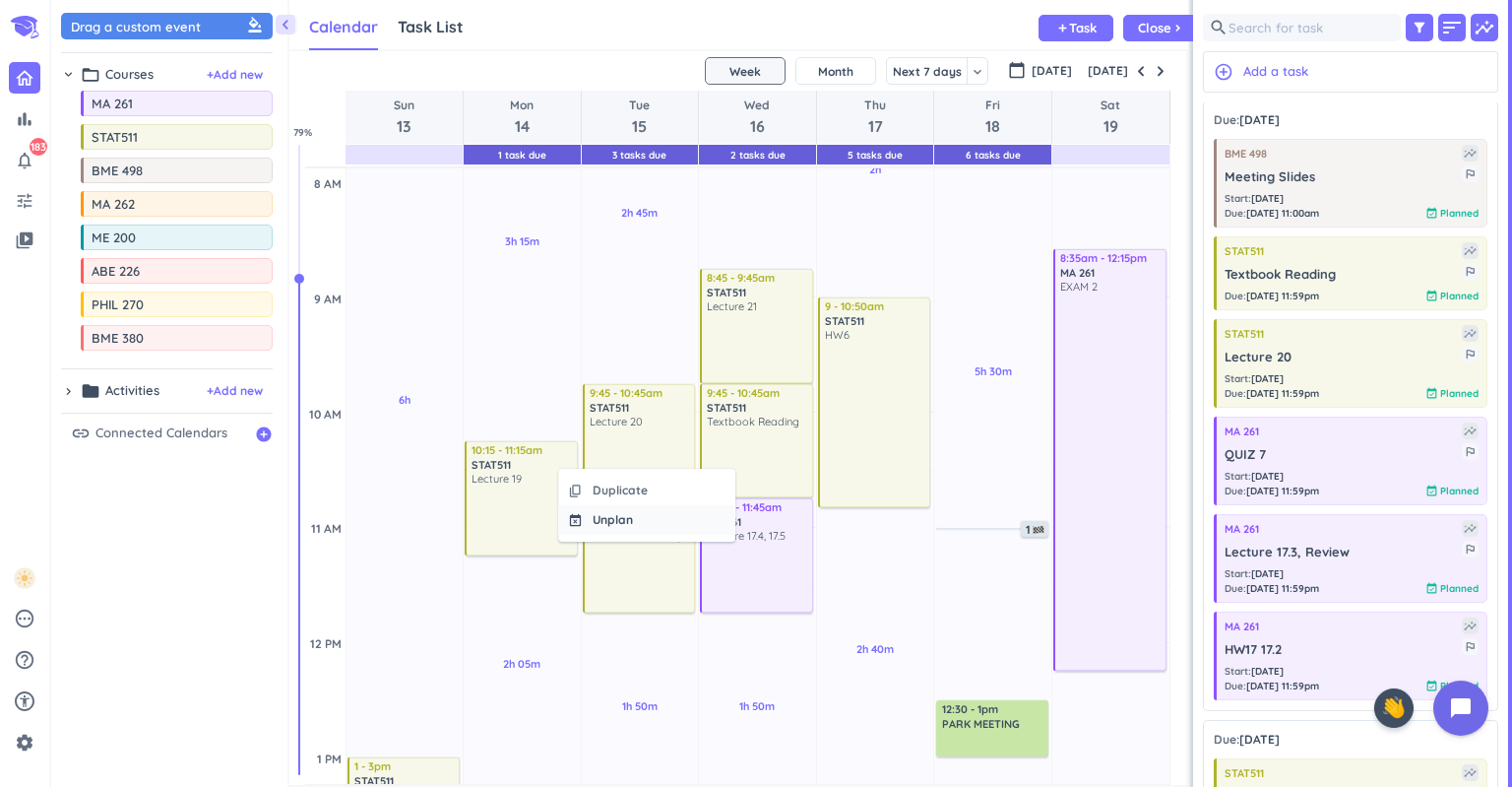 click on "Unplan" at bounding box center [612, 520] 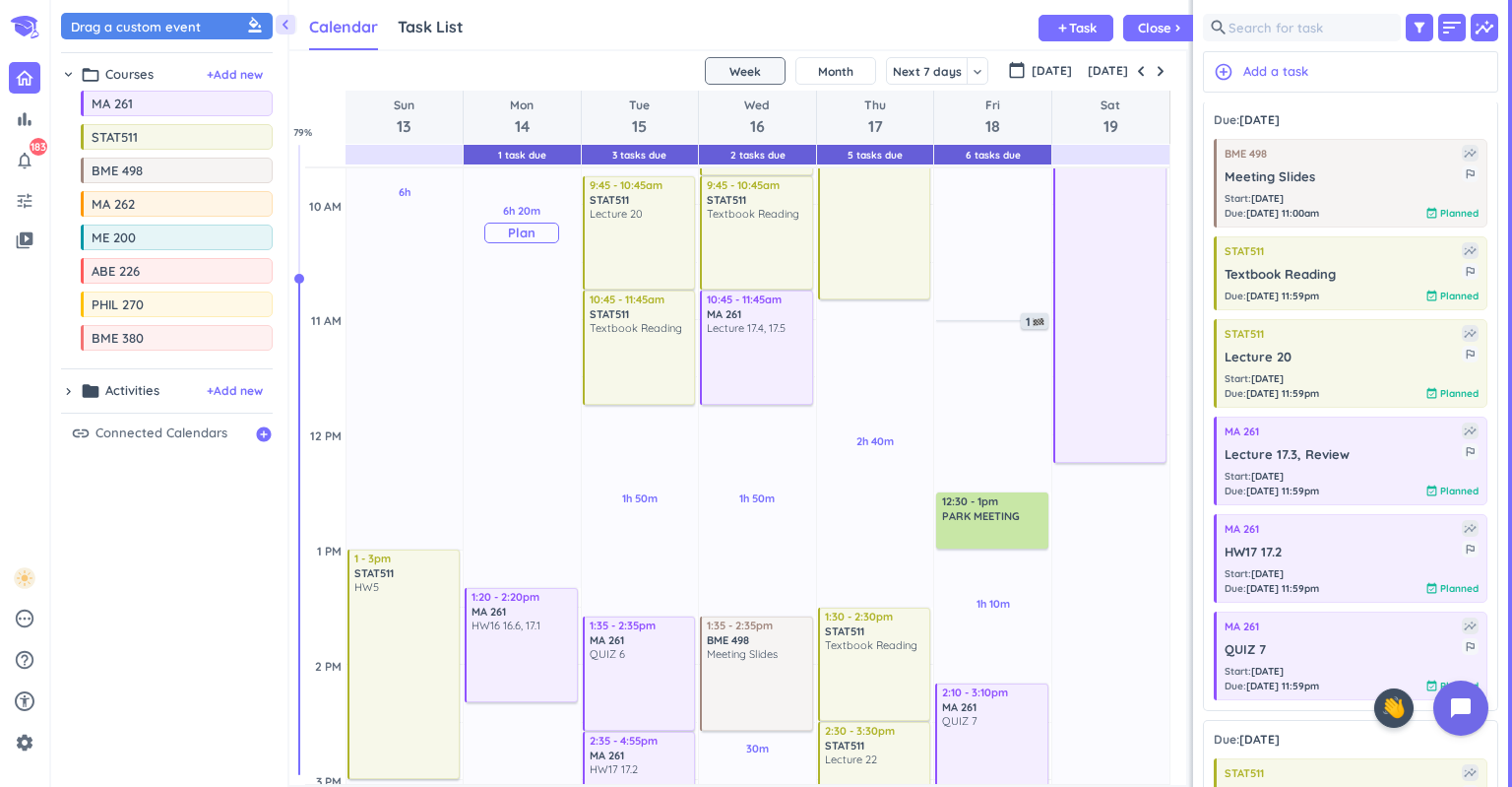 scroll, scrollTop: 653, scrollLeft: 0, axis: vertical 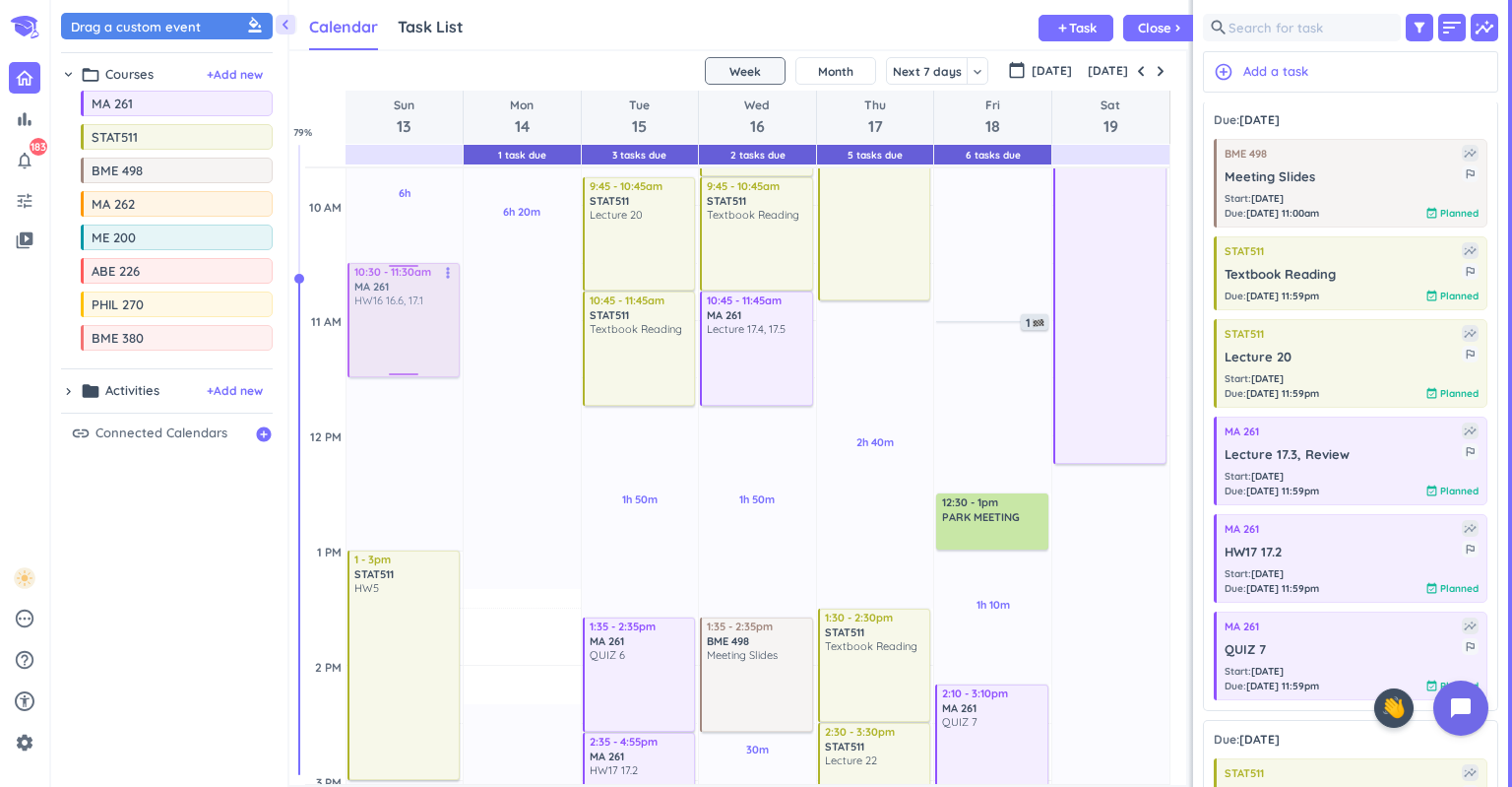 drag, startPoint x: 530, startPoint y: 670, endPoint x: 411, endPoint y: 329, distance: 361.1676 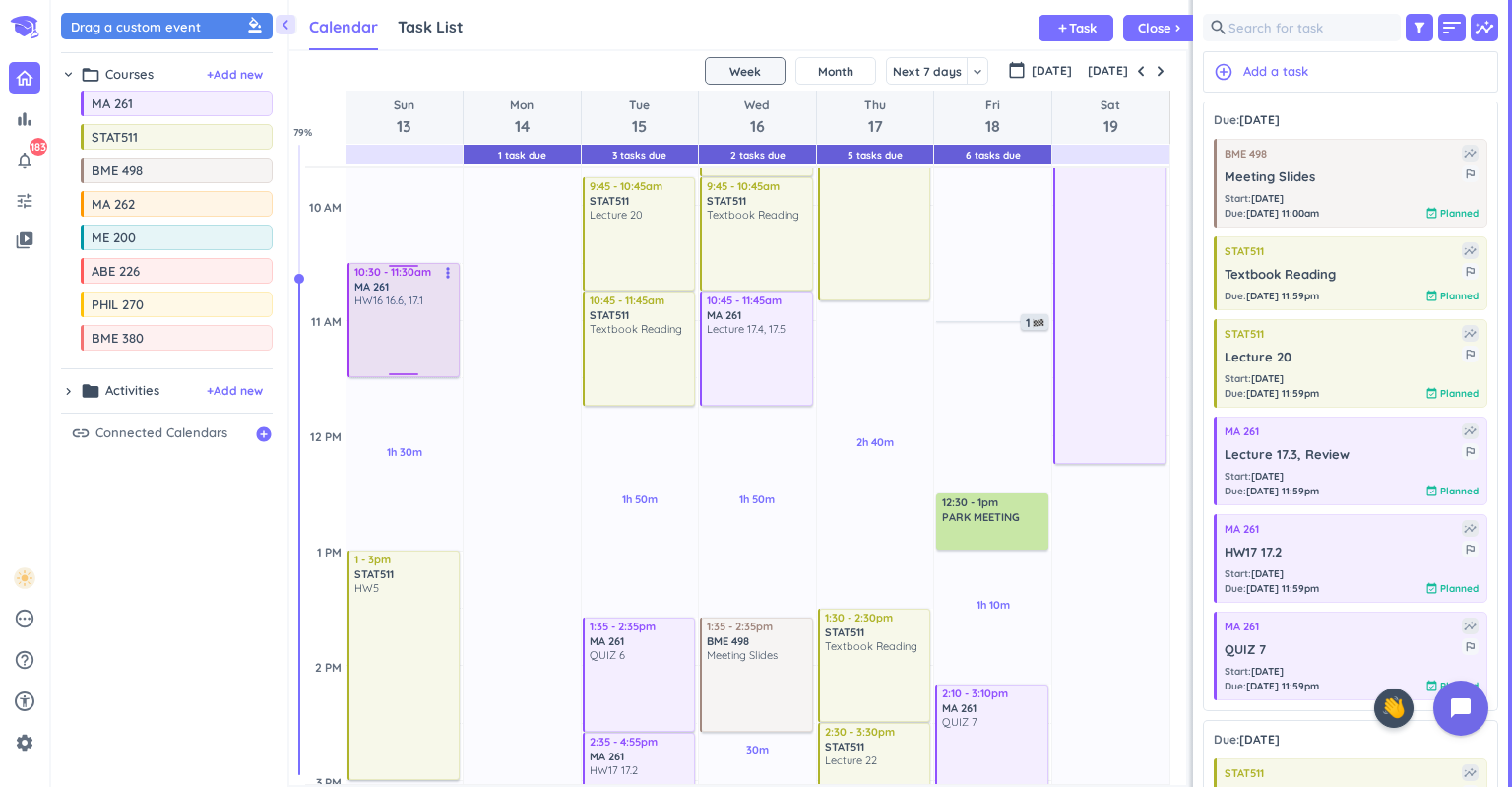 scroll, scrollTop: 418, scrollLeft: 0, axis: vertical 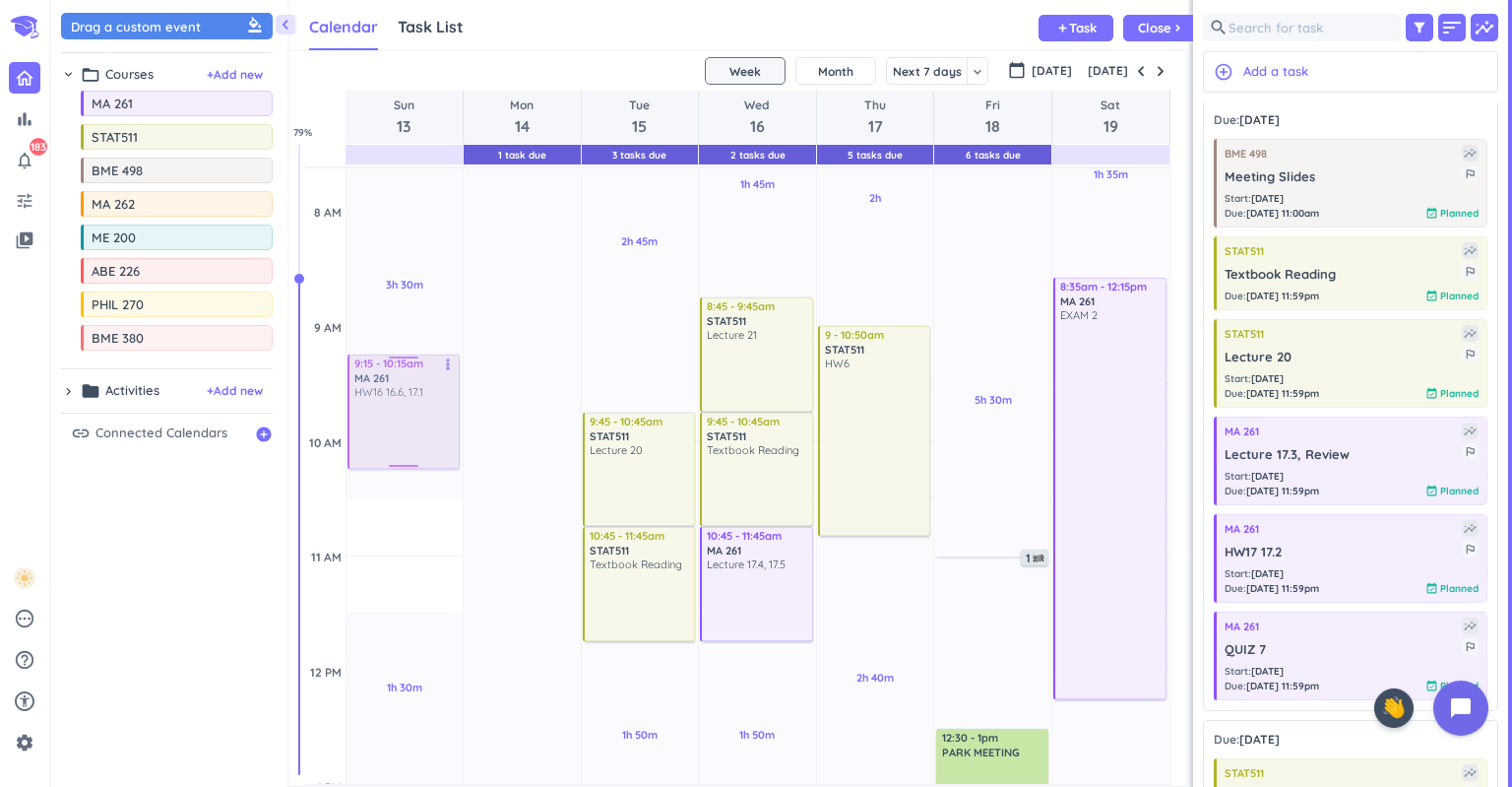 drag, startPoint x: 411, startPoint y: 538, endPoint x: 419, endPoint y: 417, distance: 121.26417 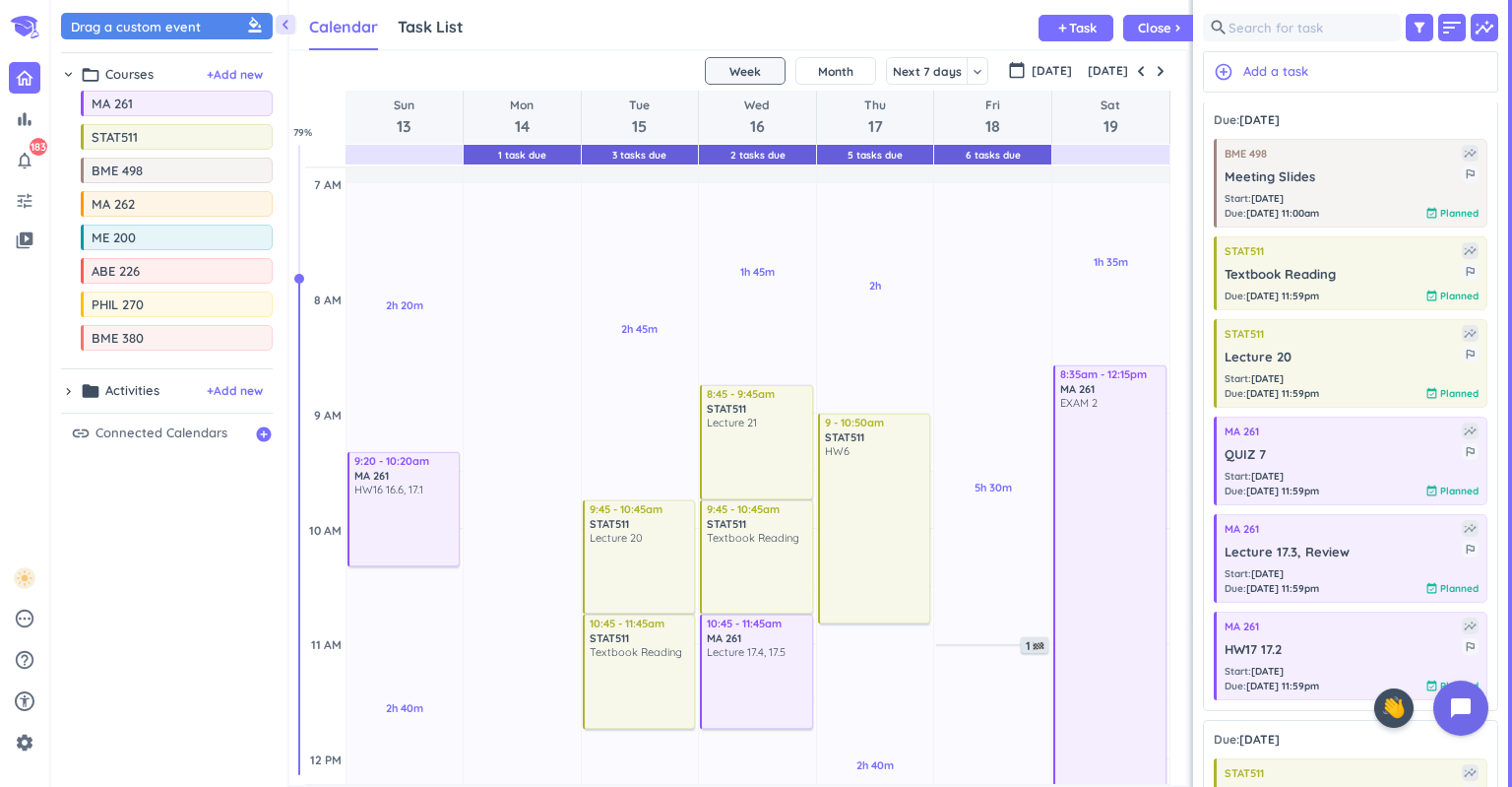 scroll, scrollTop: 333, scrollLeft: 0, axis: vertical 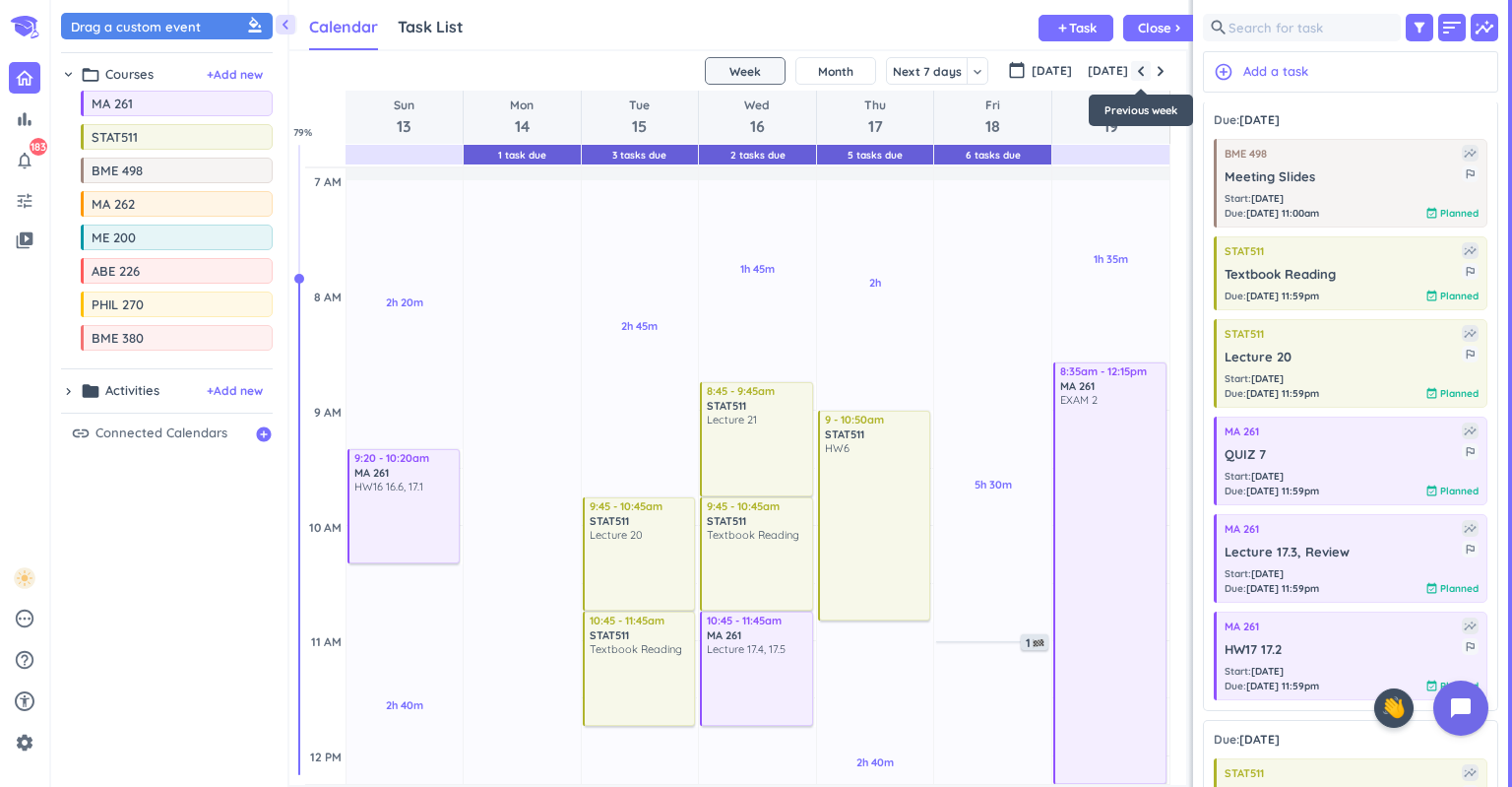 click at bounding box center (1141, 71) 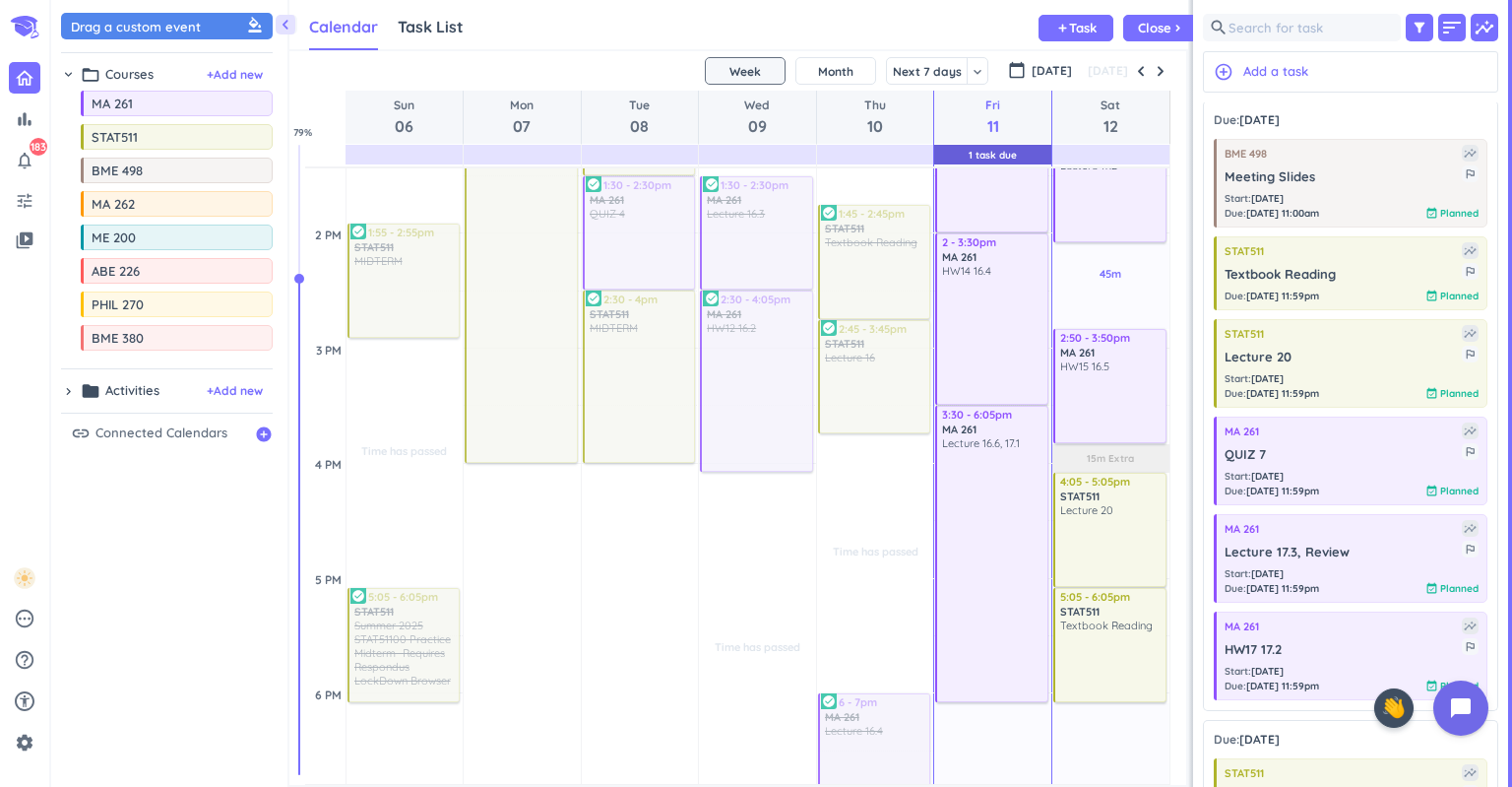 scroll, scrollTop: 1083, scrollLeft: 0, axis: vertical 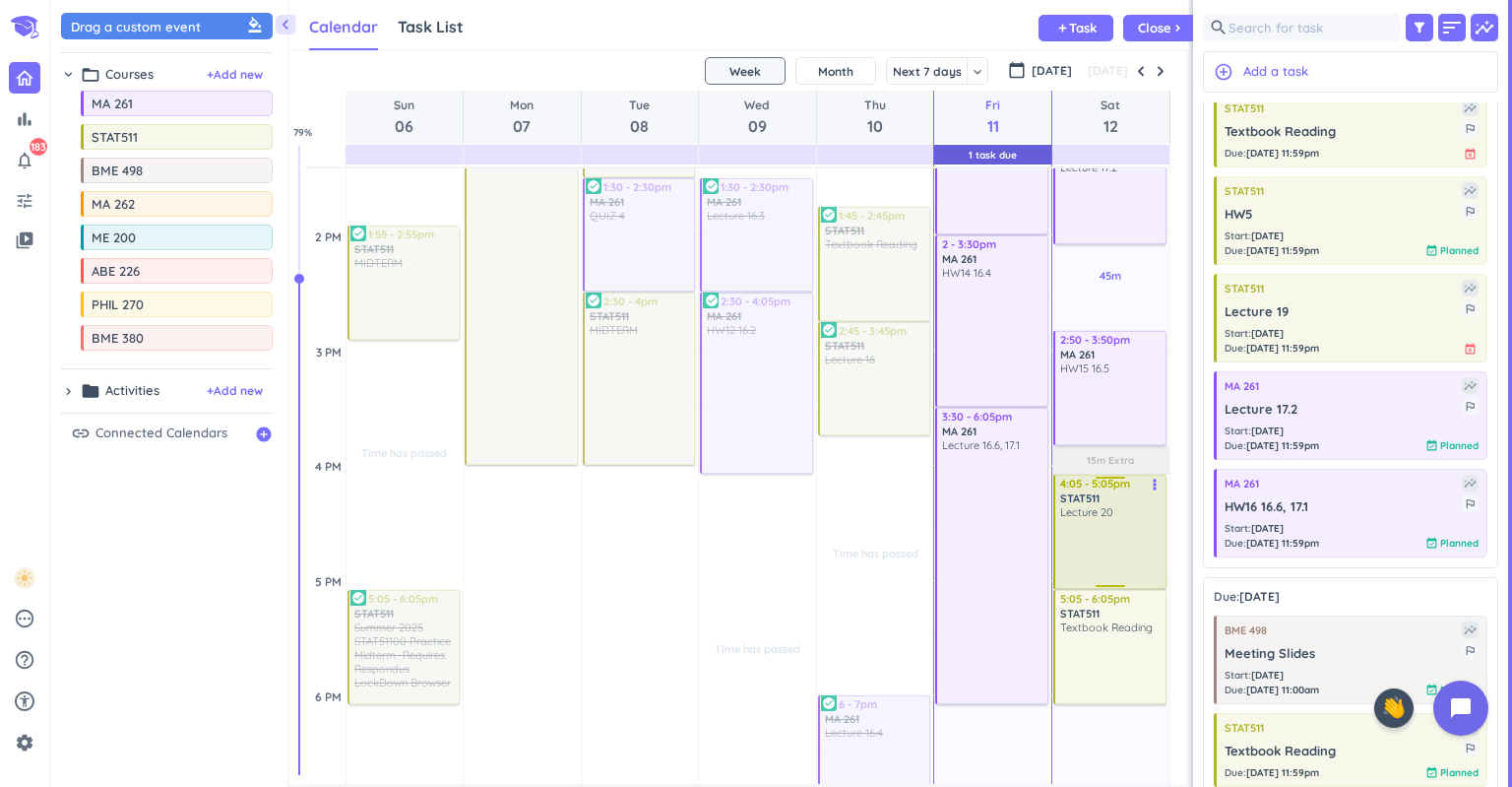 click on "more_vert" at bounding box center [1155, 485] 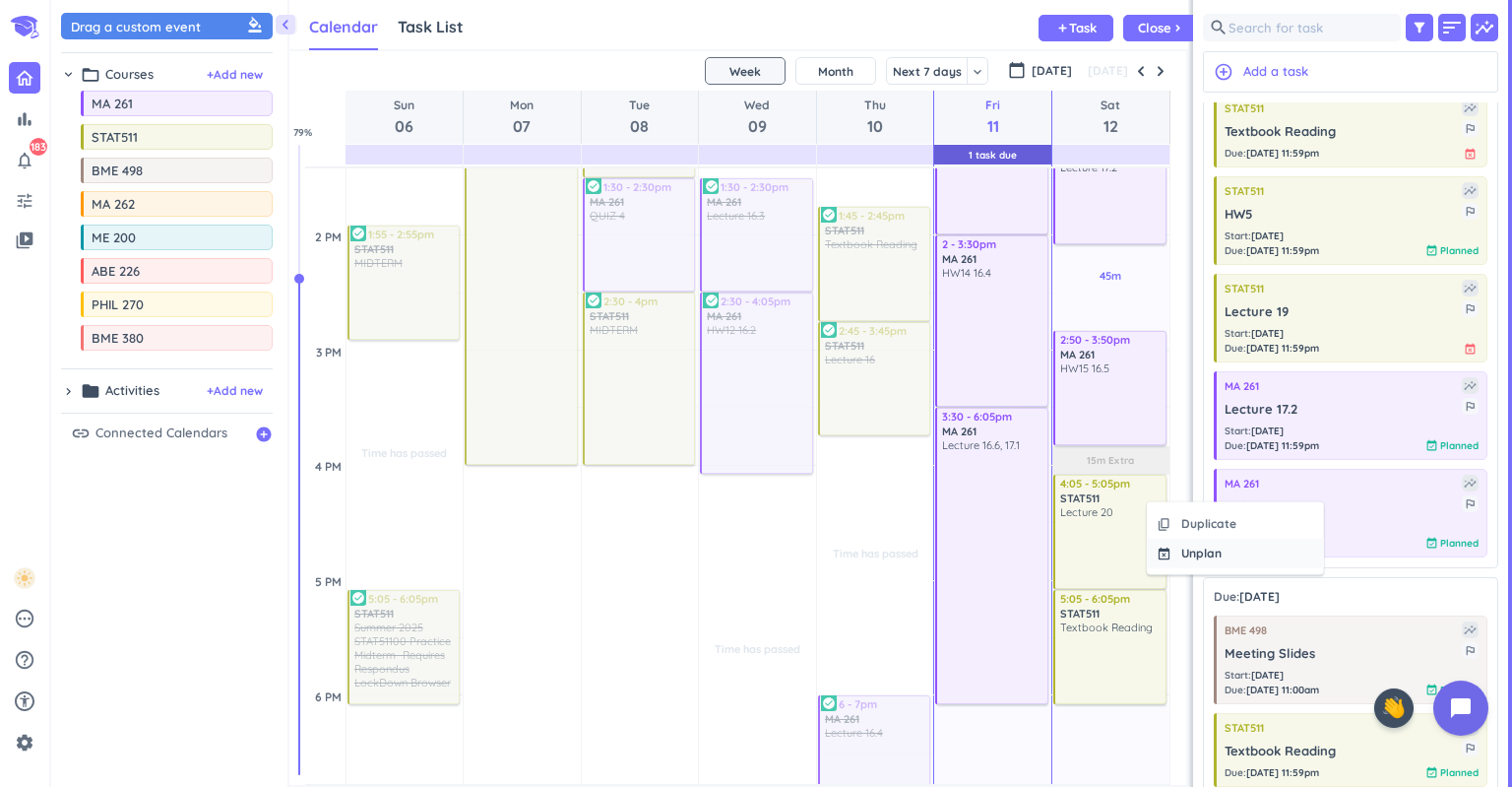 click on "event_busy Unplan" at bounding box center [1235, 554] 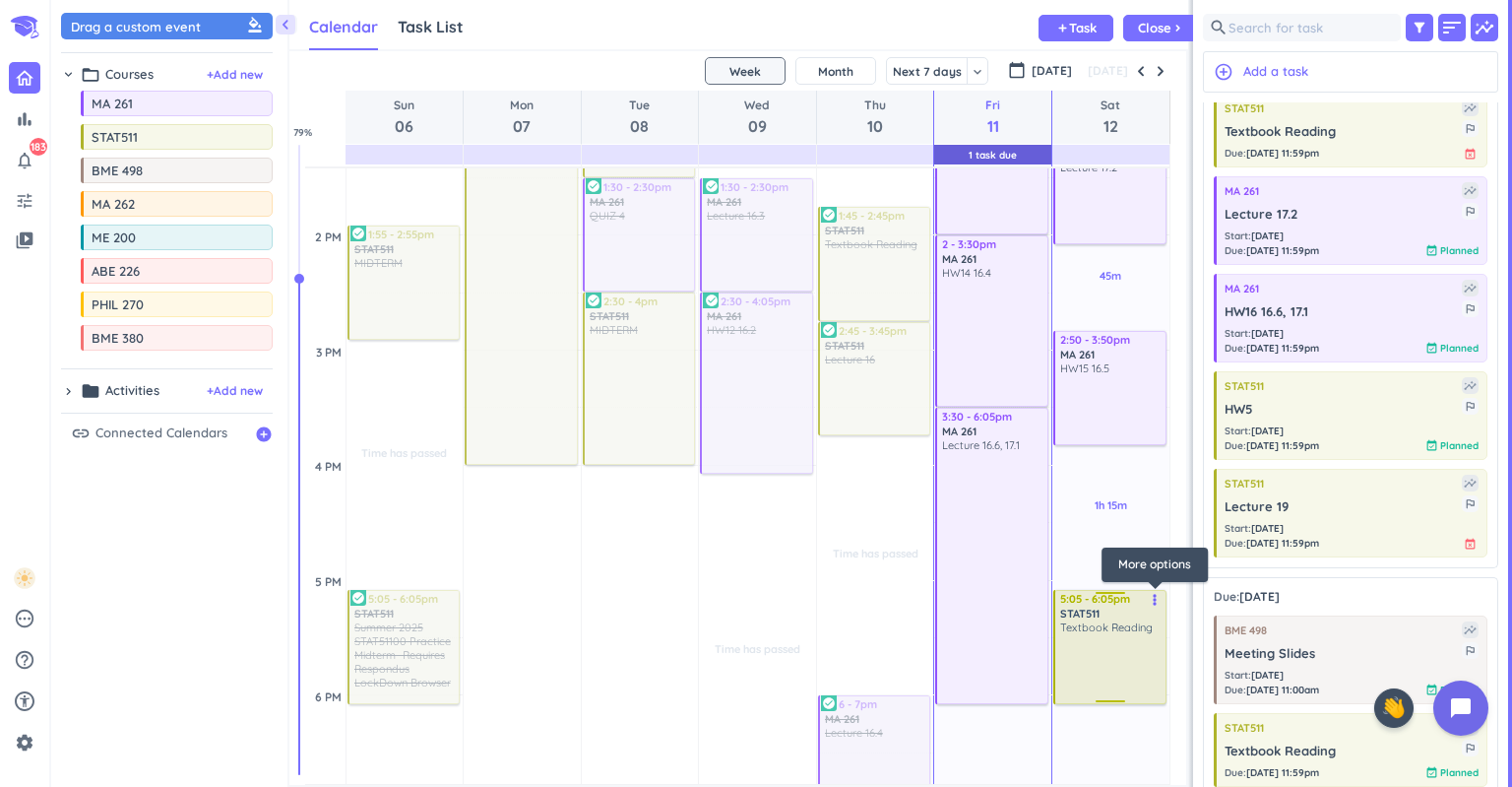 click on "more_vert" at bounding box center [1155, 600] 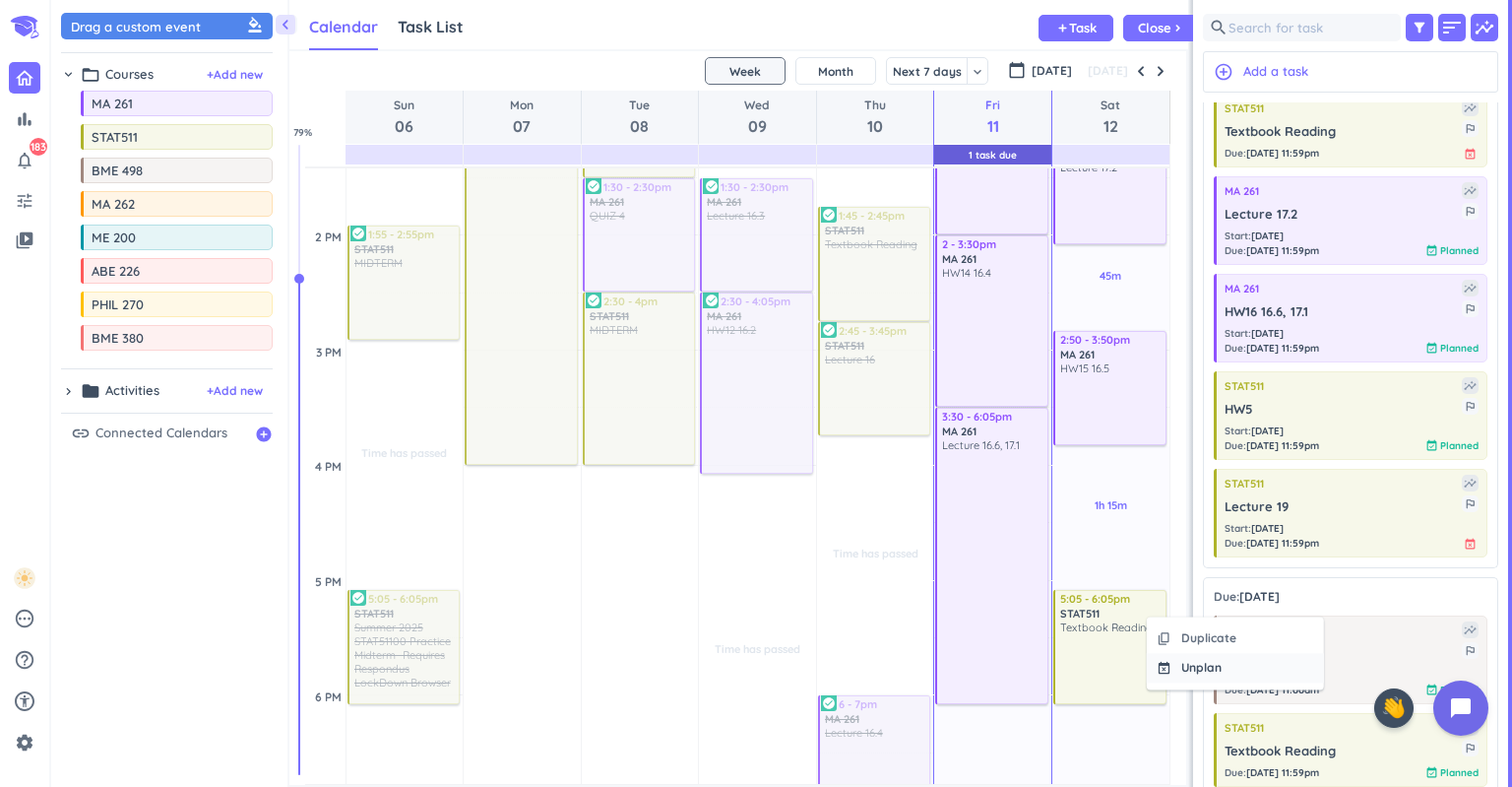 click on "Unplan" at bounding box center [1201, 668] 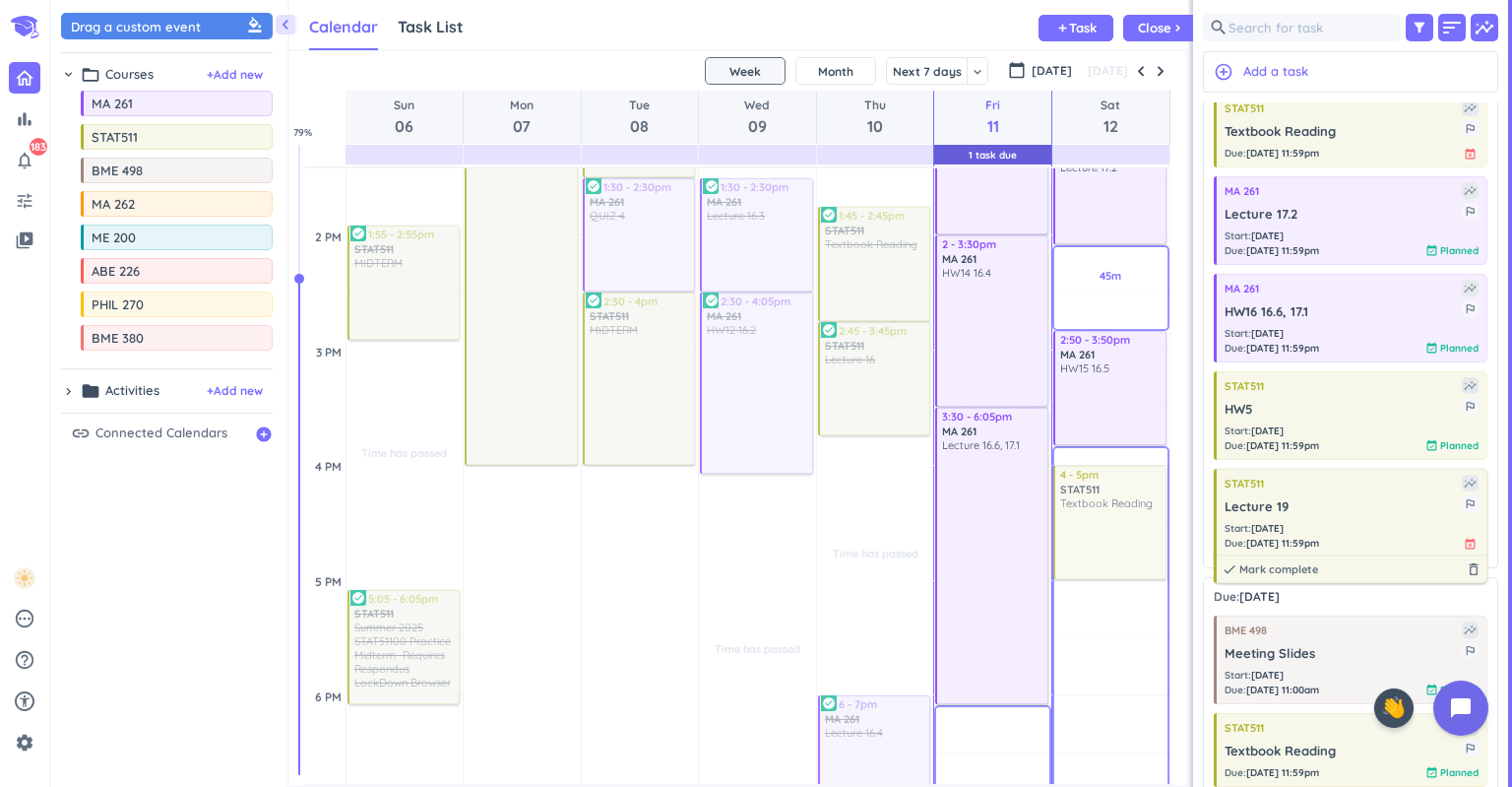 drag, startPoint x: 1333, startPoint y: 128, endPoint x: 1274, endPoint y: 480, distance: 356.9104 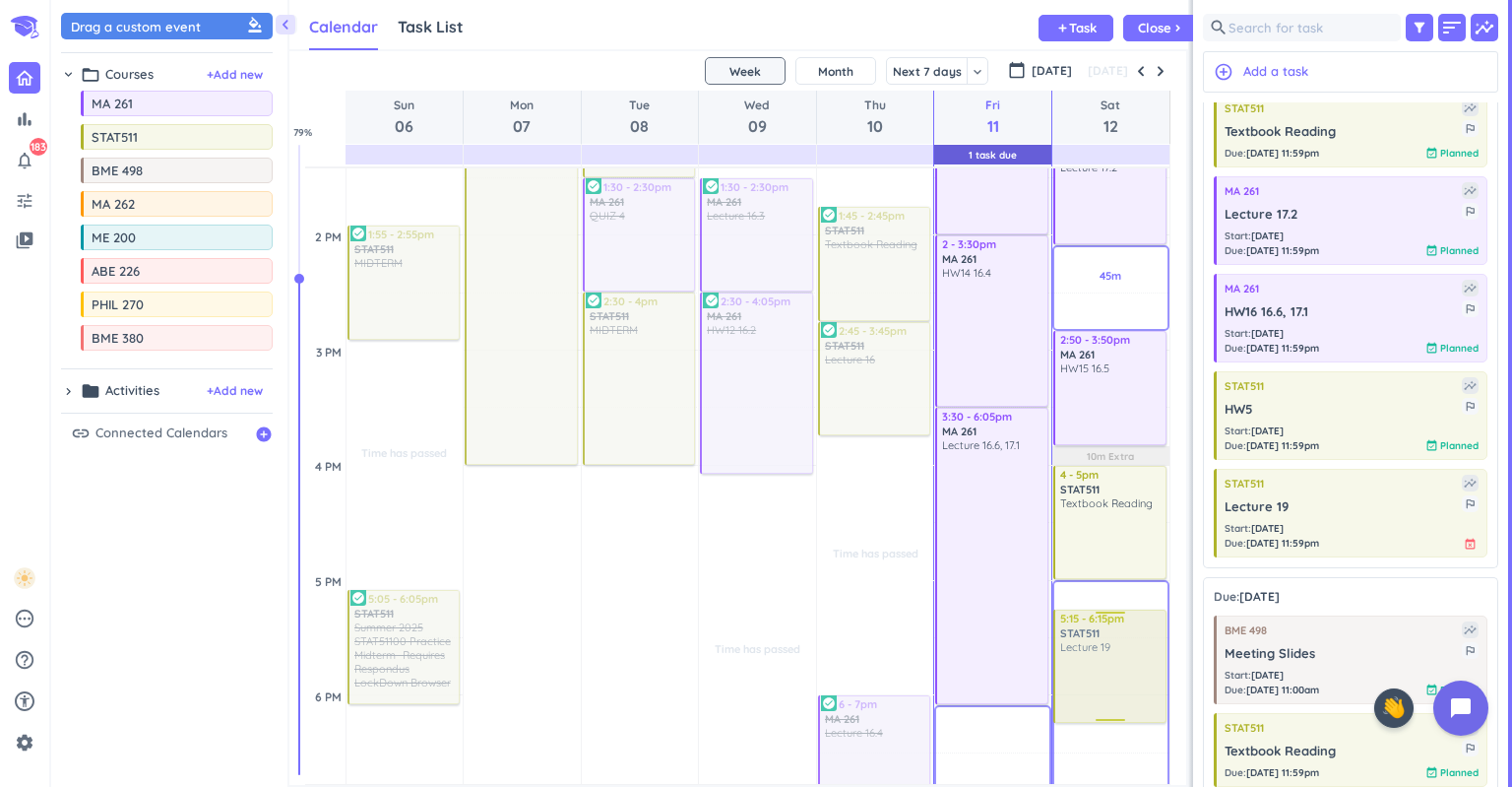 drag, startPoint x: 1173, startPoint y: 593, endPoint x: 1104, endPoint y: 616, distance: 72.73239 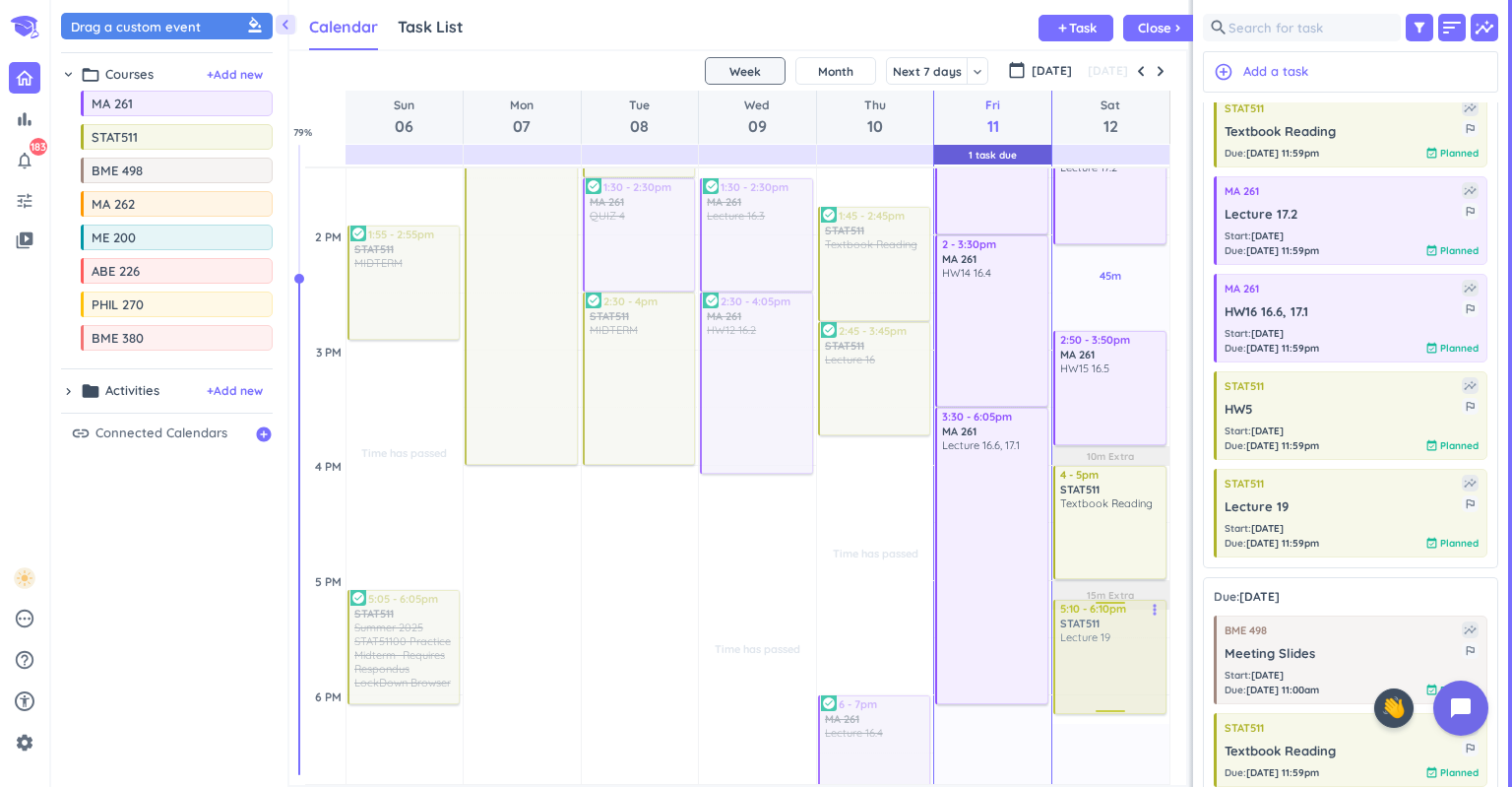 click on "3h  Past due Plan 1h 05m Past due Plan 45m Past due Plan 5h 45m Past due Plan 10m Extra 15m Extra Adjust Awake Time Adjust Awake Time 10 - 11am STAT511 Textbook Reading more_vert 11am - 12pm STAT511 Lecture 18 more_vert 1:05 - 2:05pm MA 261 Lecture 17.2 more_vert 2:50 - 3:50pm MA 261 HW15 16.5 more_vert 4 - 5pm STAT511 Textbook Reading more_vert 5:15 - 6:15pm STAT511 Lecture 19 more_vert 5:10 - 6:10pm STAT511 Lecture 19 more_vert" at bounding box center (1110, 465) 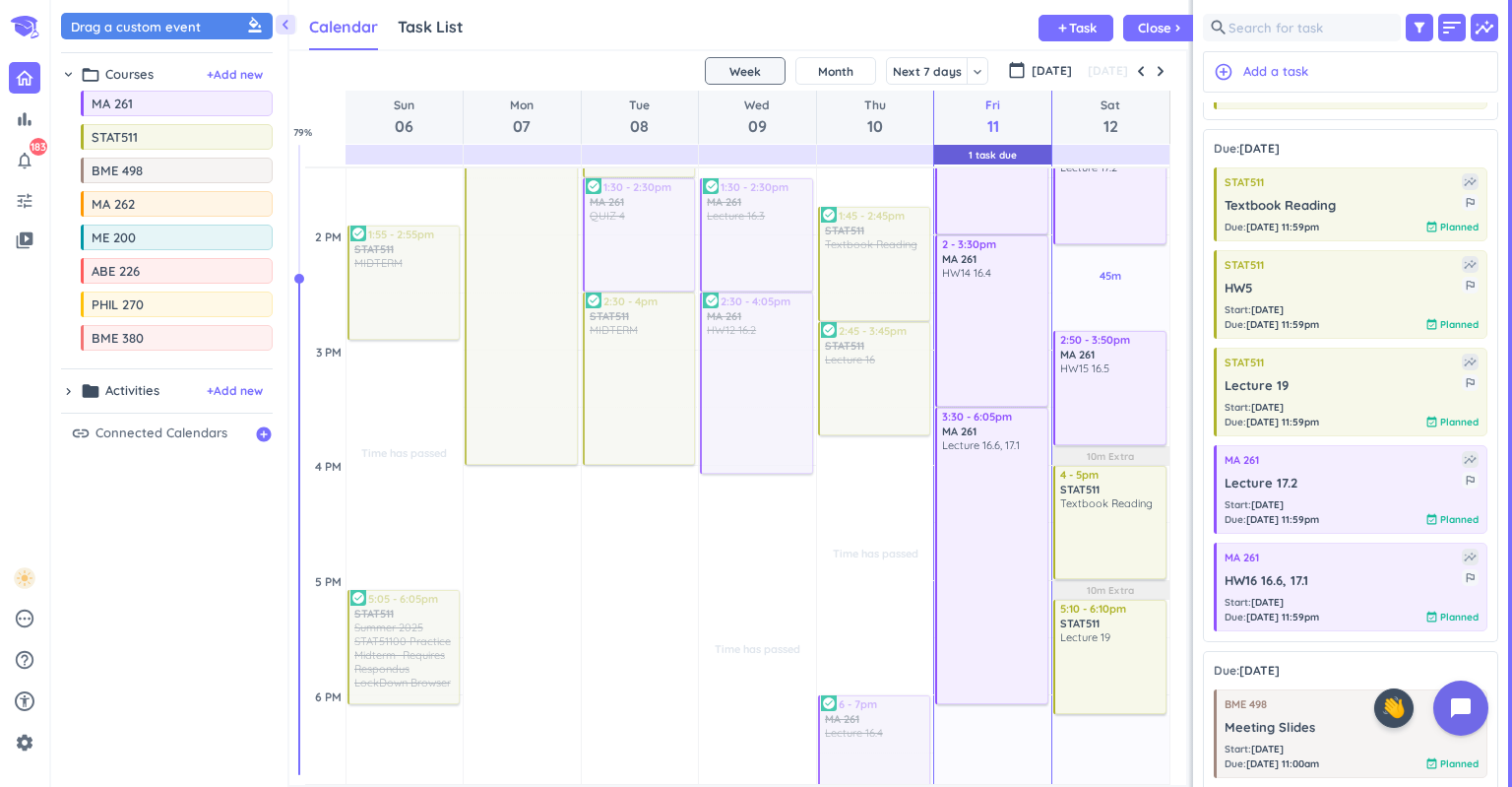 scroll, scrollTop: 837, scrollLeft: 0, axis: vertical 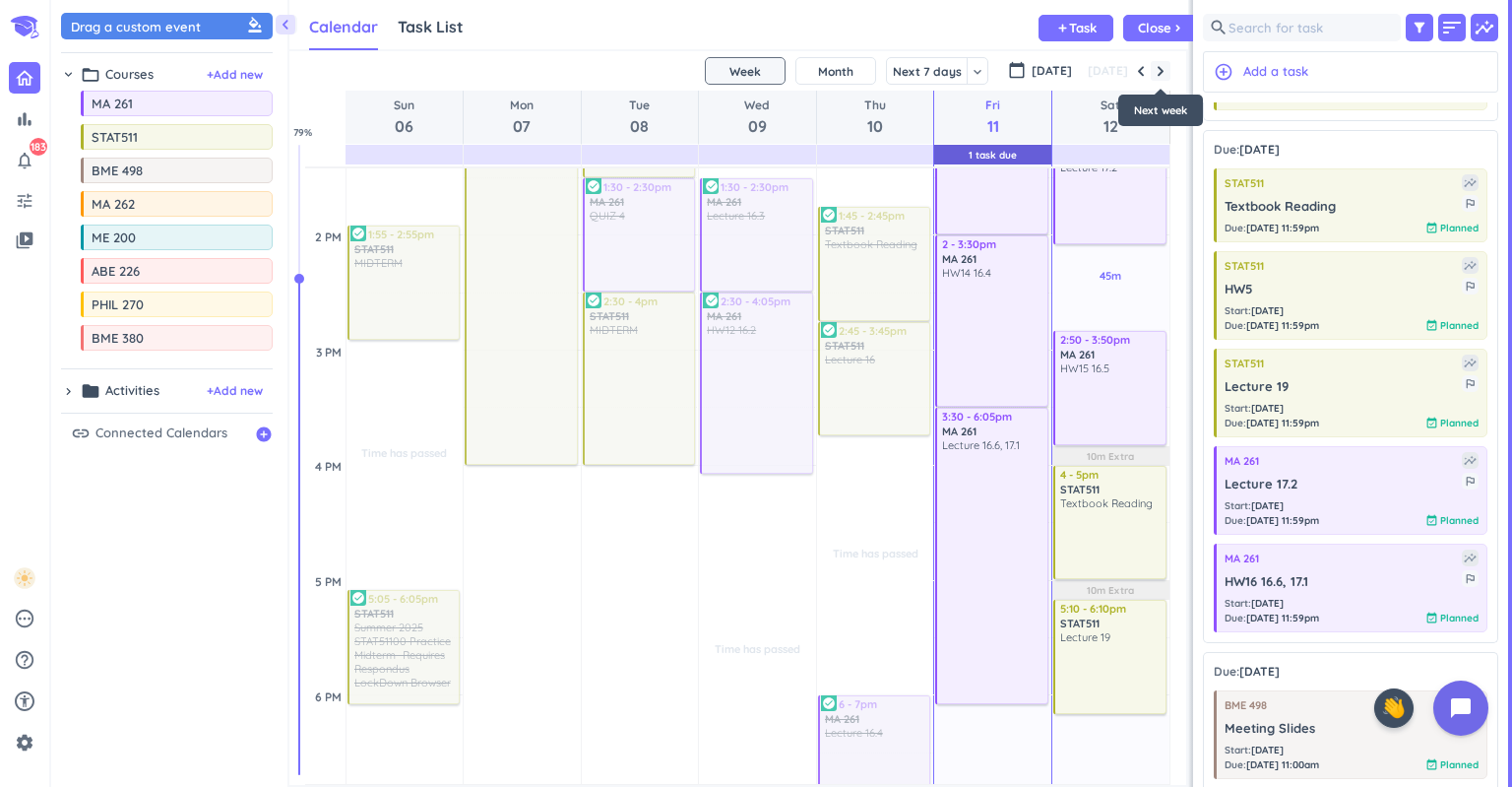 click at bounding box center [1161, 71] 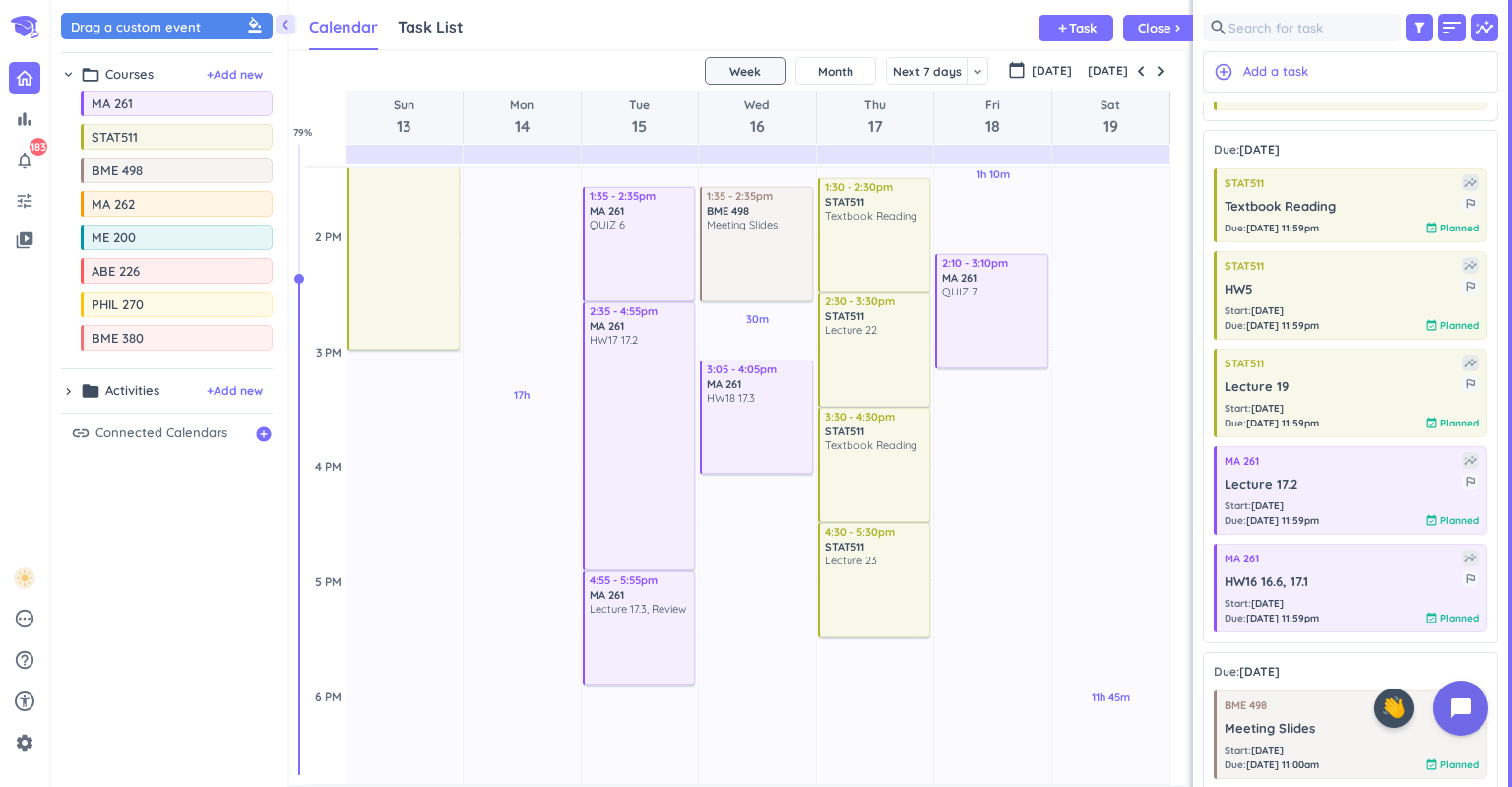 scroll, scrollTop: 231, scrollLeft: 0, axis: vertical 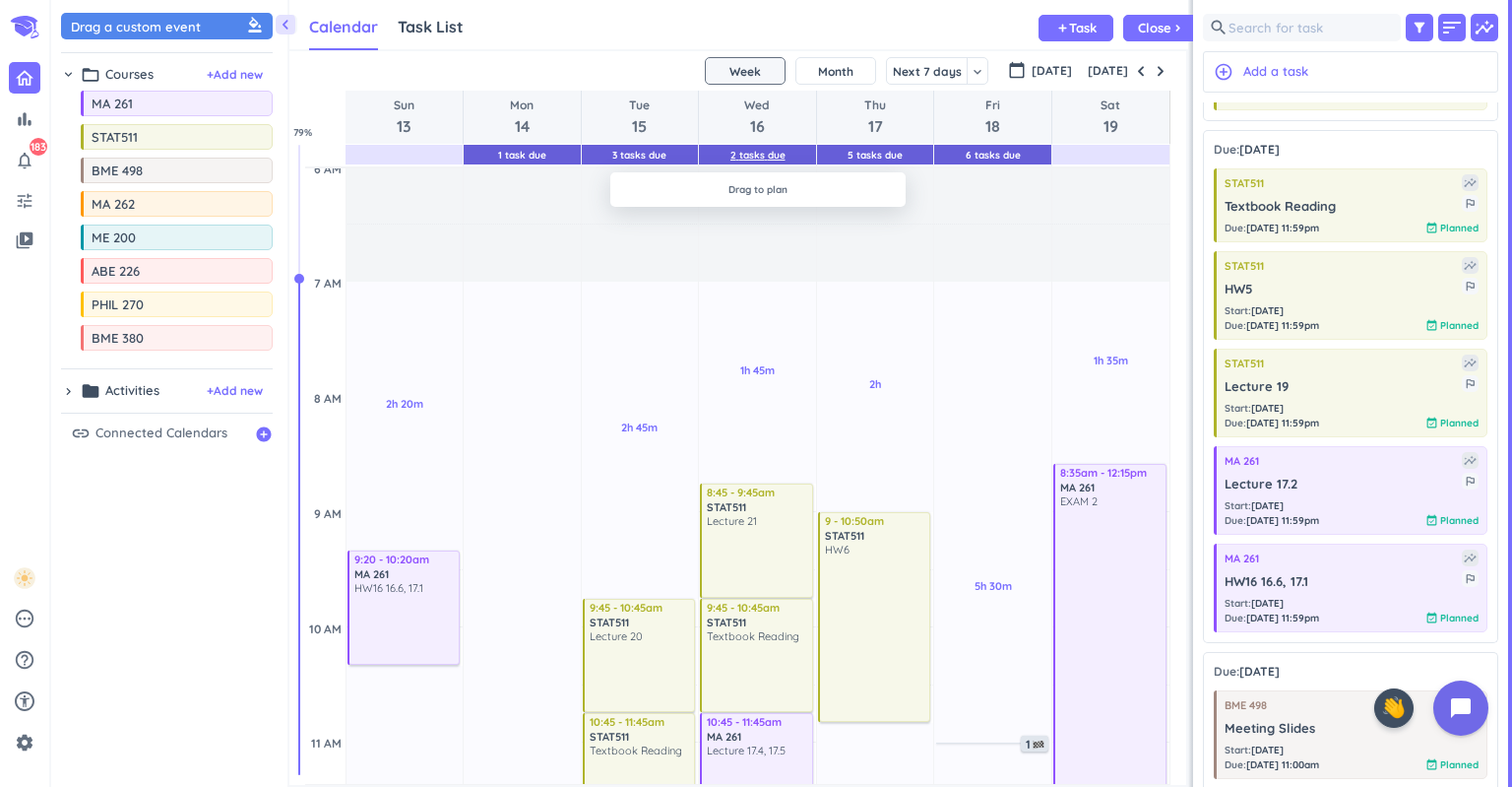 click on "2   Tasks   Due" at bounding box center (758, 155) 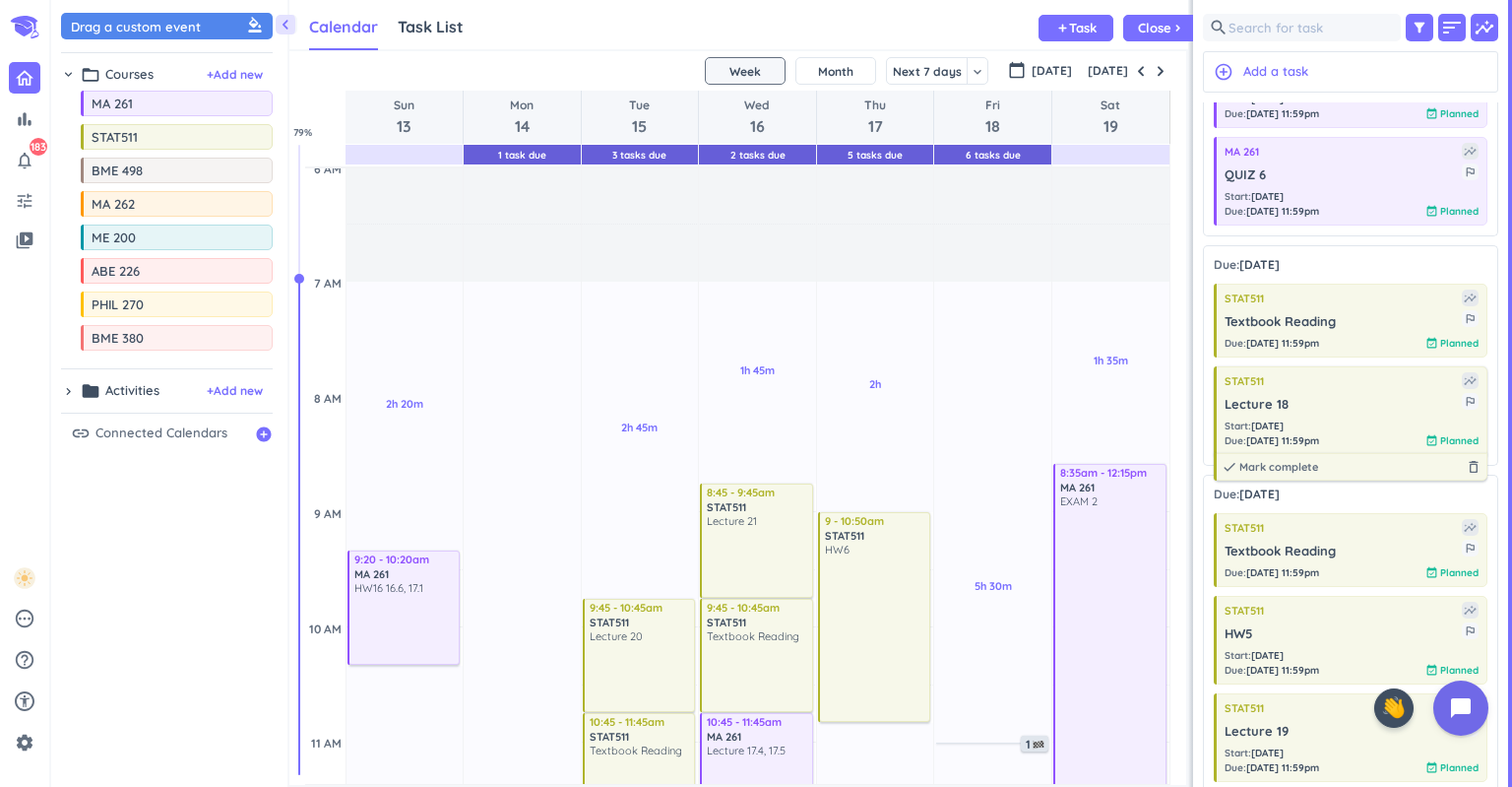 scroll, scrollTop: 518, scrollLeft: 0, axis: vertical 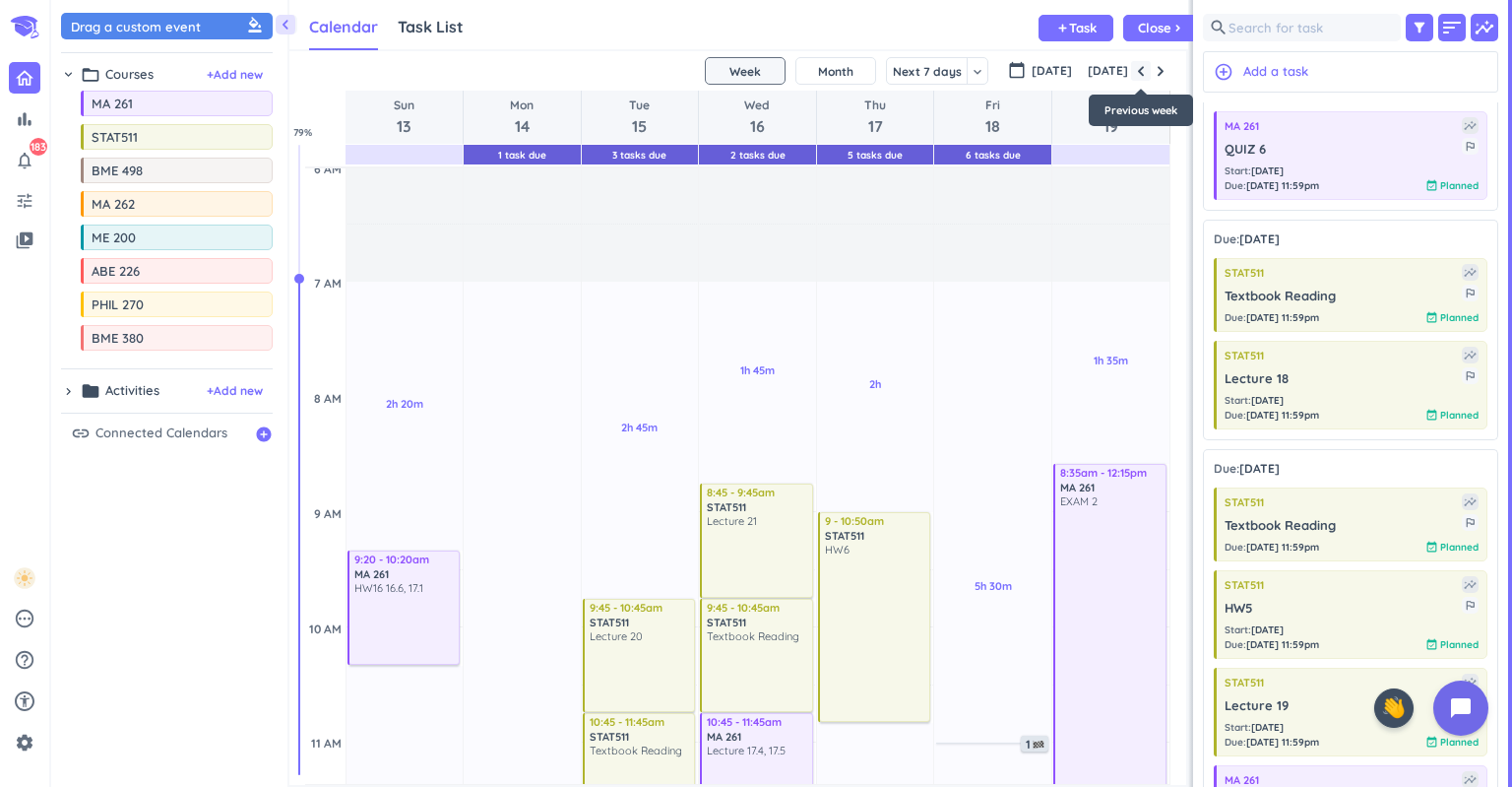 click at bounding box center (1141, 71) 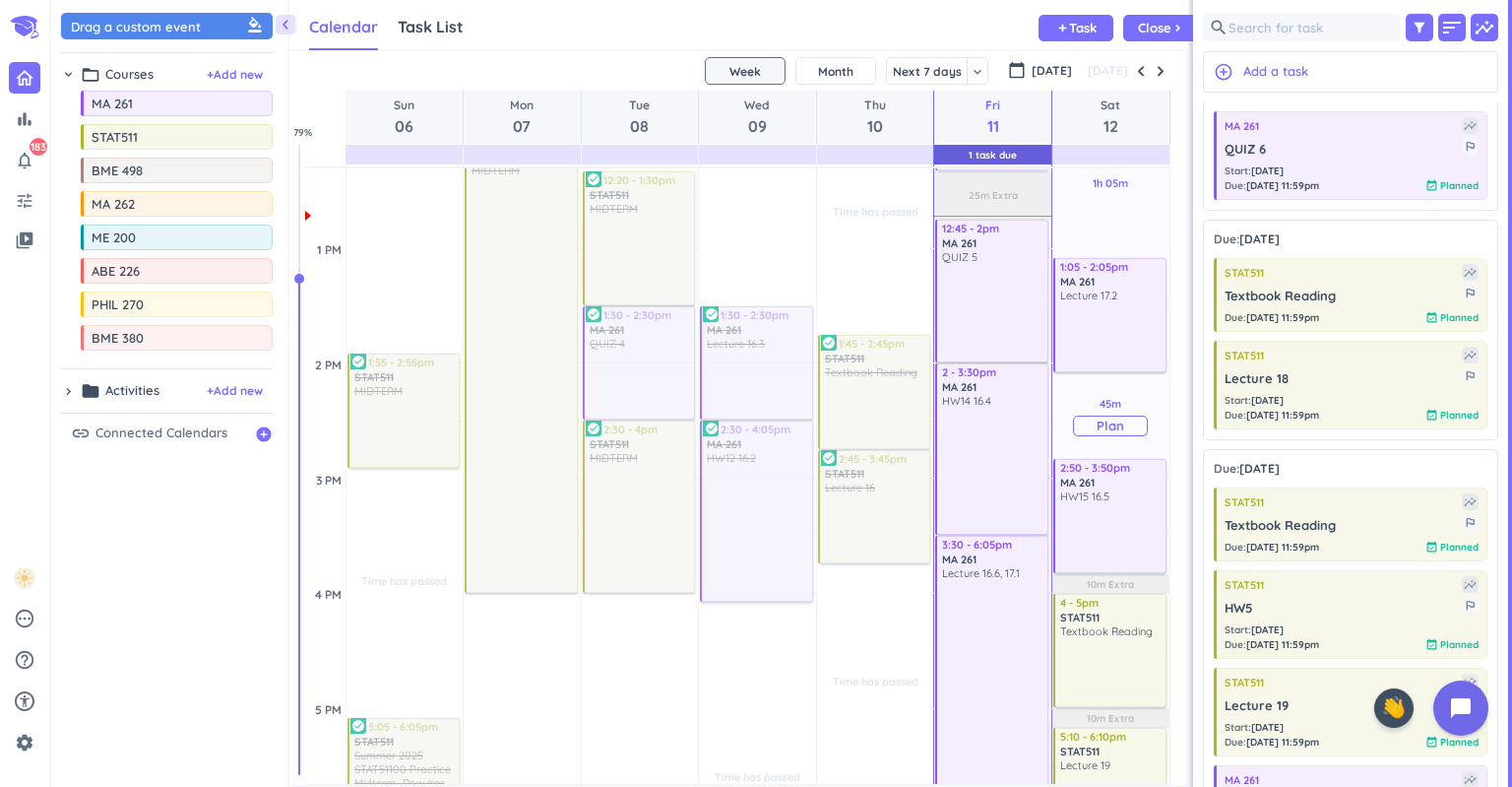 scroll, scrollTop: 955, scrollLeft: 0, axis: vertical 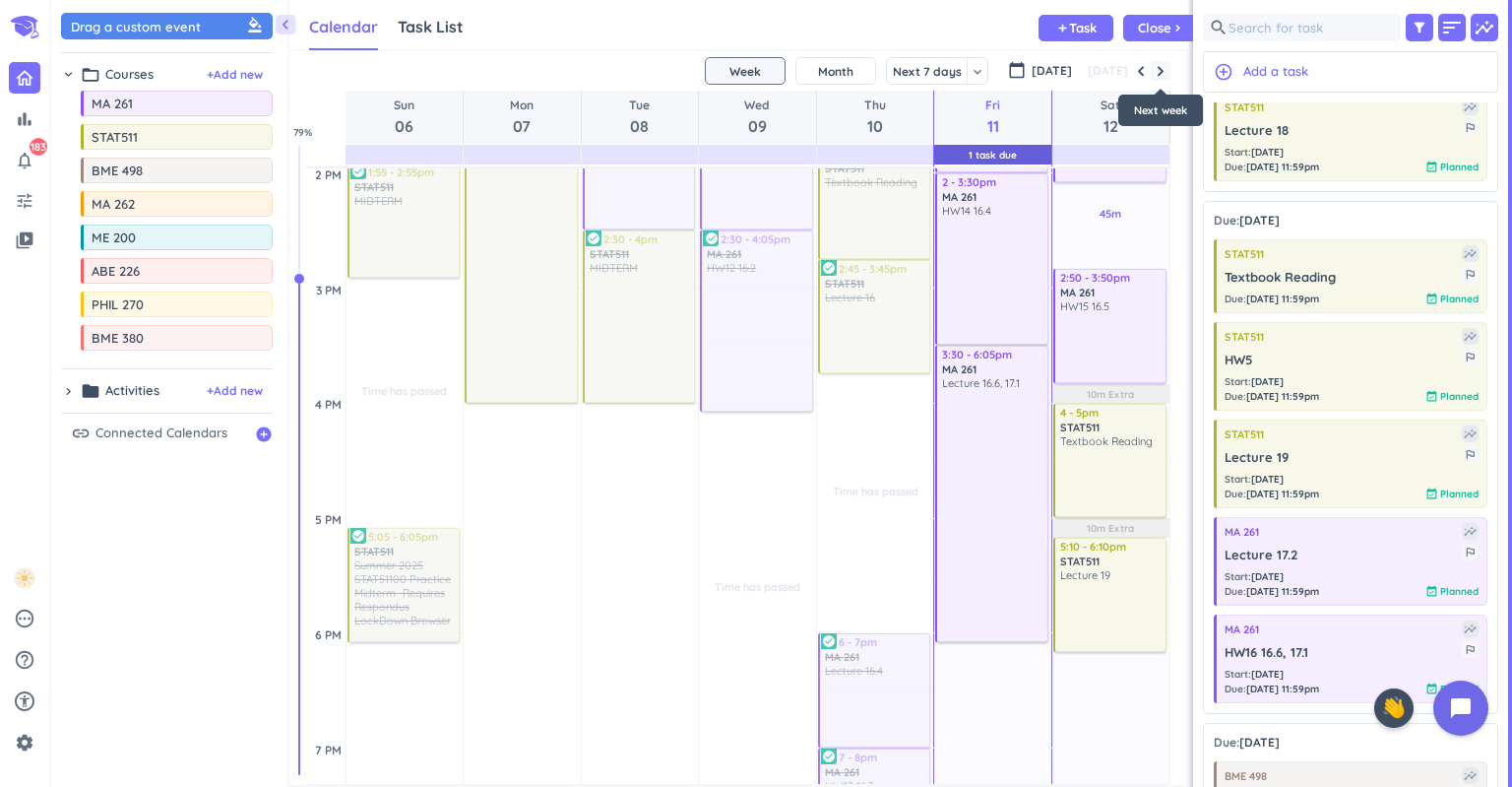 click at bounding box center (1161, 71) 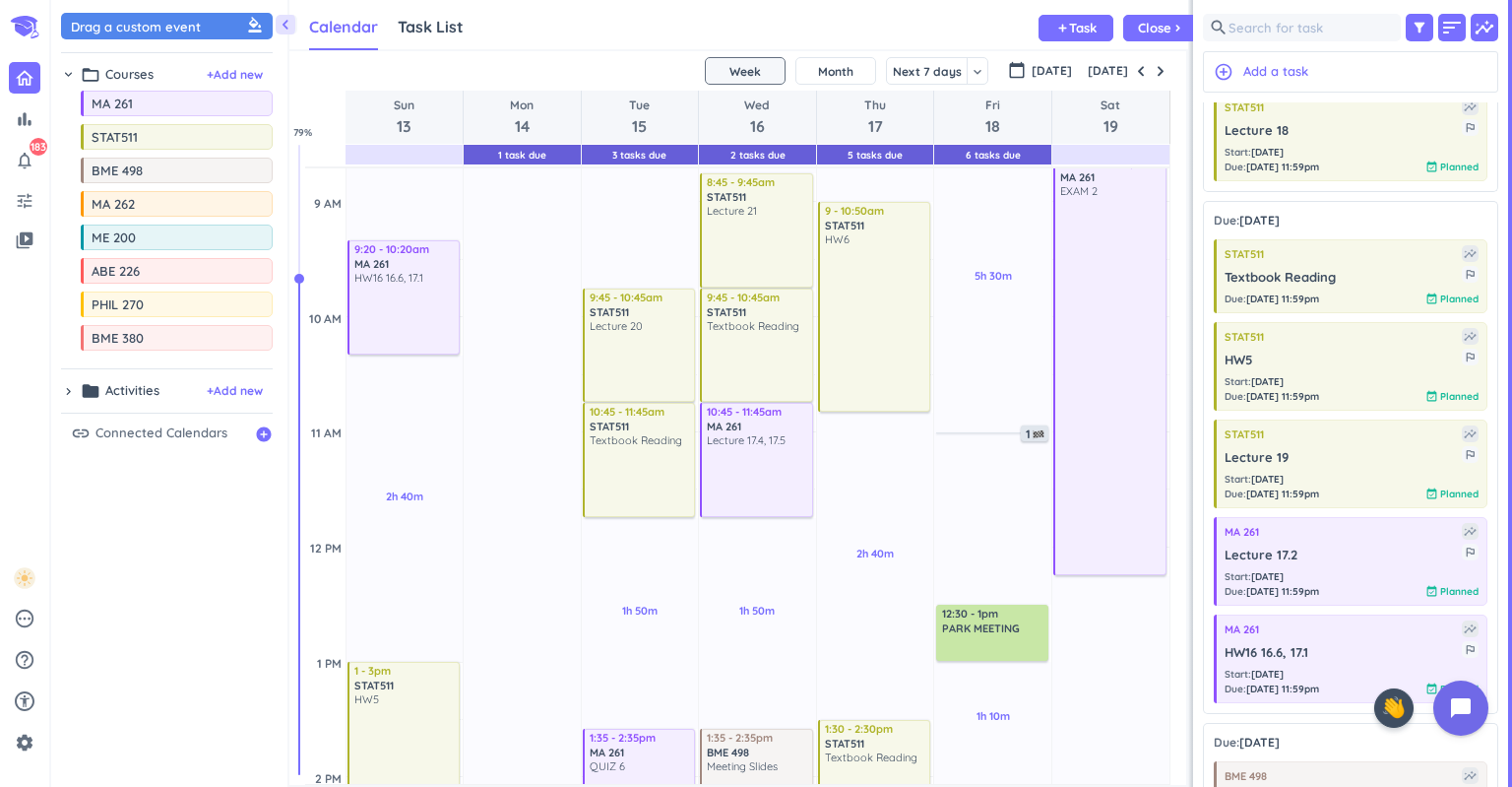 scroll, scrollTop: 543, scrollLeft: 0, axis: vertical 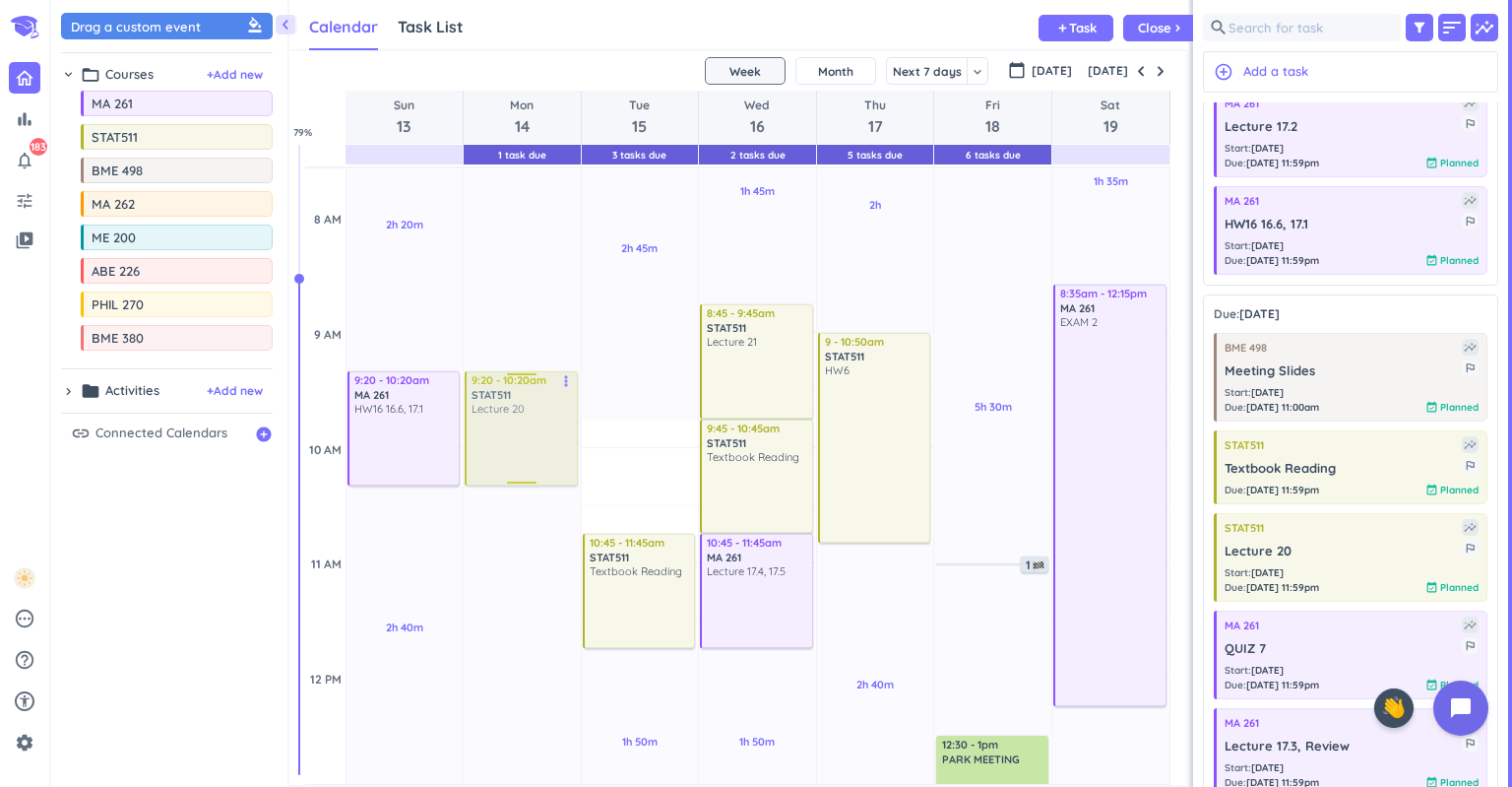 drag, startPoint x: 631, startPoint y: 458, endPoint x: 512, endPoint y: 398, distance: 133.2704 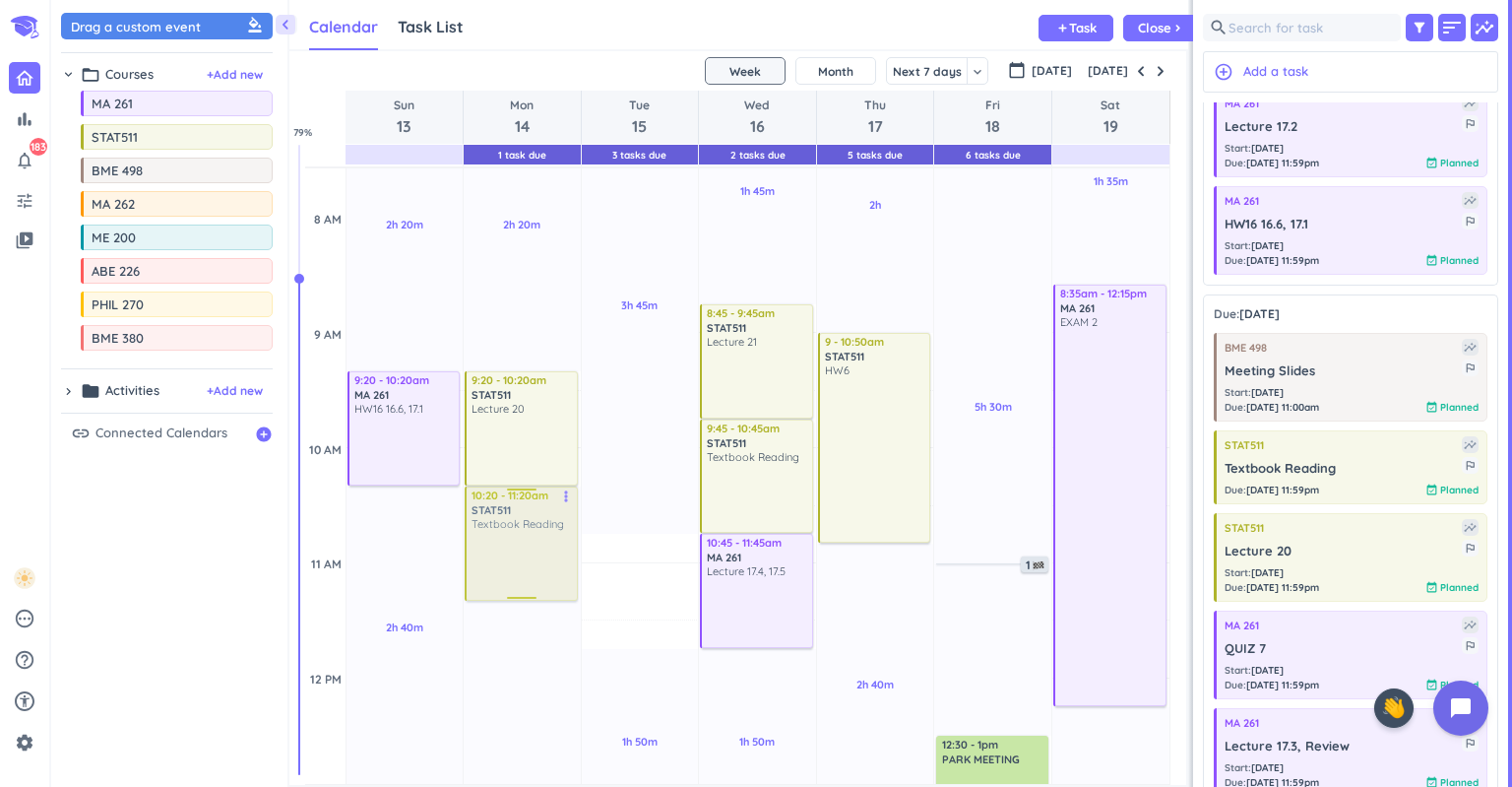 click on "2h 20m Past due Plan 2h 40m Past due Plan 9h  Past due Plan Adjust Awake Time Adjust Awake Time 9:20 - 10:20am MA 261 HW16 16.6, 17.1 more_vert 1 - 3pm STAT511 HW5 more_vert 2h 20m Past due Plan 13h 40m Past due Plan Adjust Awake Time Adjust Awake Time 9:20 - 10:20am STAT511 Lecture 20 more_vert 1  10:20 - 11:20am STAT511 Textbook Reading more_vert 3h 45m Past due Plan 1h 50m Past due Plan 6h 05m Past due Plan Adjust Awake Time Adjust Awake Time 10:45 - 11:45am STAT511 Textbook Reading more_vert 1:35 - 2:35pm MA 261 QUIZ 6 more_vert 2:35 - 4:55pm MA 261 HW17 17.2 more_vert 4:55 - 5:55pm MA 261 Lecture 17.3, Review more_vert 3  1h 45m Past due Plan 1h 50m Past due Plan 30m Past due Plan 7h 55m Past due Plan Adjust Awake Time Adjust Awake Time 8:45 - 9:45am STAT511 Lecture 21 more_vert 9:45 - 10:45am STAT511 Textbook Reading more_vert 10:45 - 11:45am MA 261 Lecture  17.4, 17.5 more_vert 1:35 - 2:35pm BME 498 Meeting Slides more_vert 3:05 - 4:05pm MA 261 HW18 17.3 more_vert 2  2h  Past due Plan 2h 40m Past due" at bounding box center [737, 1138] 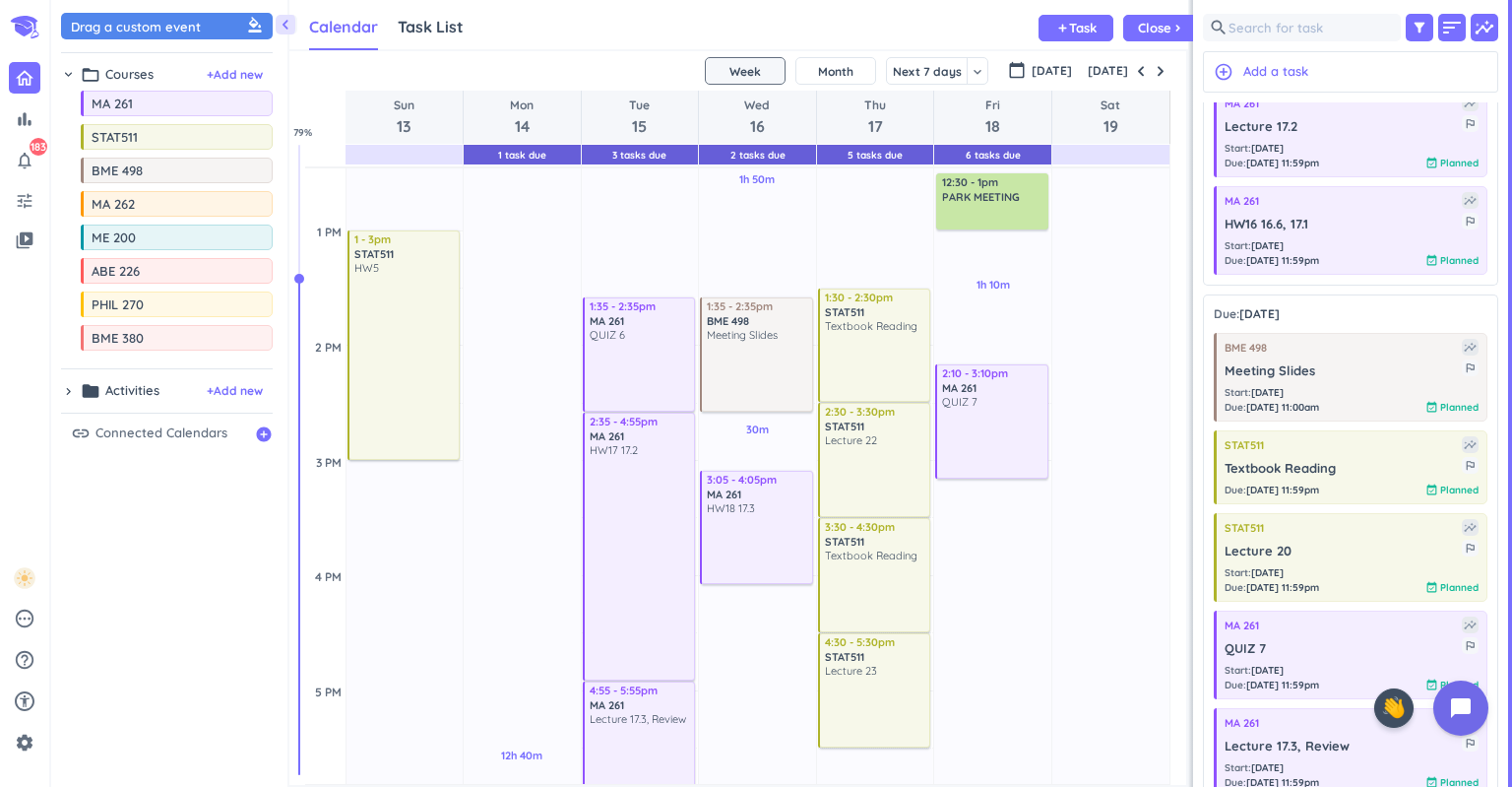scroll, scrollTop: 956, scrollLeft: 0, axis: vertical 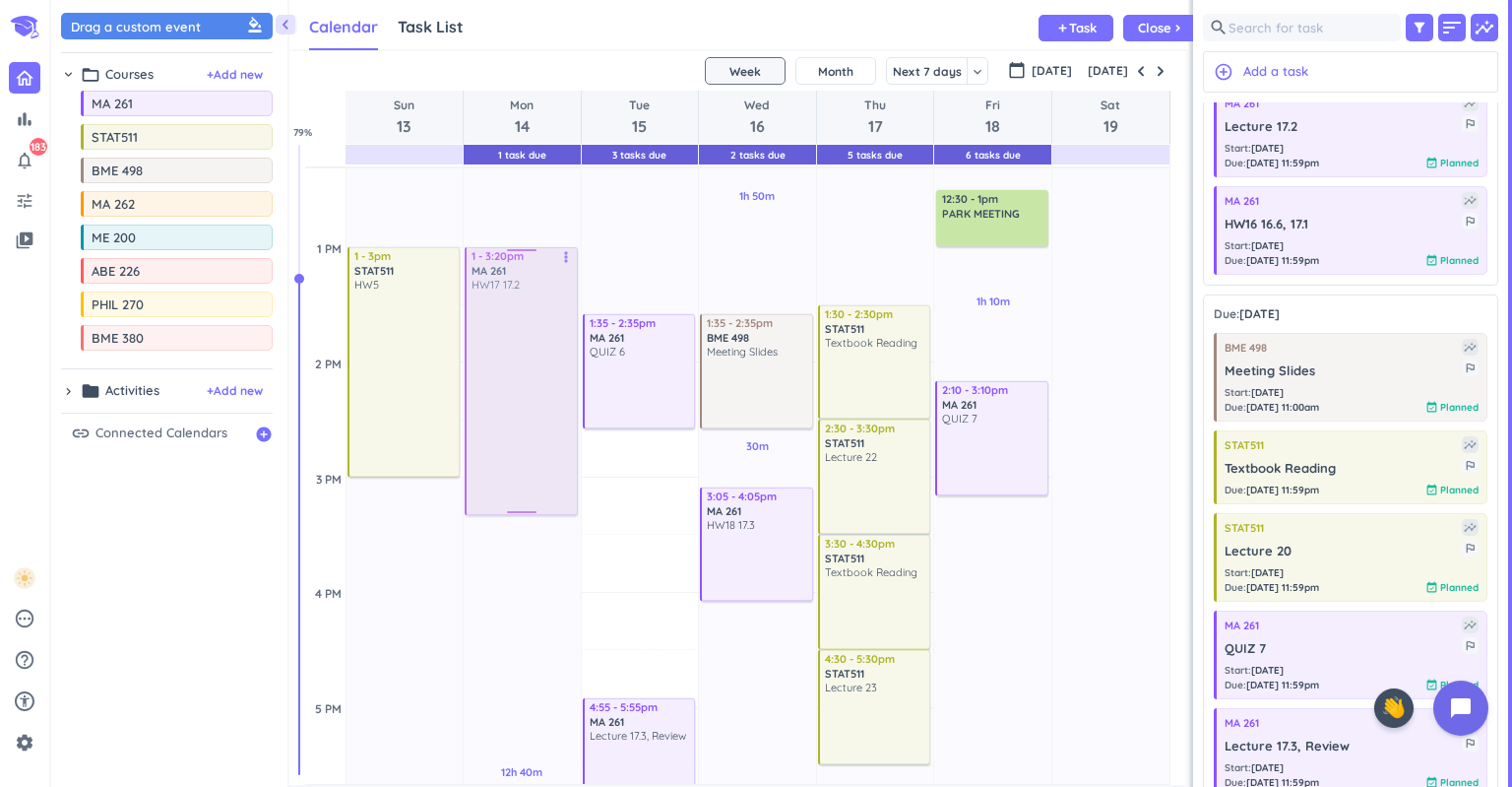 drag, startPoint x: 640, startPoint y: 608, endPoint x: 536, endPoint y: 414, distance: 220.1182 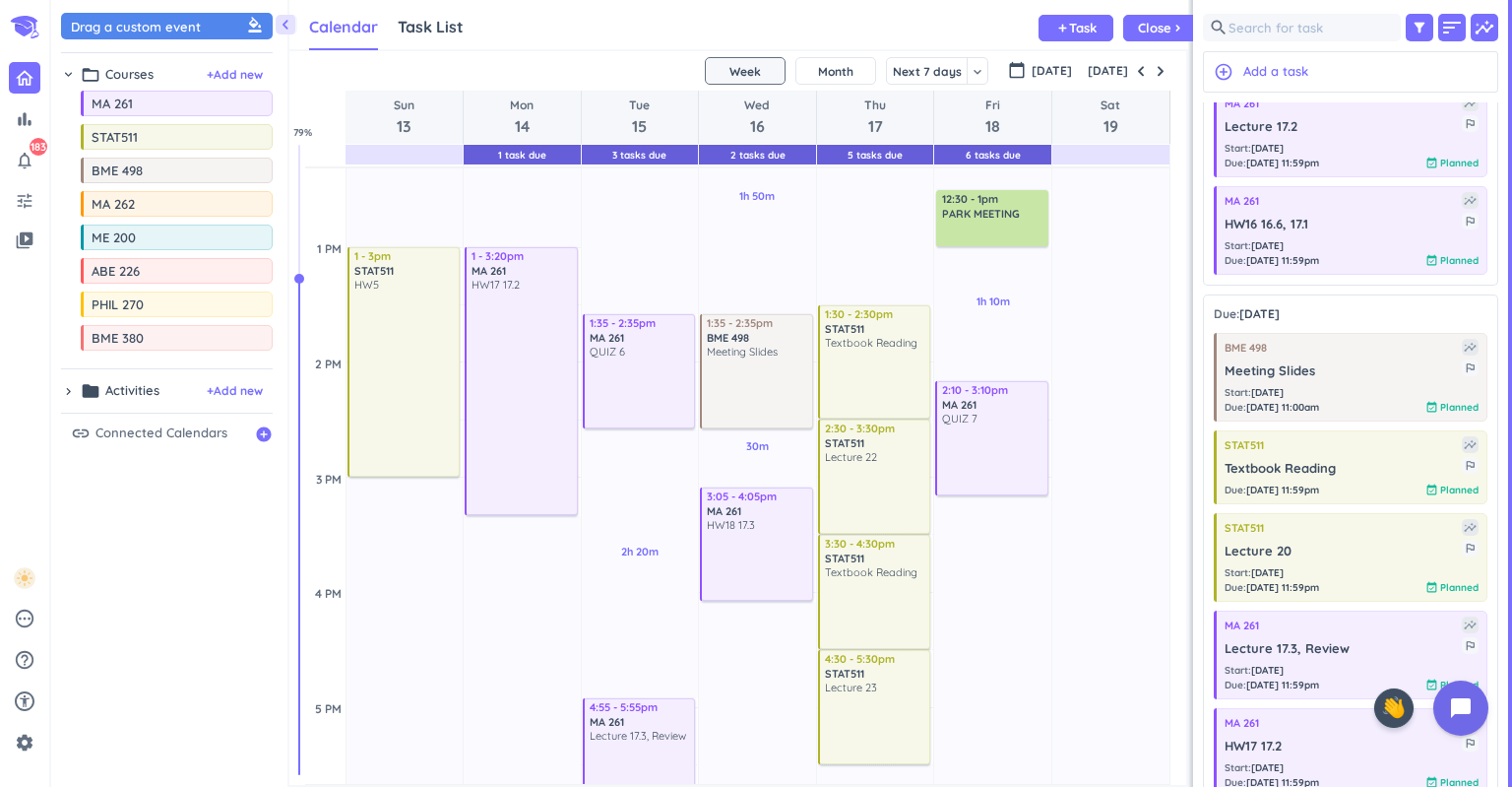 scroll, scrollTop: 1211, scrollLeft: 0, axis: vertical 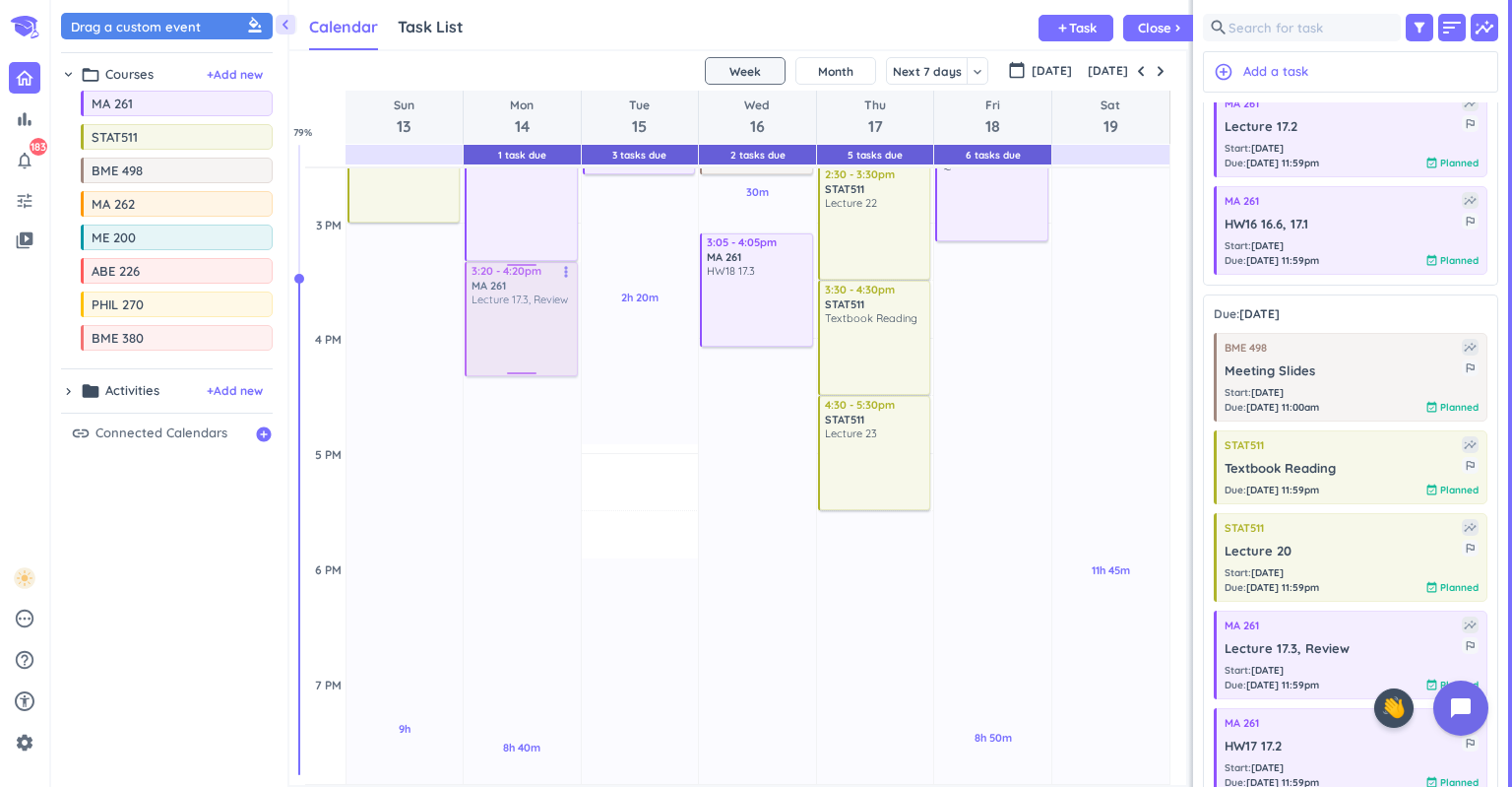 drag, startPoint x: 641, startPoint y: 516, endPoint x: 531, endPoint y: 317, distance: 227.37854 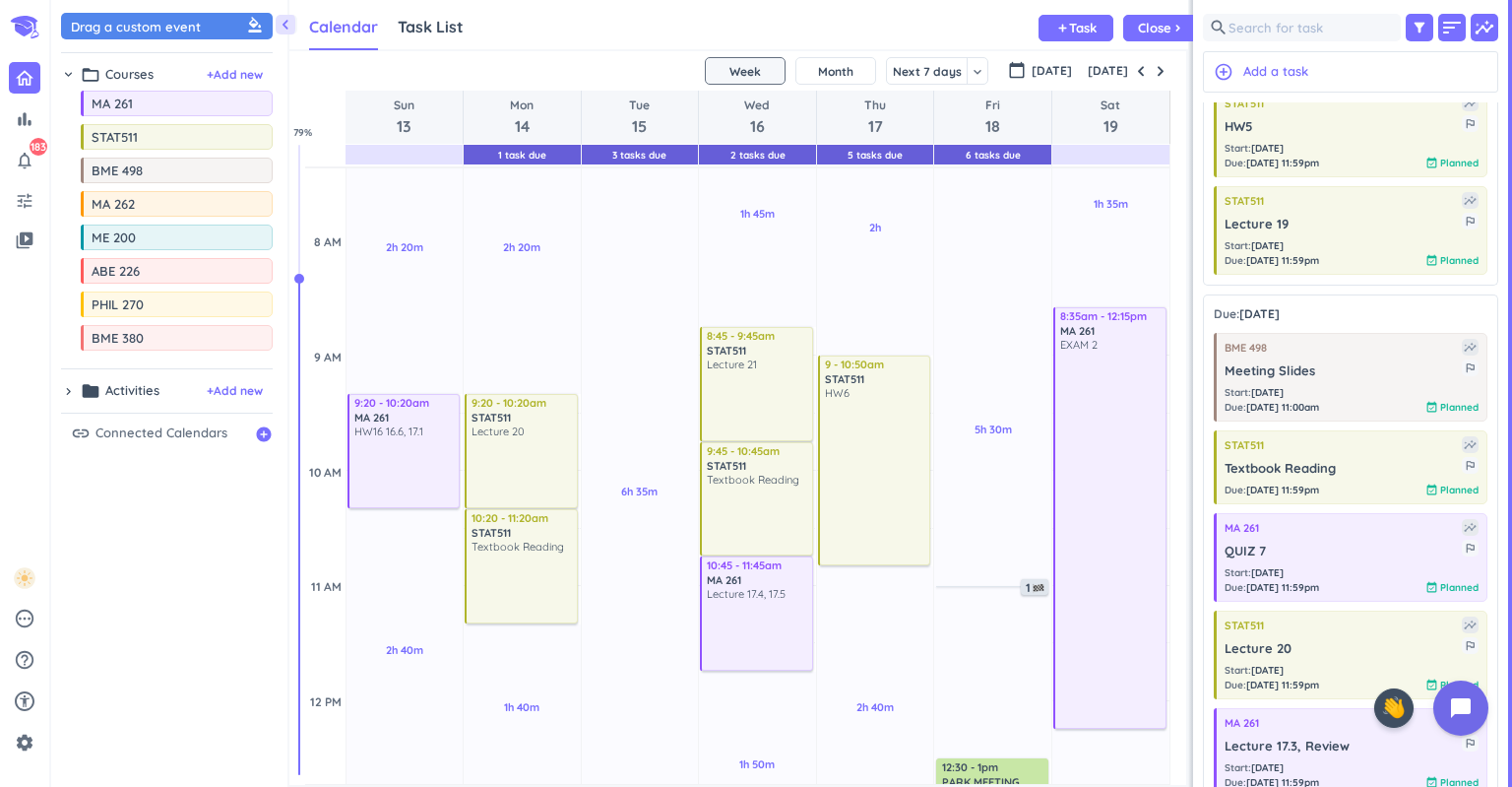 scroll, scrollTop: 380, scrollLeft: 0, axis: vertical 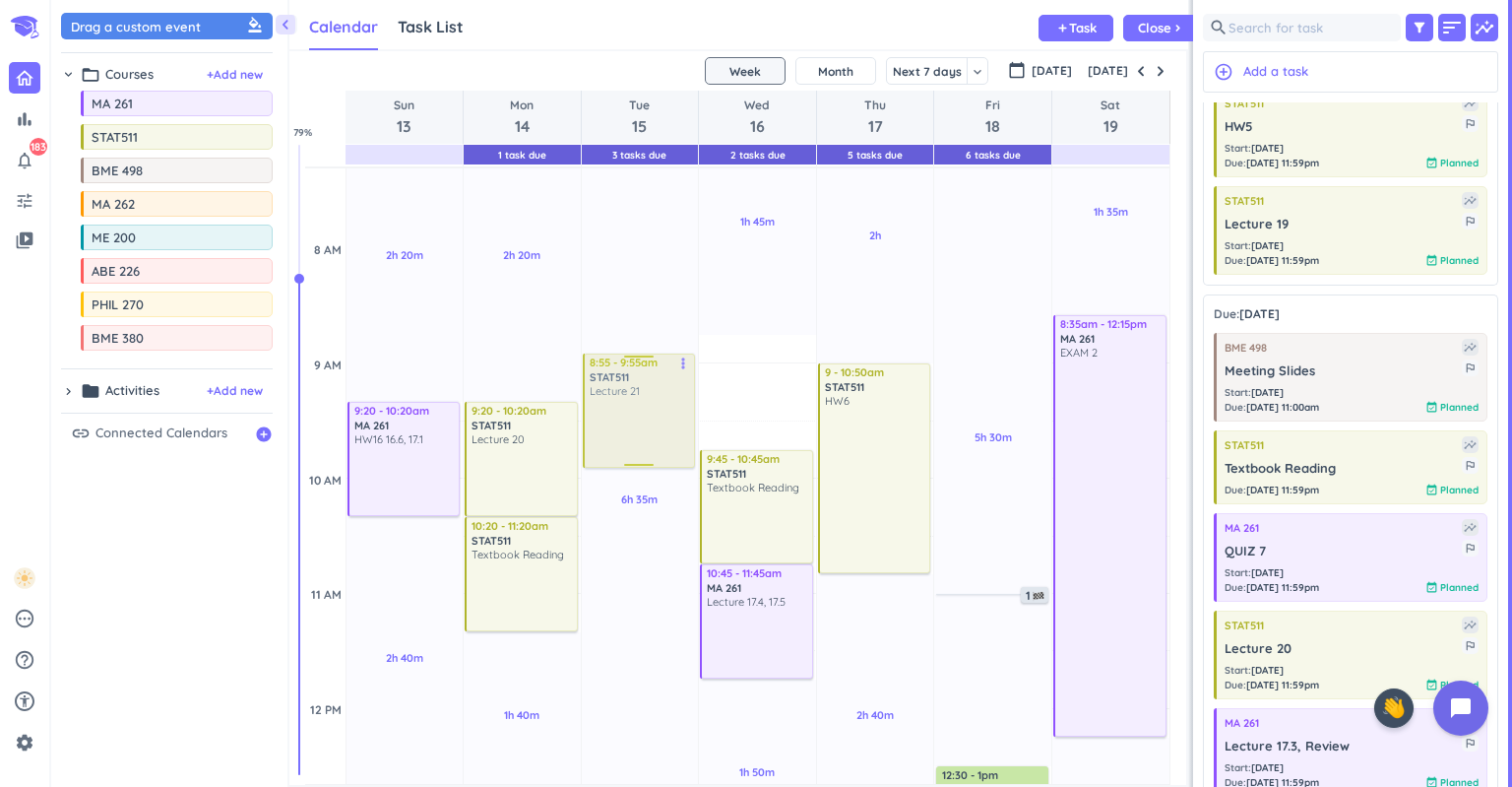 drag, startPoint x: 773, startPoint y: 378, endPoint x: 656, endPoint y: 380, distance: 117.01709 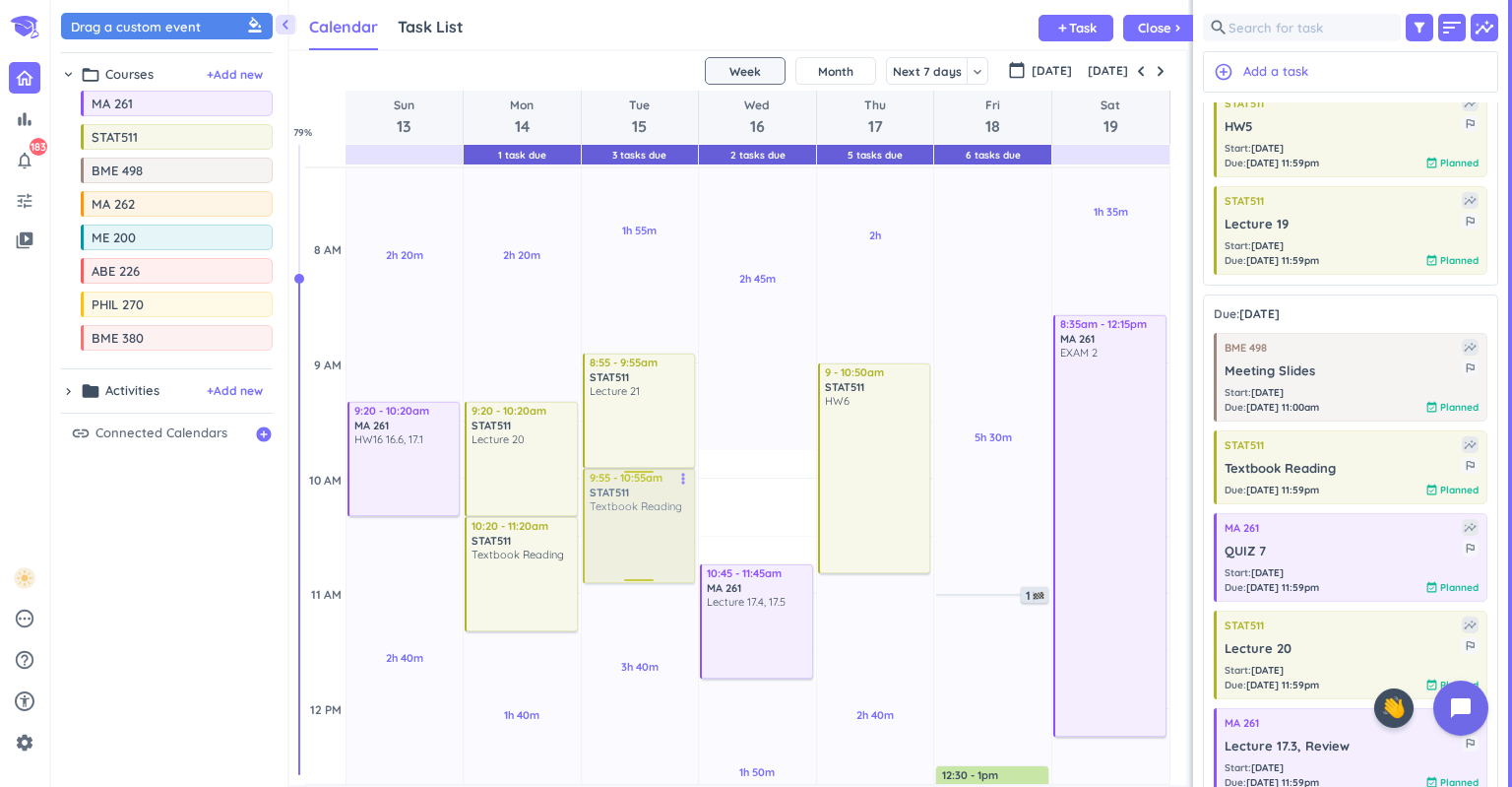 drag, startPoint x: 763, startPoint y: 507, endPoint x: 658, endPoint y: 531, distance: 107.70794 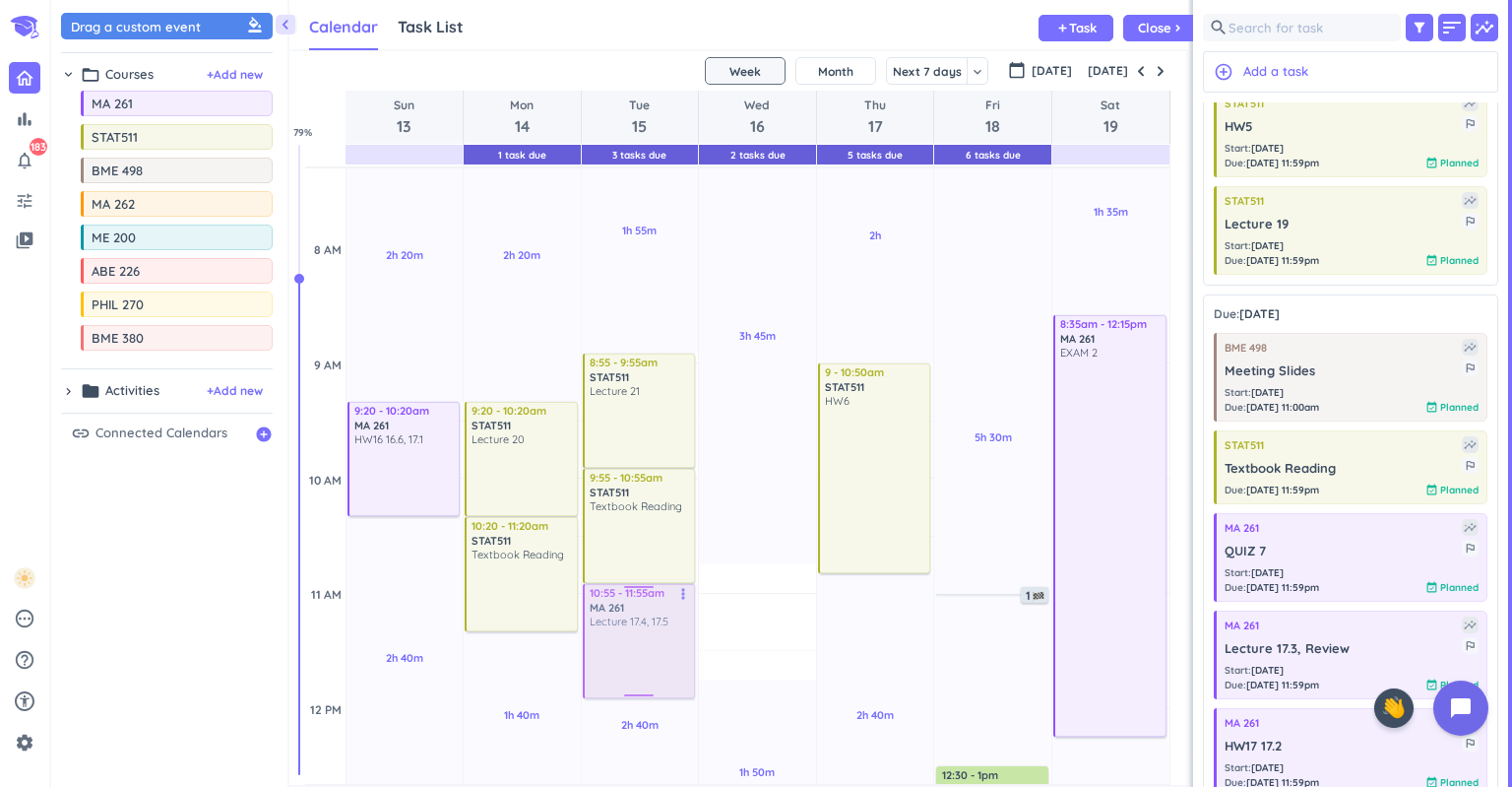 drag, startPoint x: 658, startPoint y: 531, endPoint x: 644, endPoint y: 631, distance: 100.9752 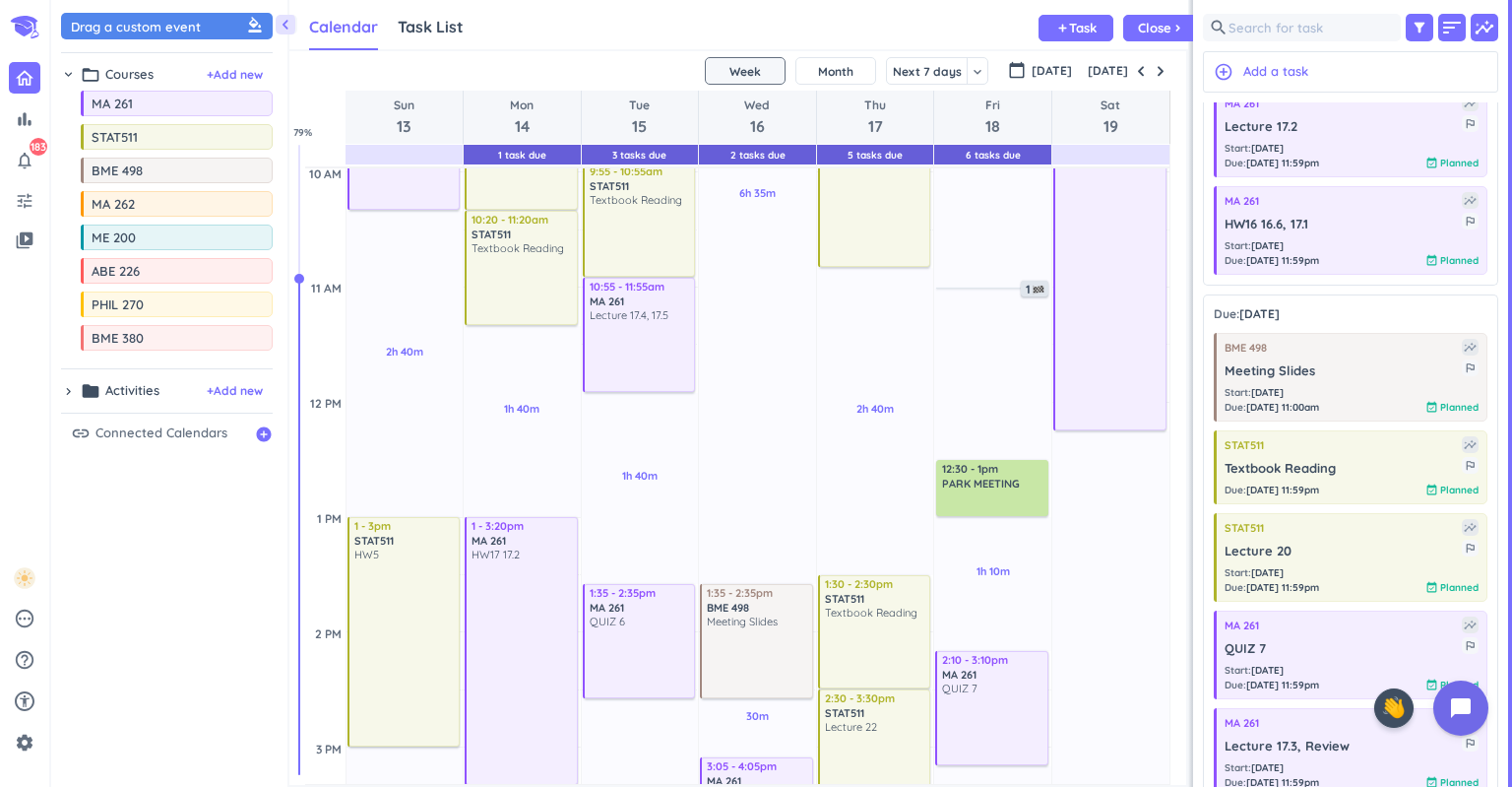 scroll, scrollTop: 920, scrollLeft: 0, axis: vertical 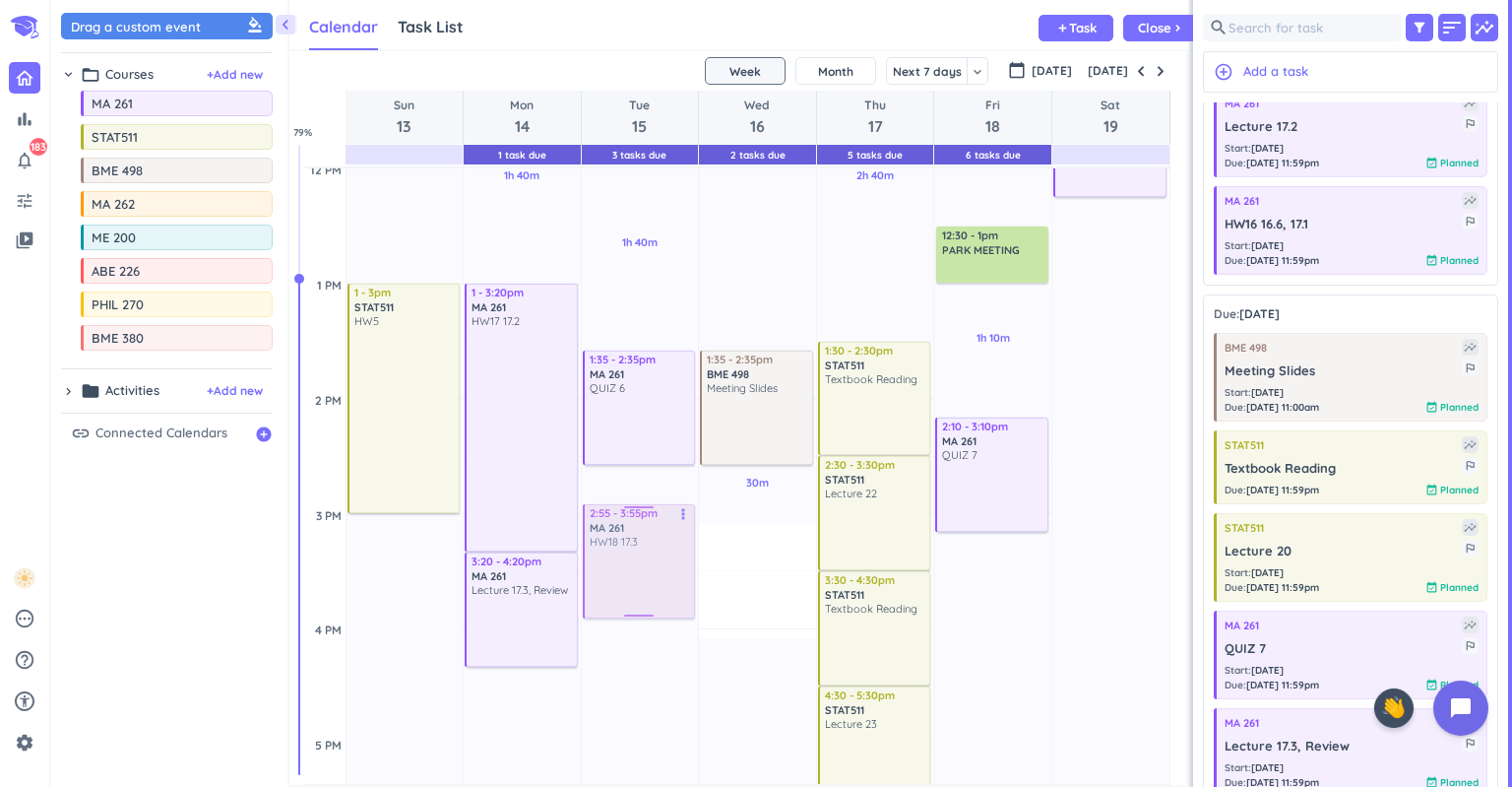 drag, startPoint x: 776, startPoint y: 579, endPoint x: 652, endPoint y: 536, distance: 131.24405 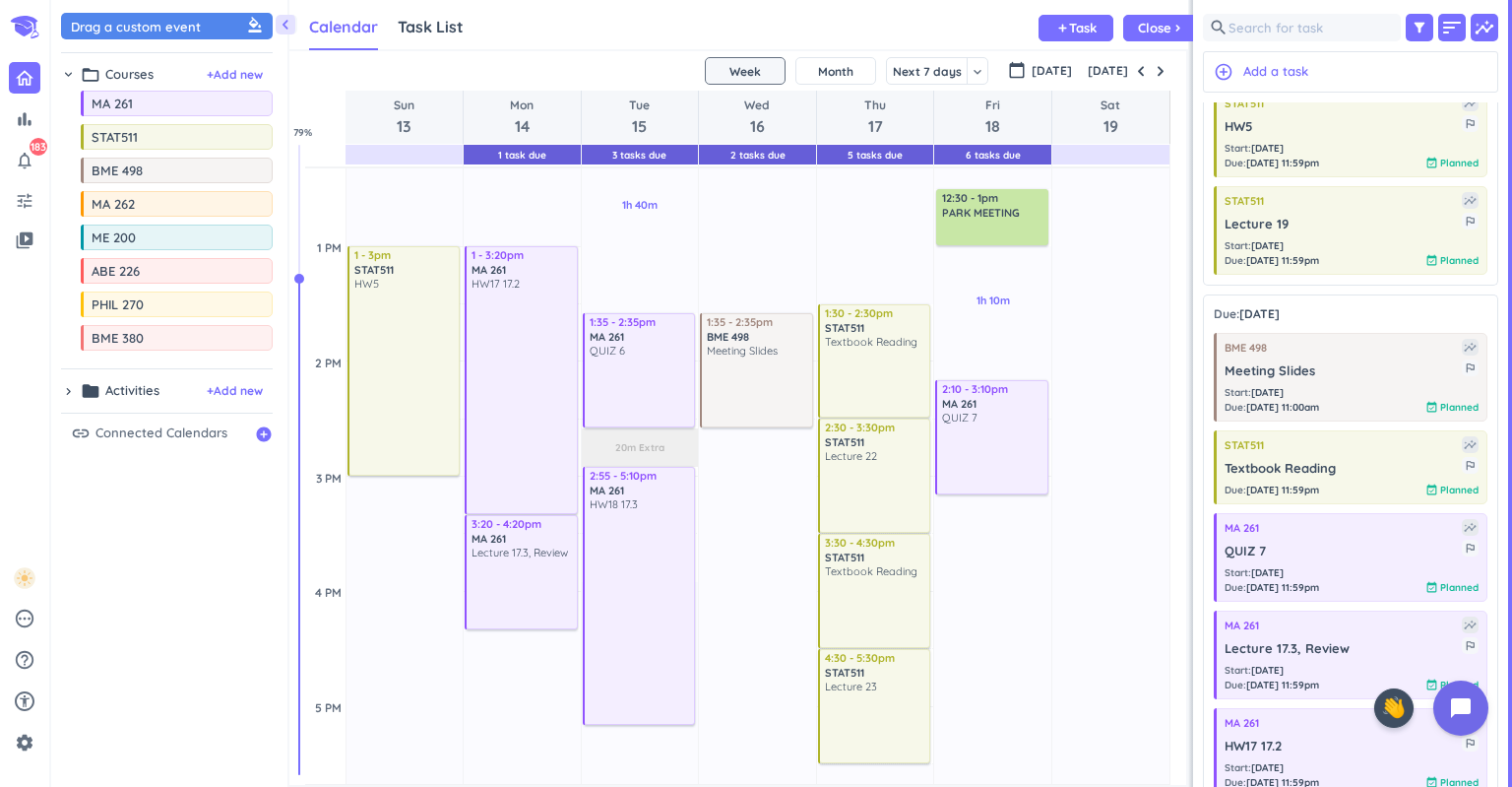 drag, startPoint x: 632, startPoint y: 619, endPoint x: 809, endPoint y: 608, distance: 177.3415 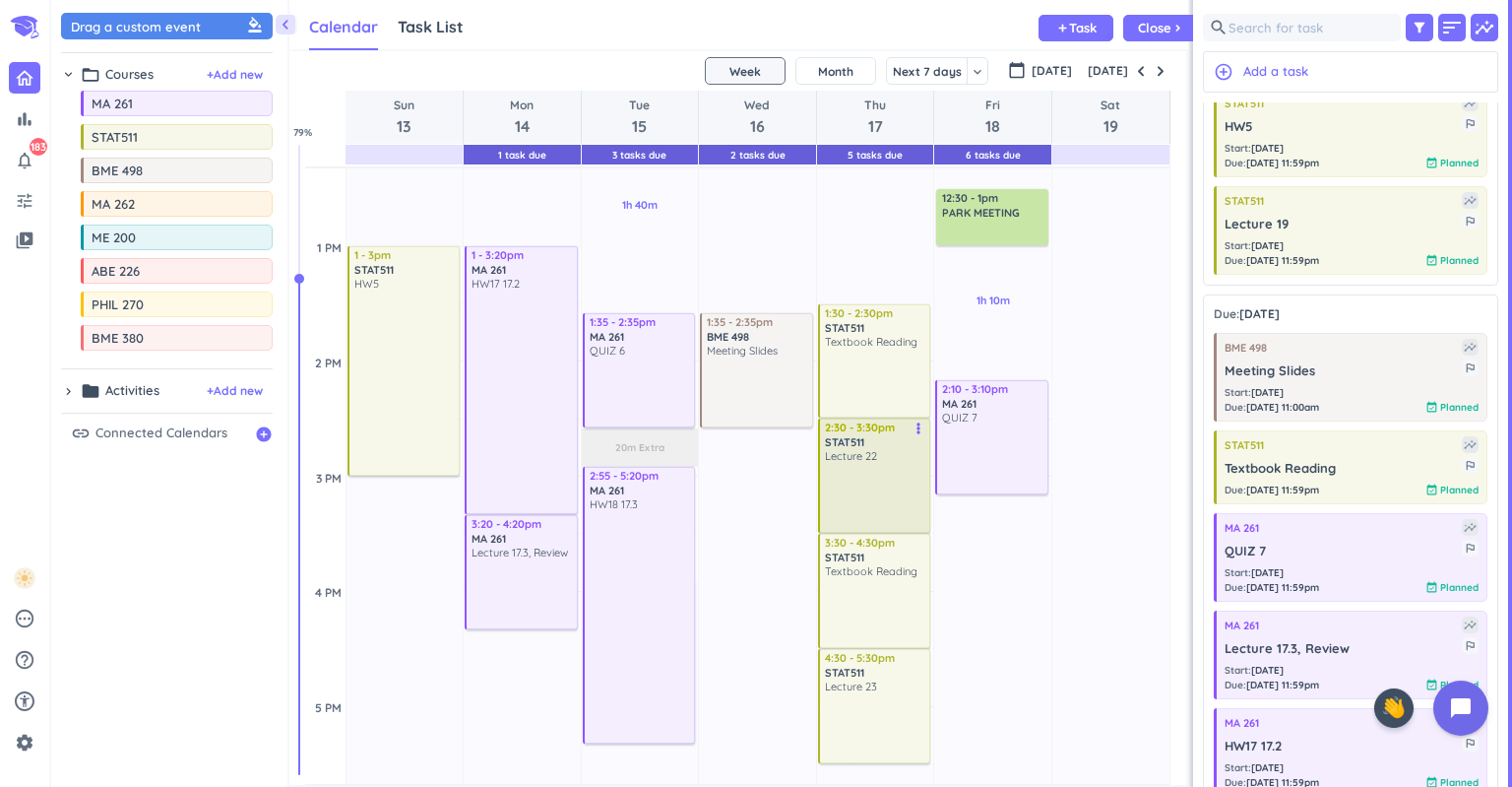 scroll, scrollTop: 957, scrollLeft: 0, axis: vertical 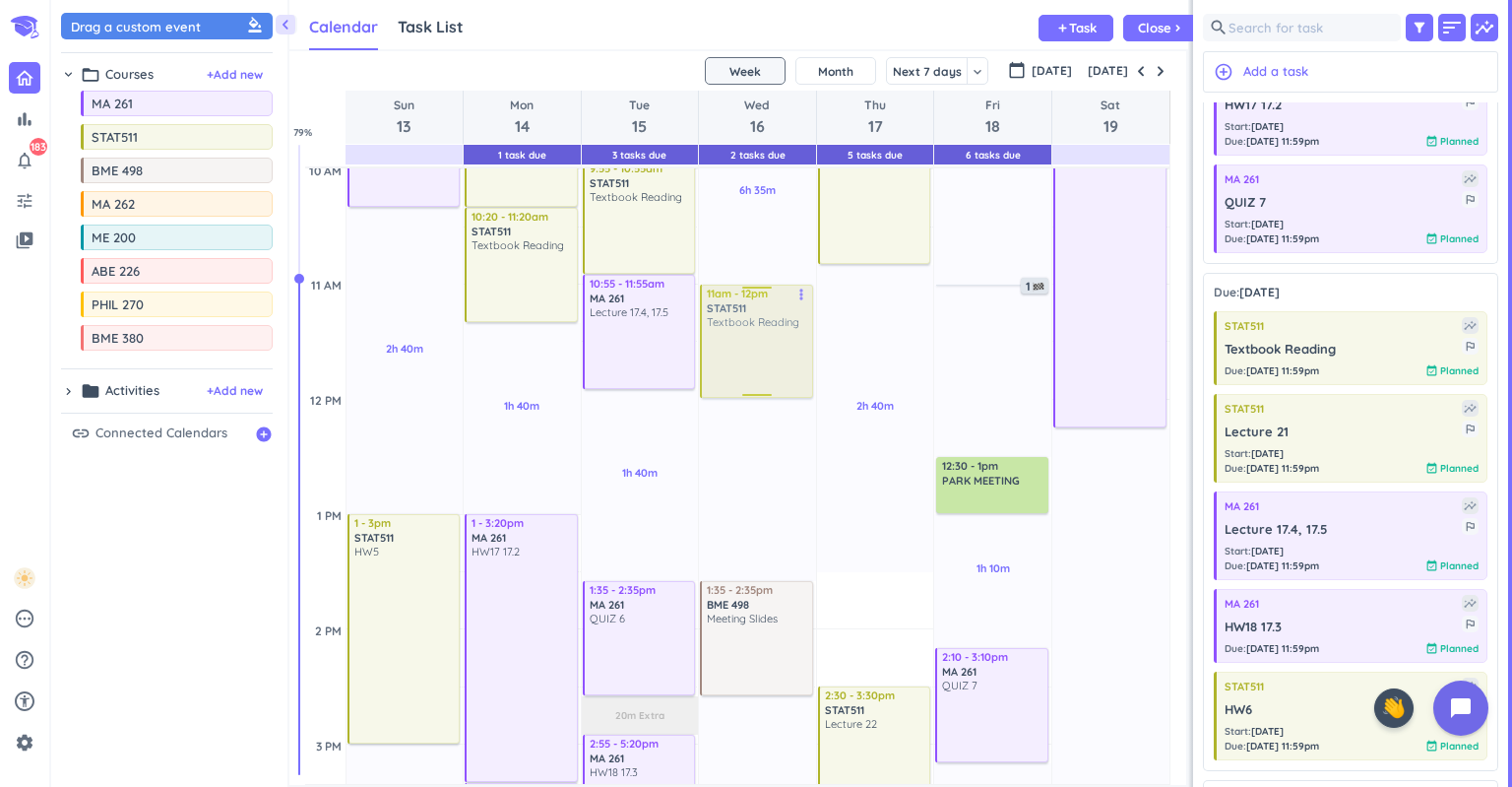 drag, startPoint x: 884, startPoint y: 623, endPoint x: 765, endPoint y: 355, distance: 293.23199 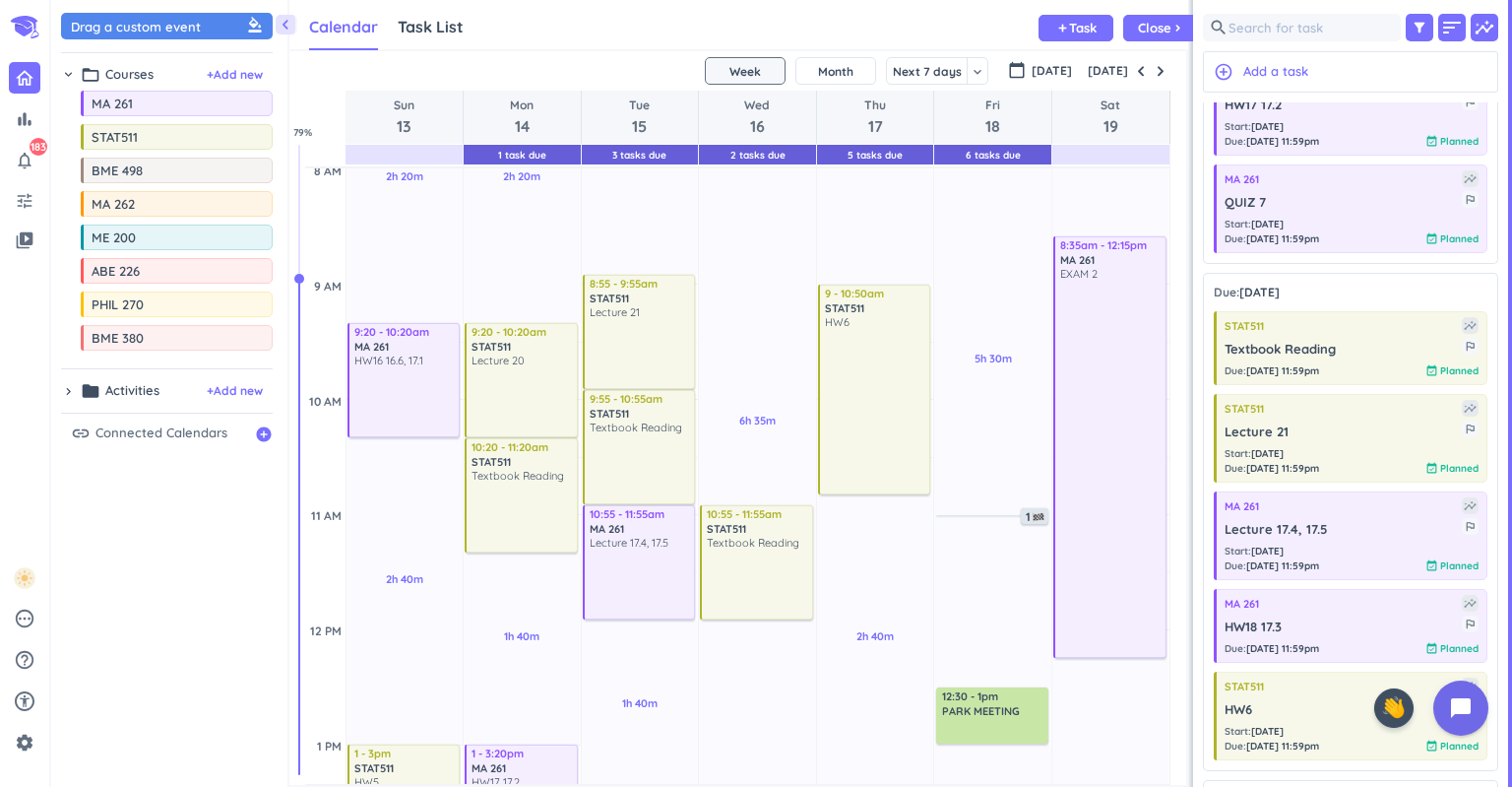 scroll, scrollTop: 459, scrollLeft: 0, axis: vertical 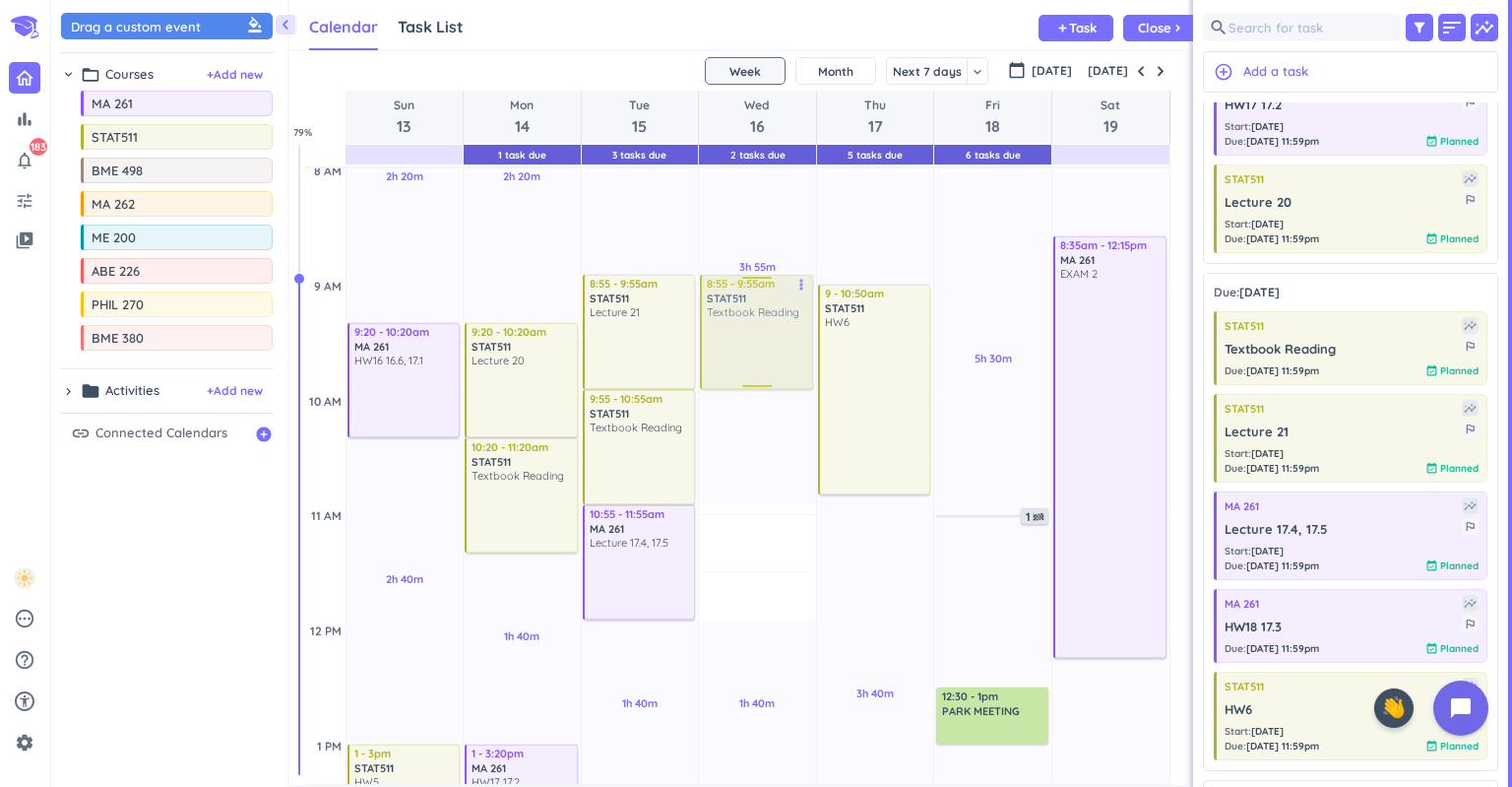 click on "3h 55m Past due Plan 1h 40m Past due Plan 9h 25m Past due Plan Adjust Awake Time Adjust Awake Time 10:55 - 11:55am STAT511 Textbook Reading more_vert 1:35 - 2:35pm BME 498 Meeting Slides more_vert 2  8:55 - 9:55am STAT511 Textbook Reading more_vert" at bounding box center (757, 1089) 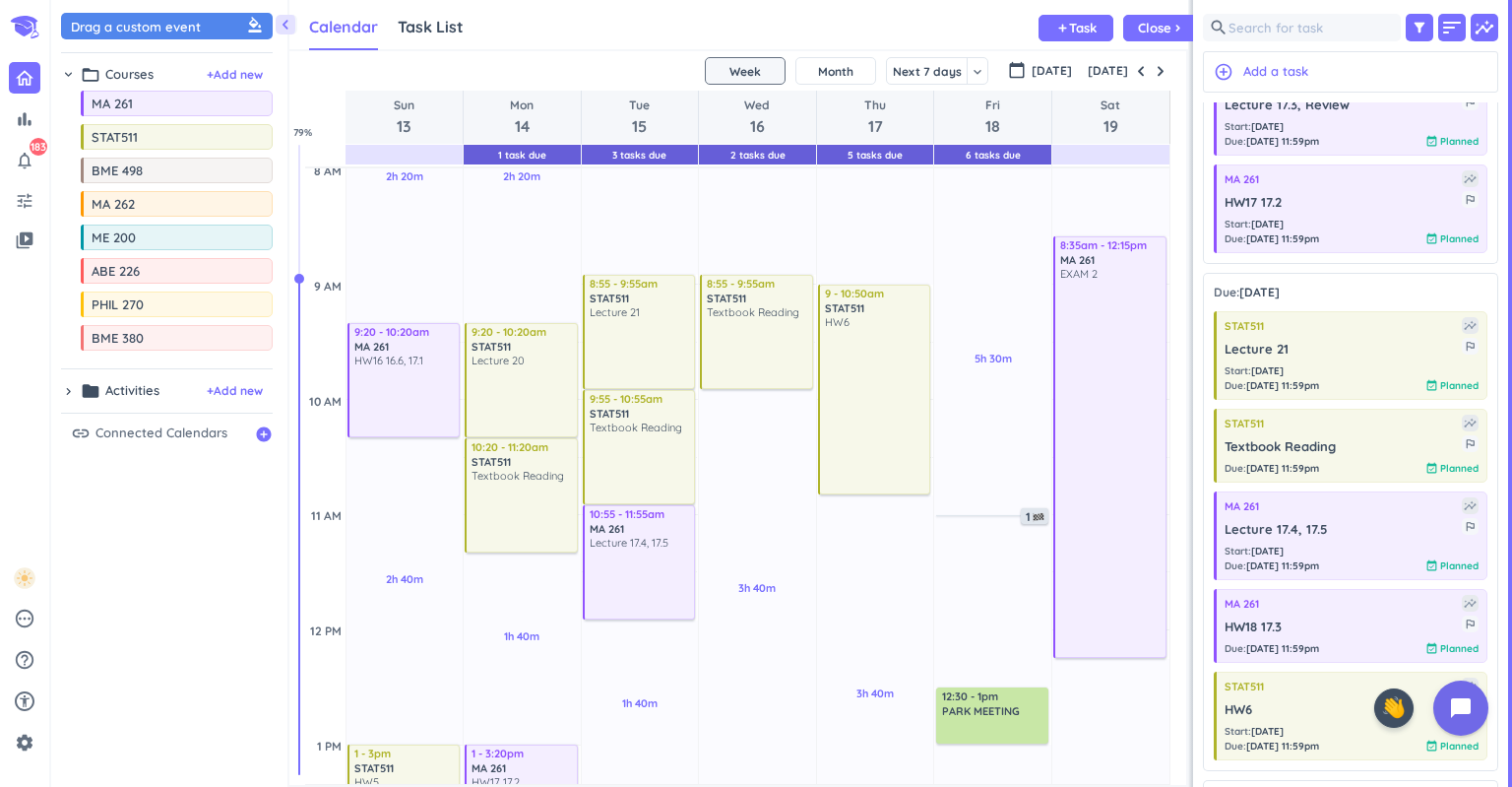 scroll, scrollTop: 892, scrollLeft: 0, axis: vertical 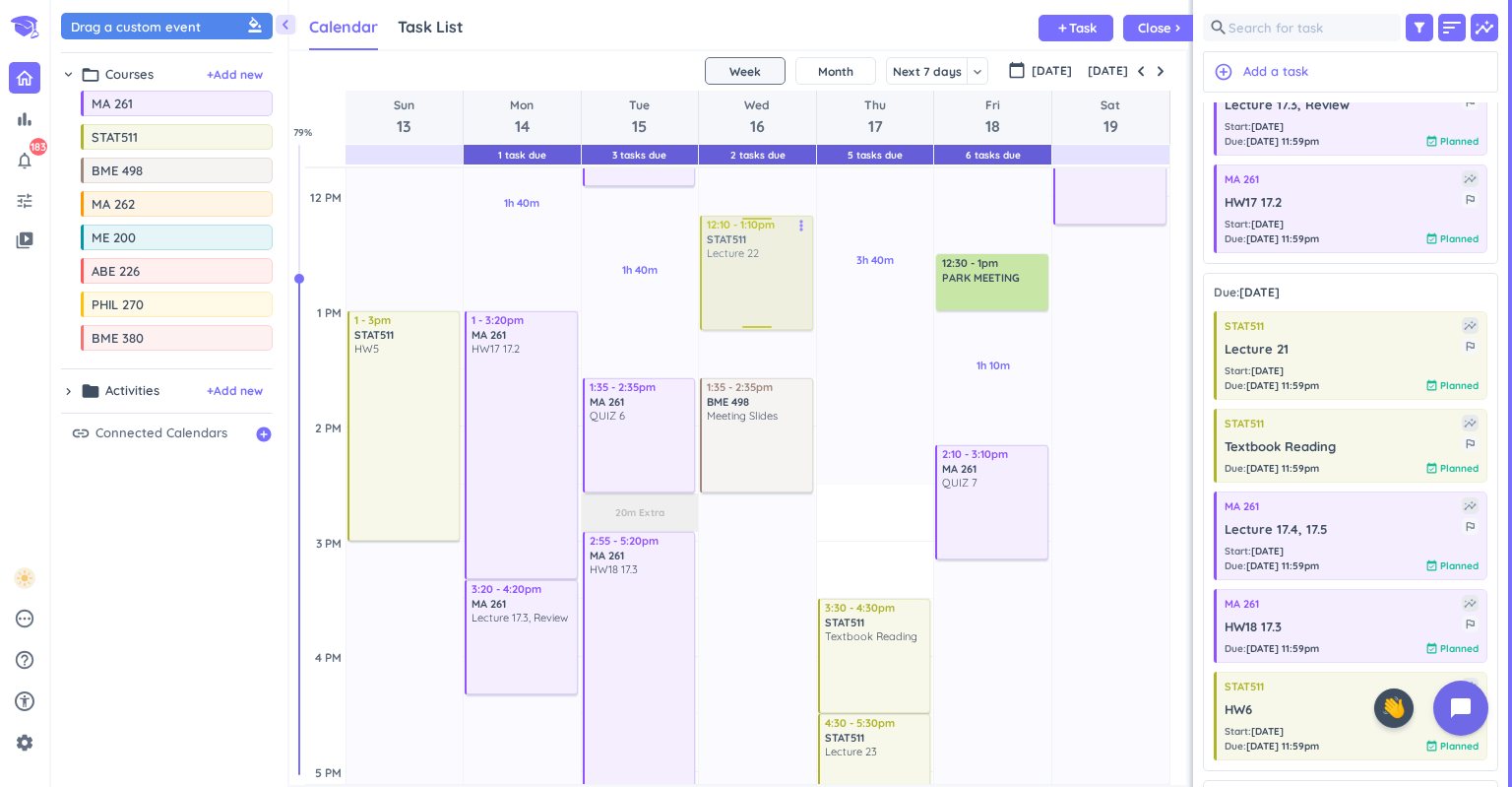 drag, startPoint x: 876, startPoint y: 552, endPoint x: 750, endPoint y: 266, distance: 312.5252 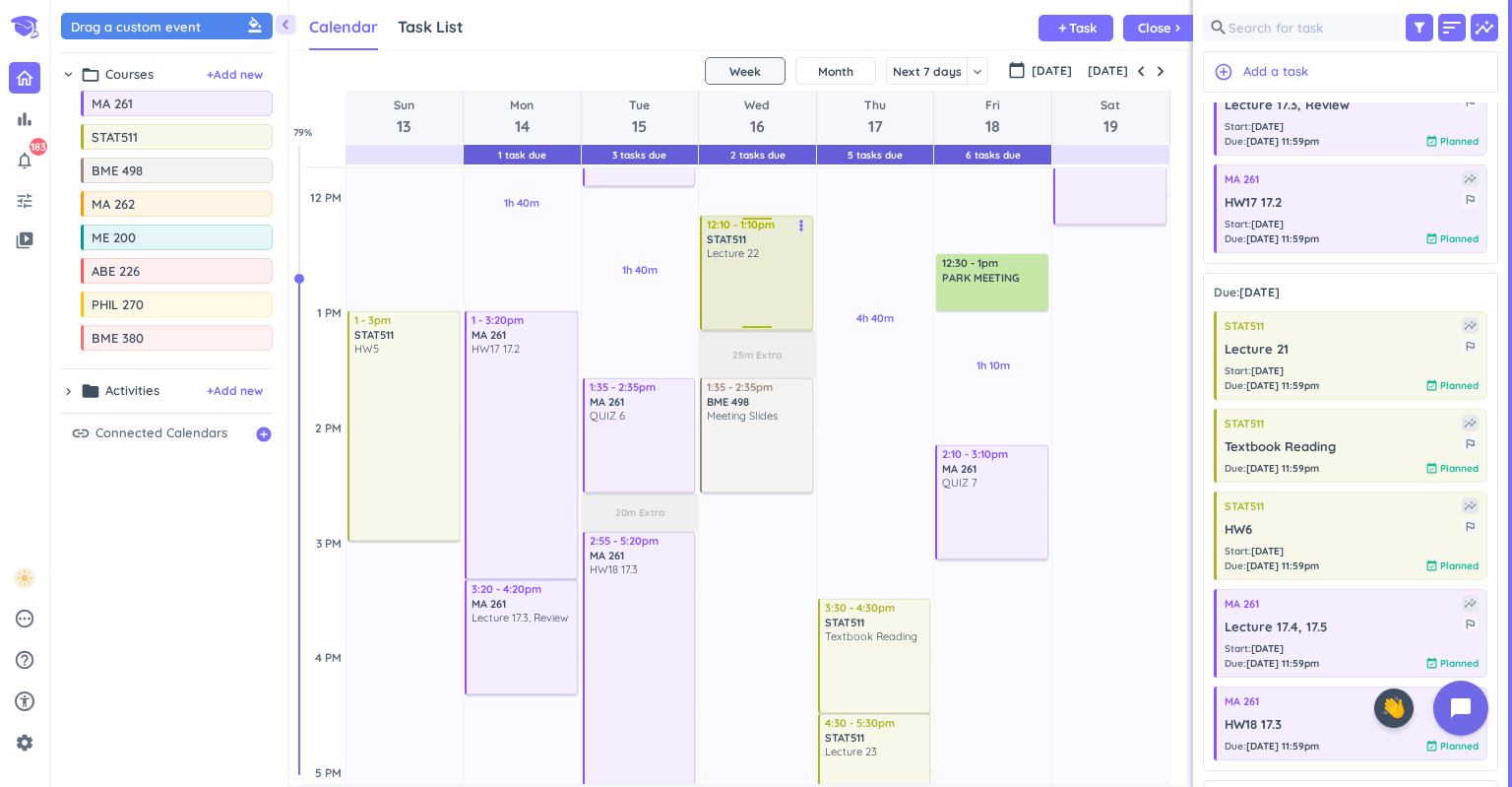 scroll, scrollTop: 644, scrollLeft: 0, axis: vertical 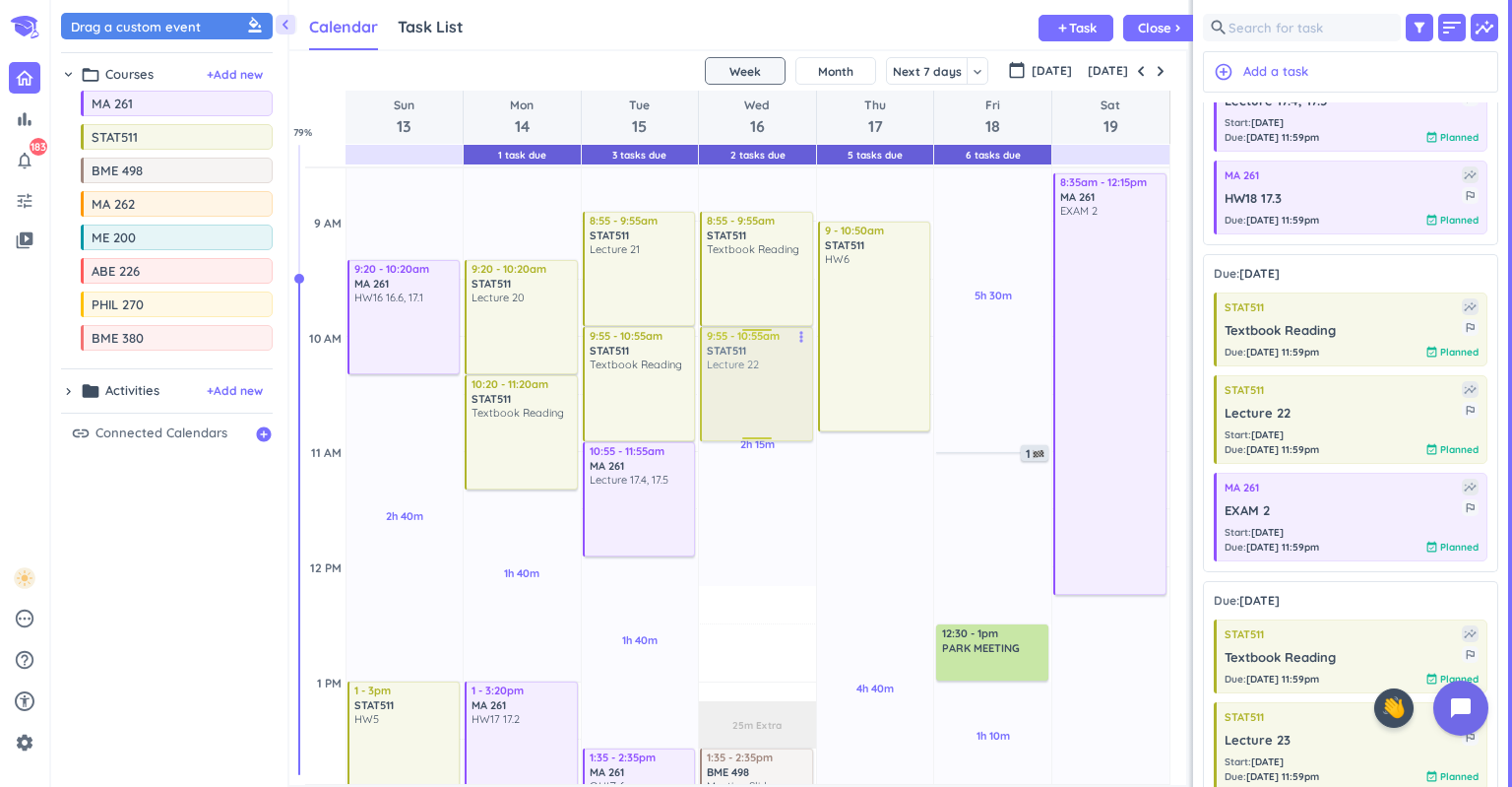 drag, startPoint x: 766, startPoint y: 645, endPoint x: 757, endPoint y: 383, distance: 262.15453 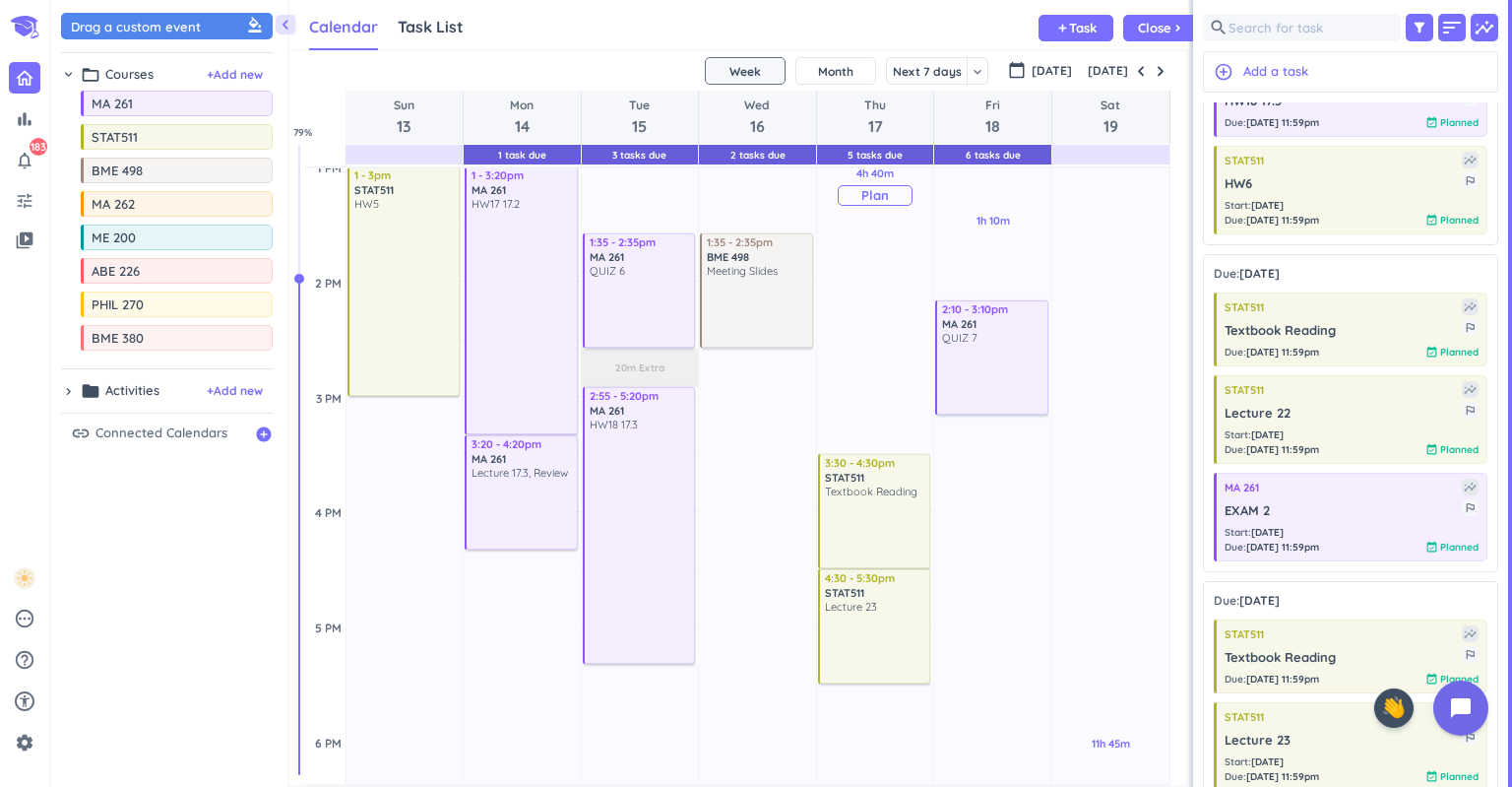 scroll, scrollTop: 1026, scrollLeft: 0, axis: vertical 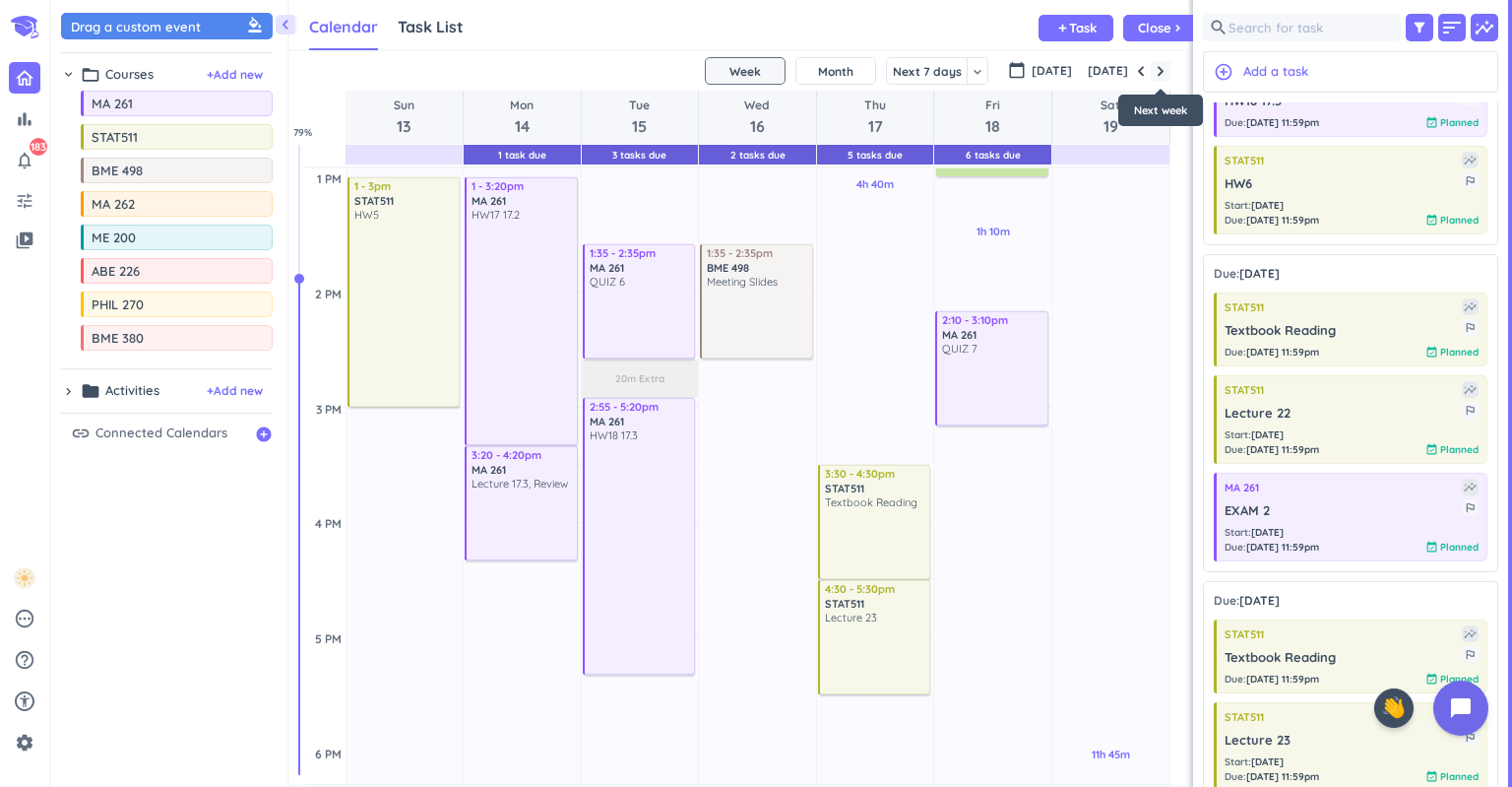 click at bounding box center [1161, 71] 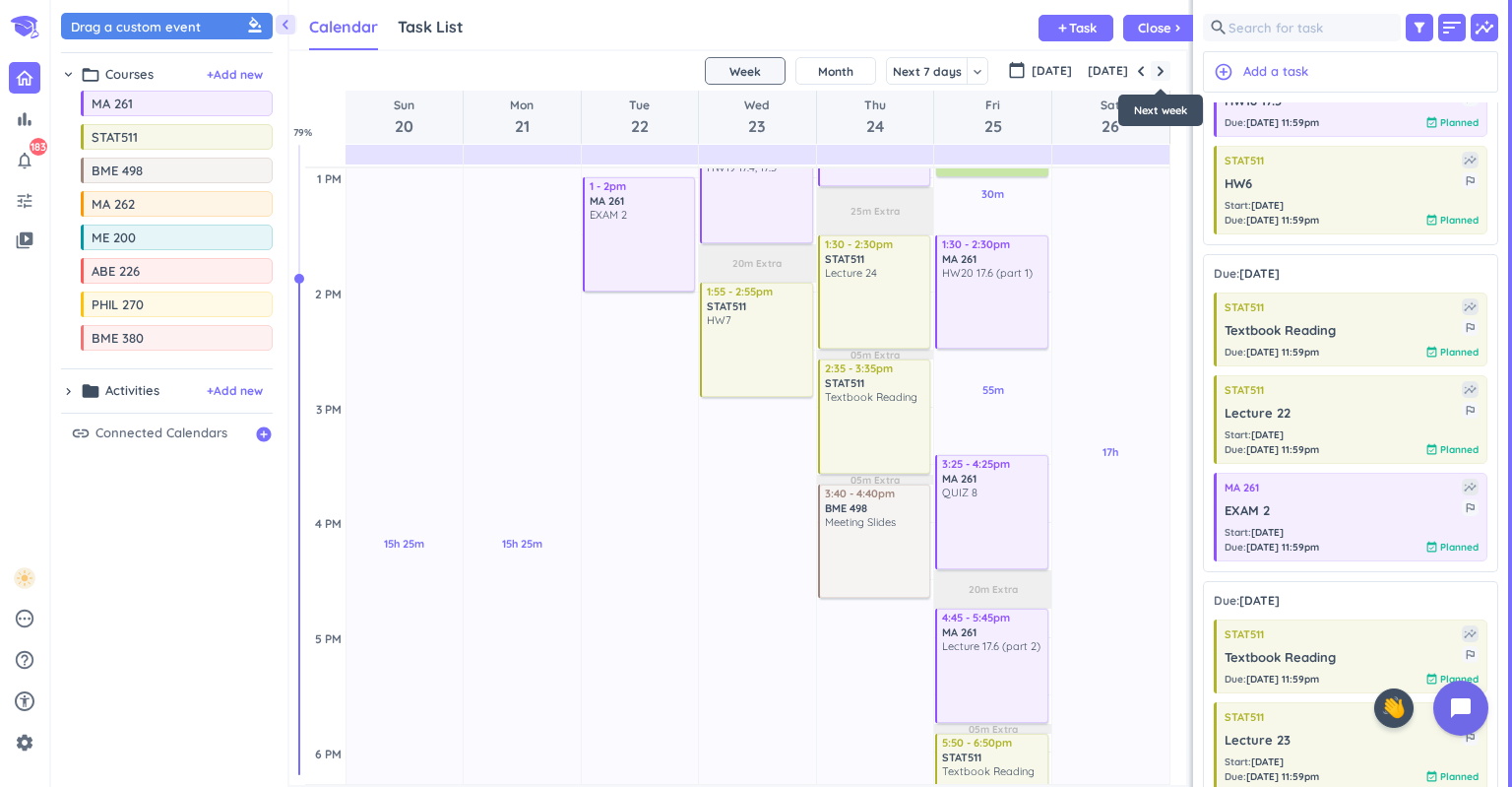scroll, scrollTop: 231, scrollLeft: 0, axis: vertical 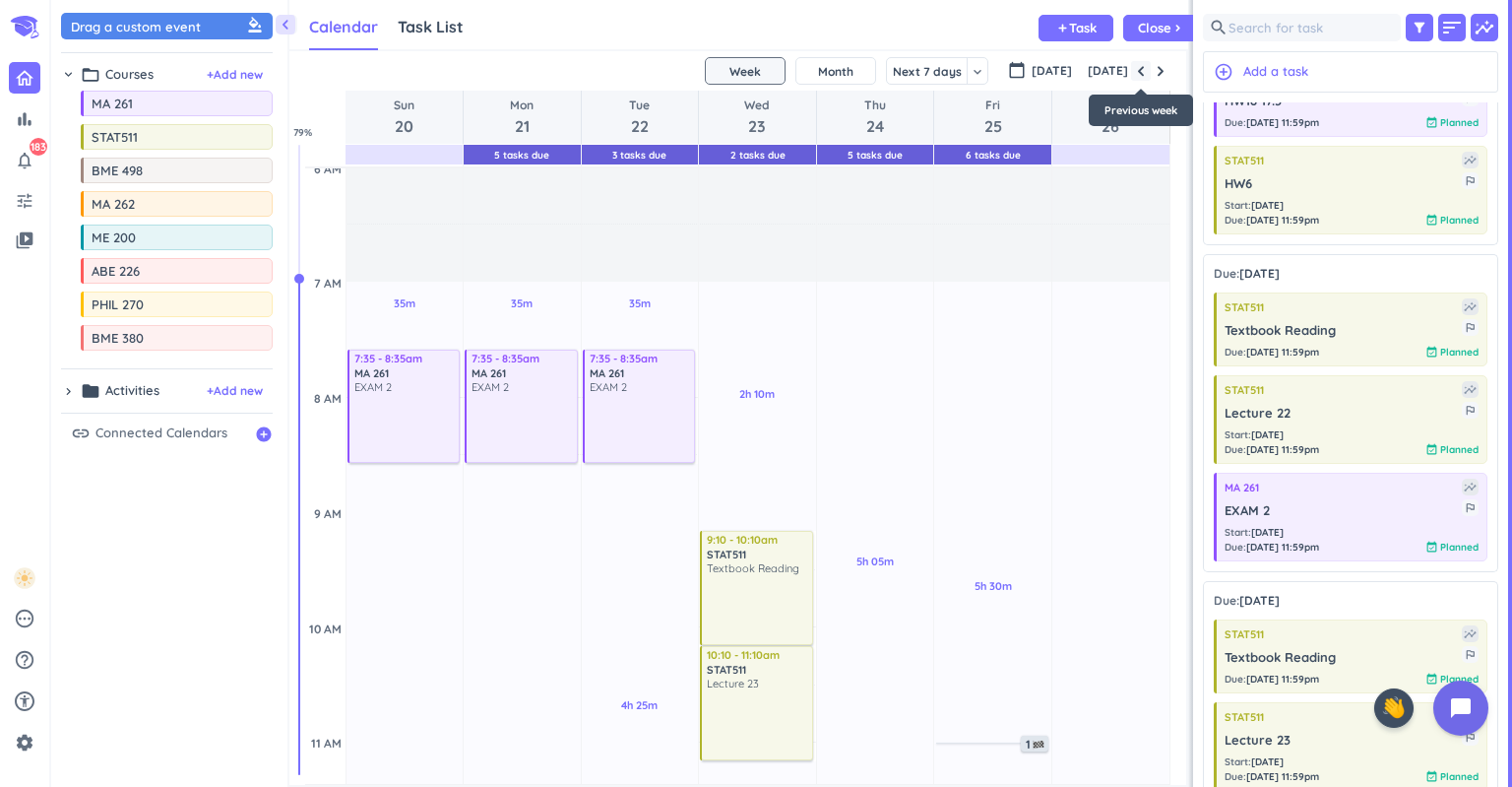click at bounding box center (1141, 71) 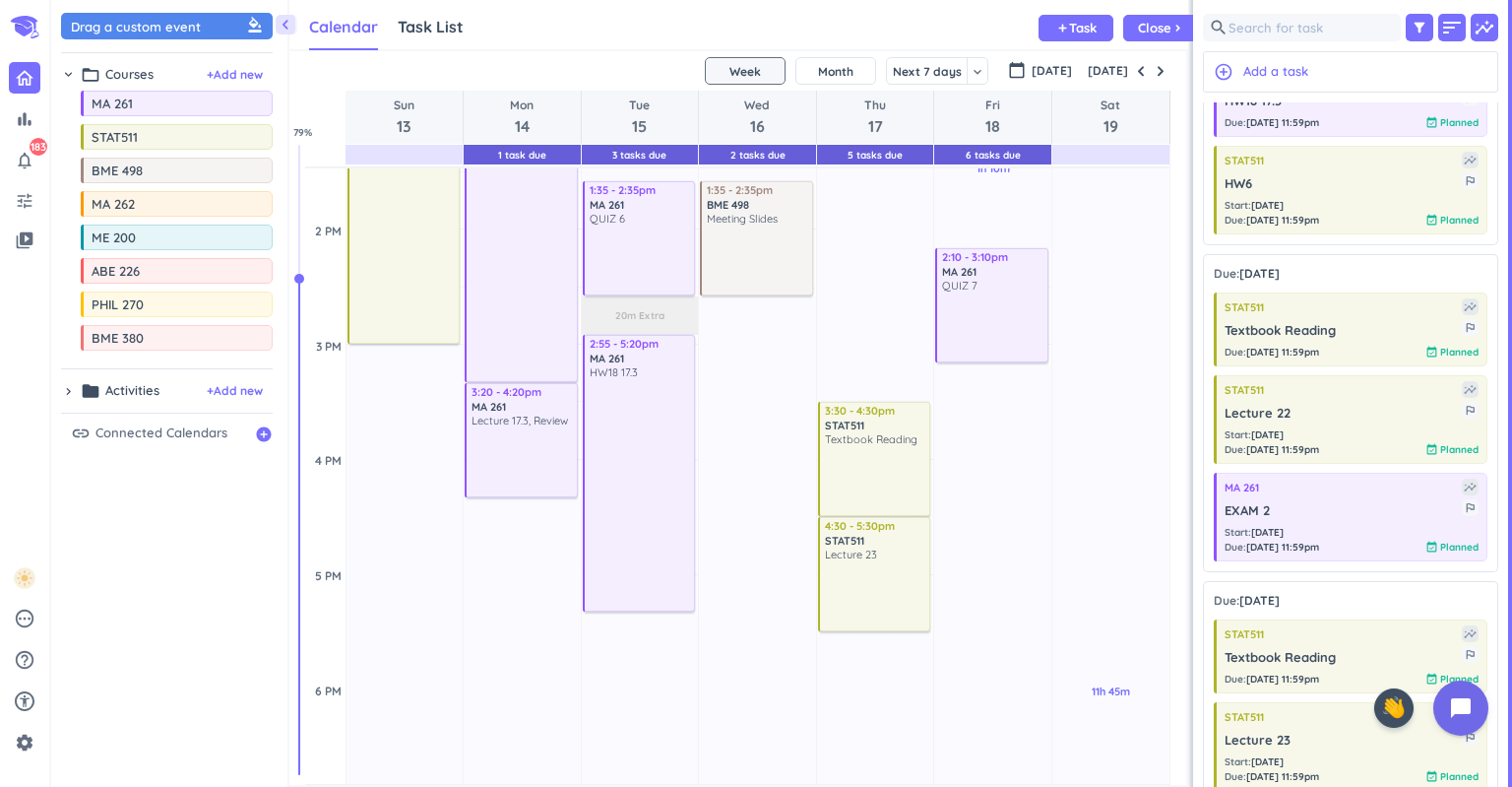 scroll, scrollTop: 1133, scrollLeft: 0, axis: vertical 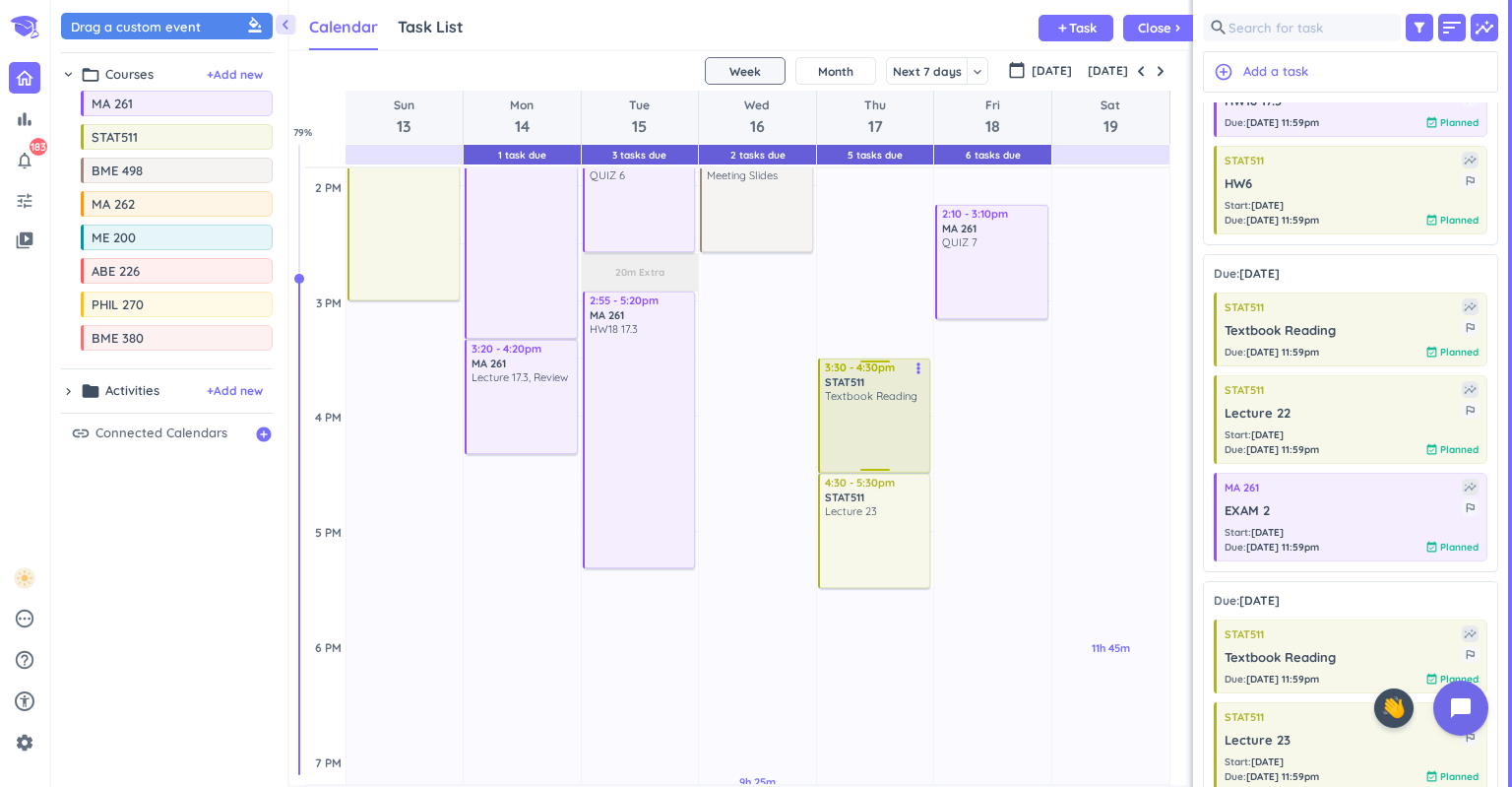 click on "more_vert" at bounding box center [918, 368] 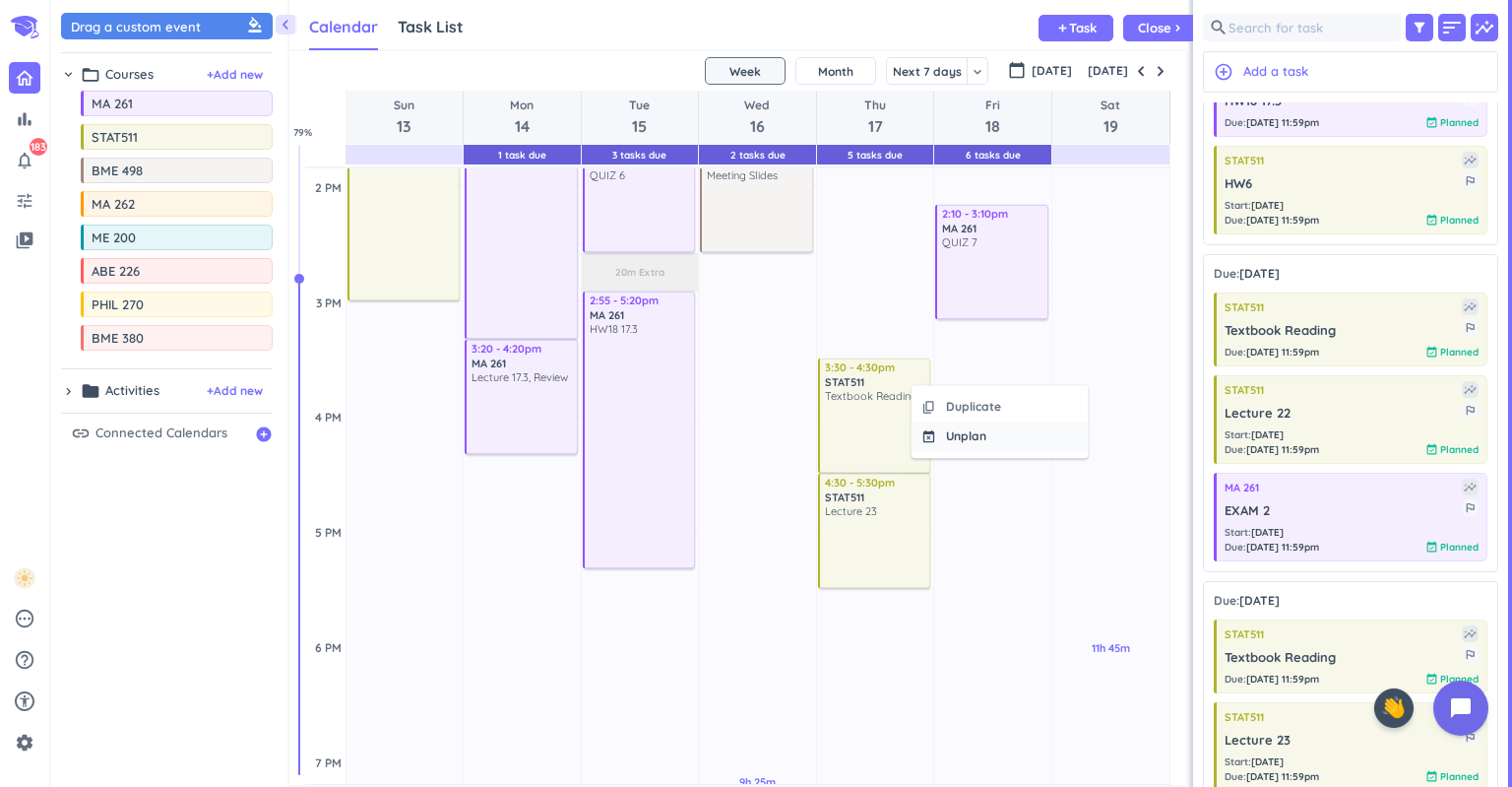 click on "Unplan" at bounding box center (966, 436) 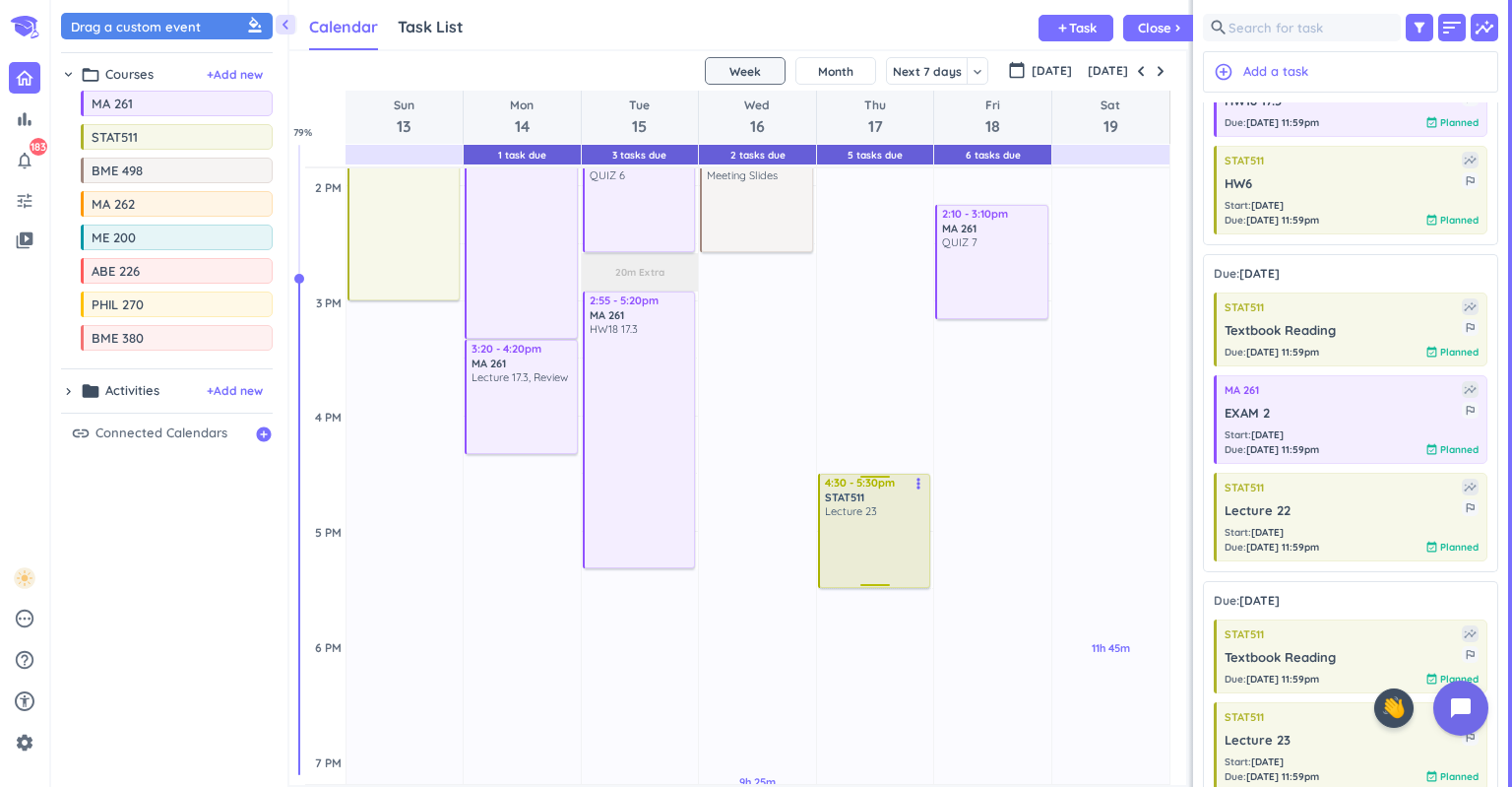 click on "more_vert" at bounding box center [918, 484] 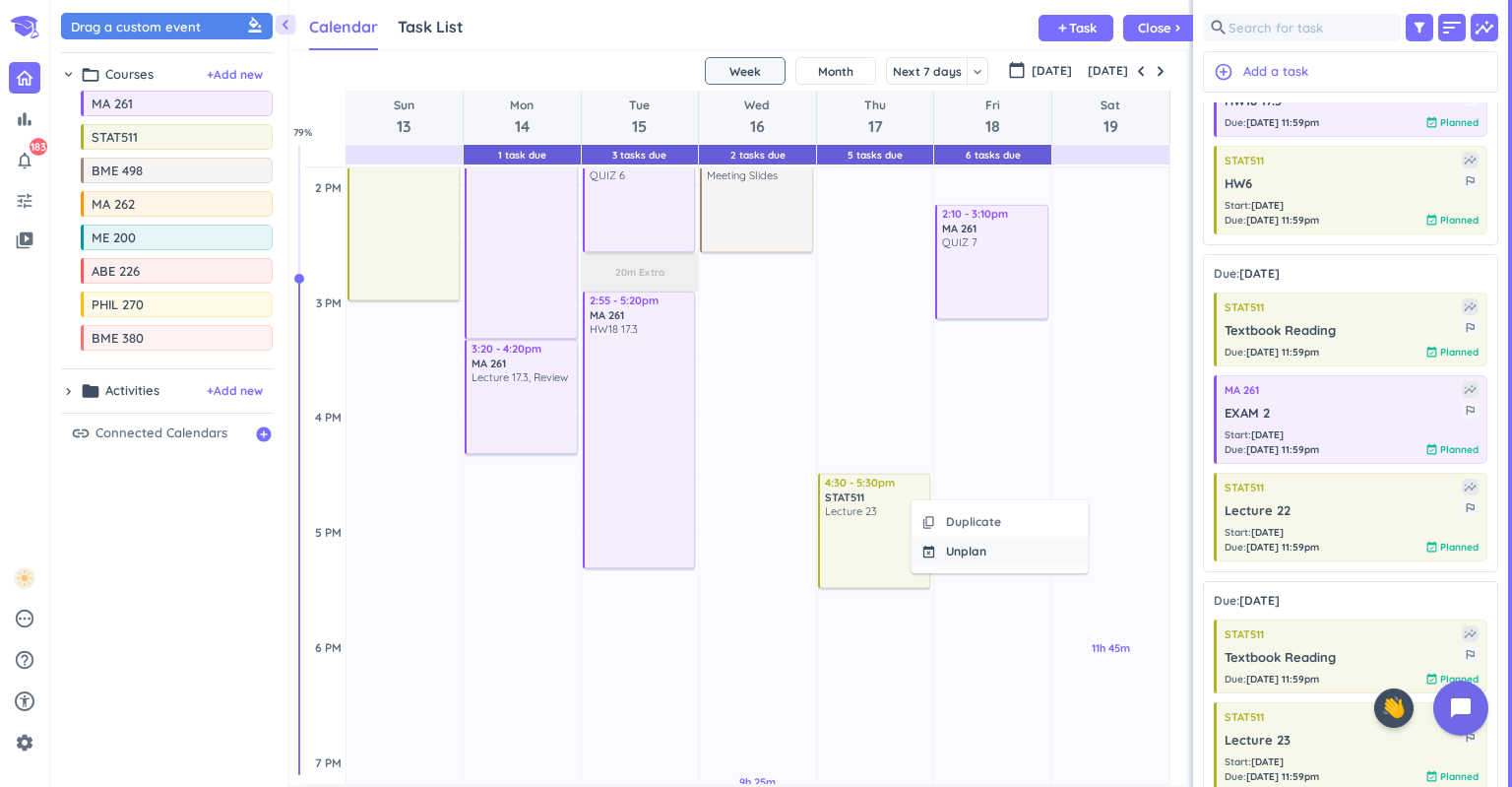 click on "Unplan" at bounding box center [966, 552] 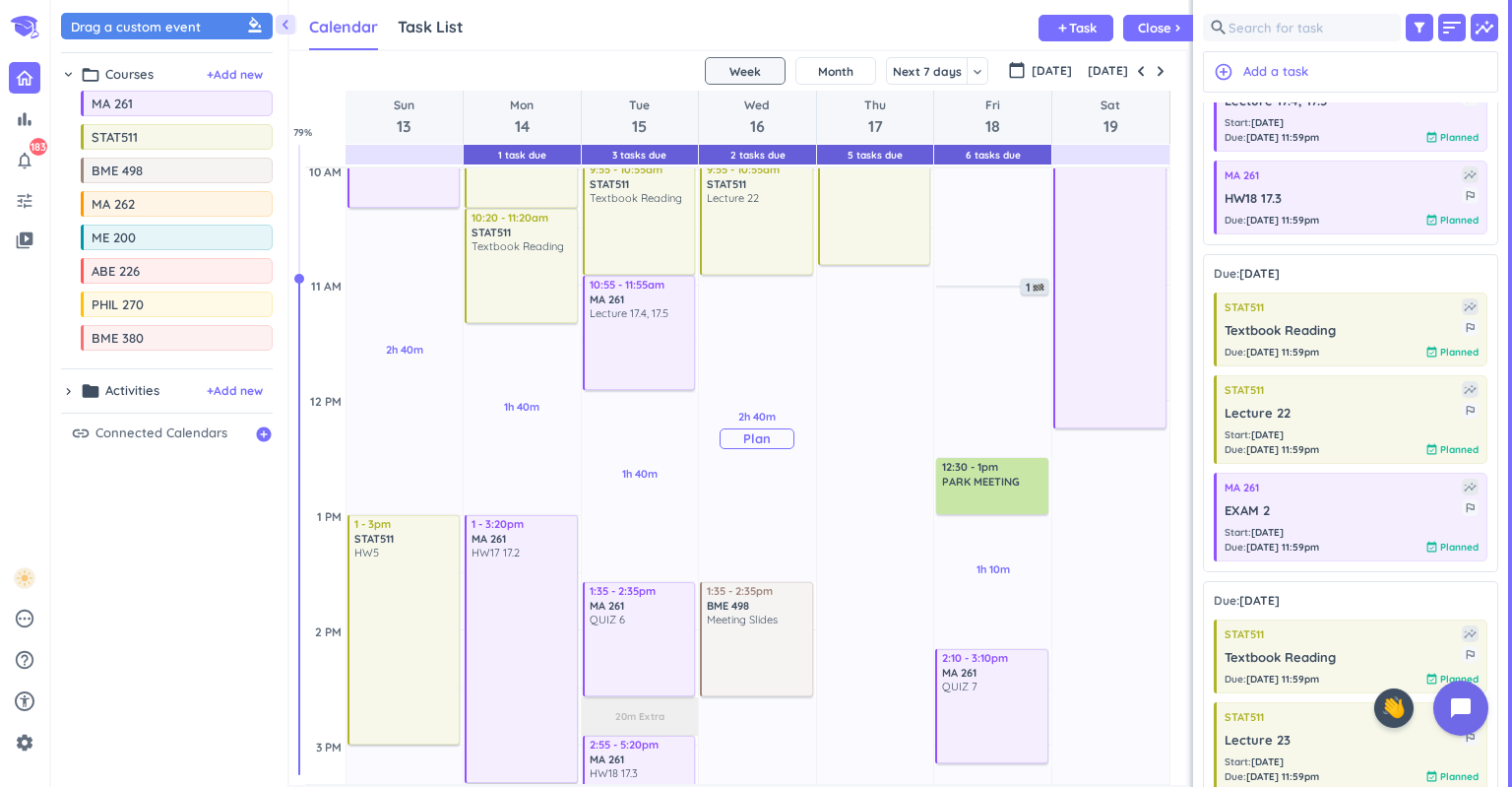 scroll, scrollTop: 624, scrollLeft: 0, axis: vertical 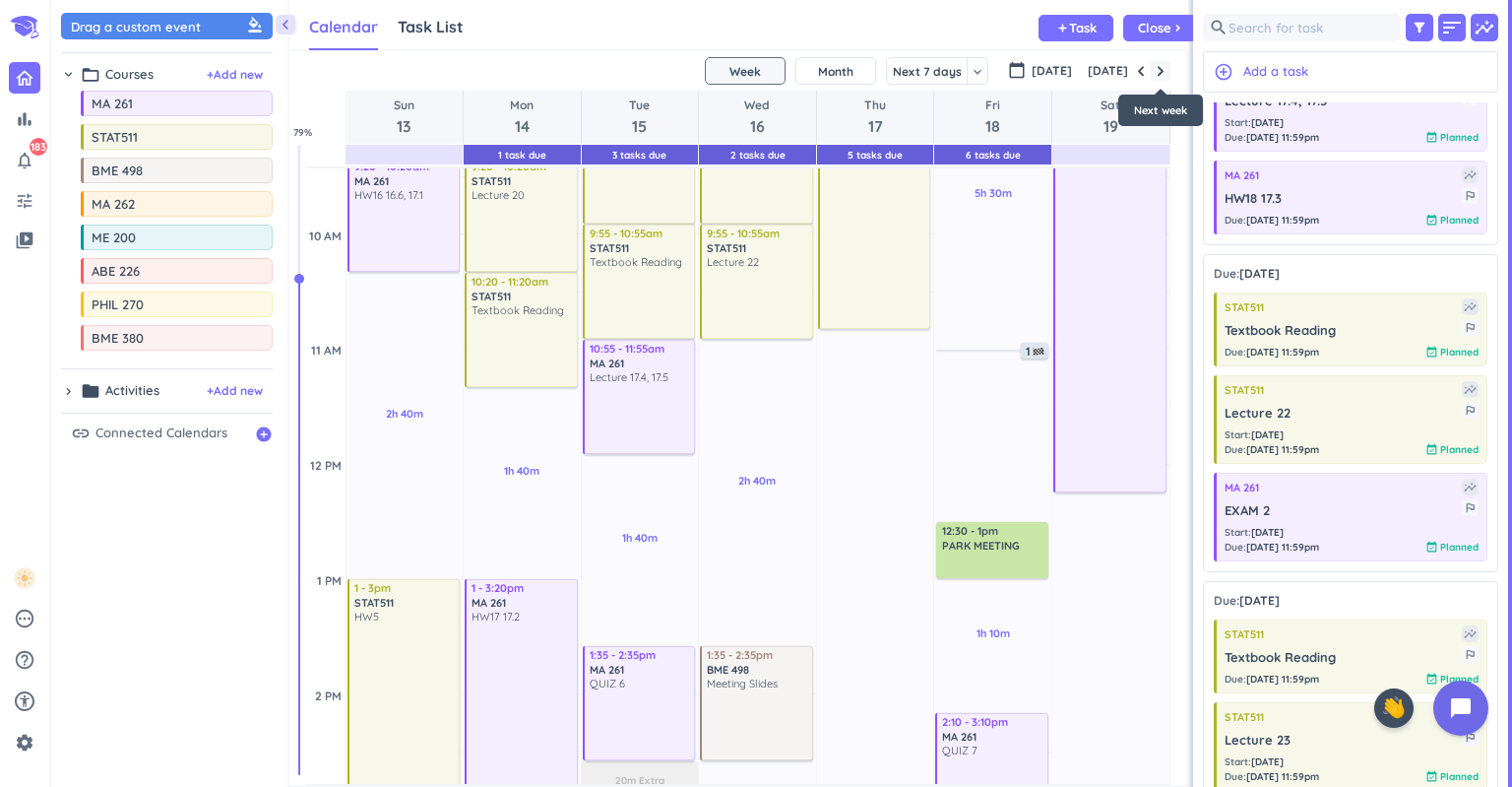 click at bounding box center [1161, 71] 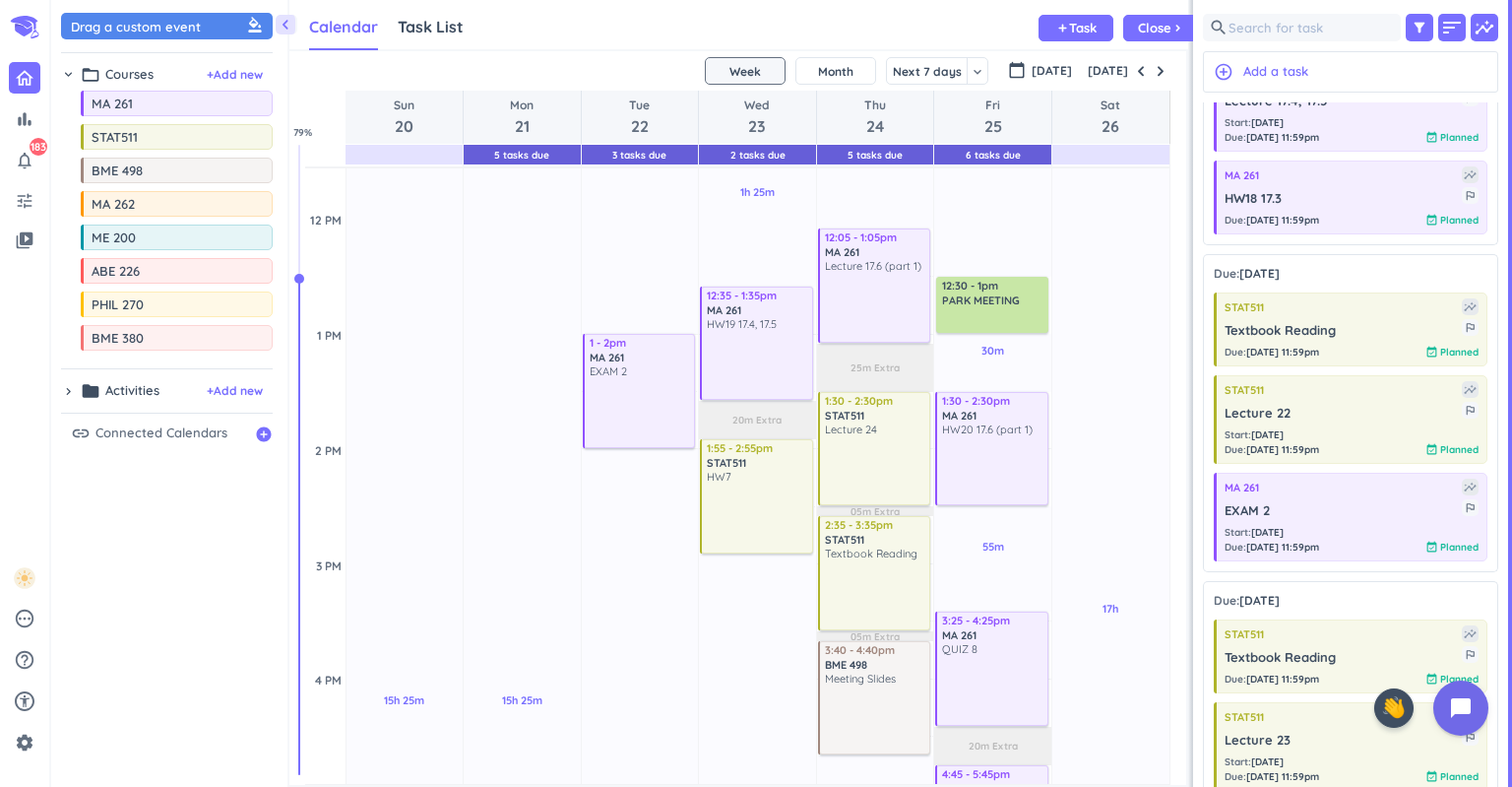 scroll, scrollTop: 861, scrollLeft: 0, axis: vertical 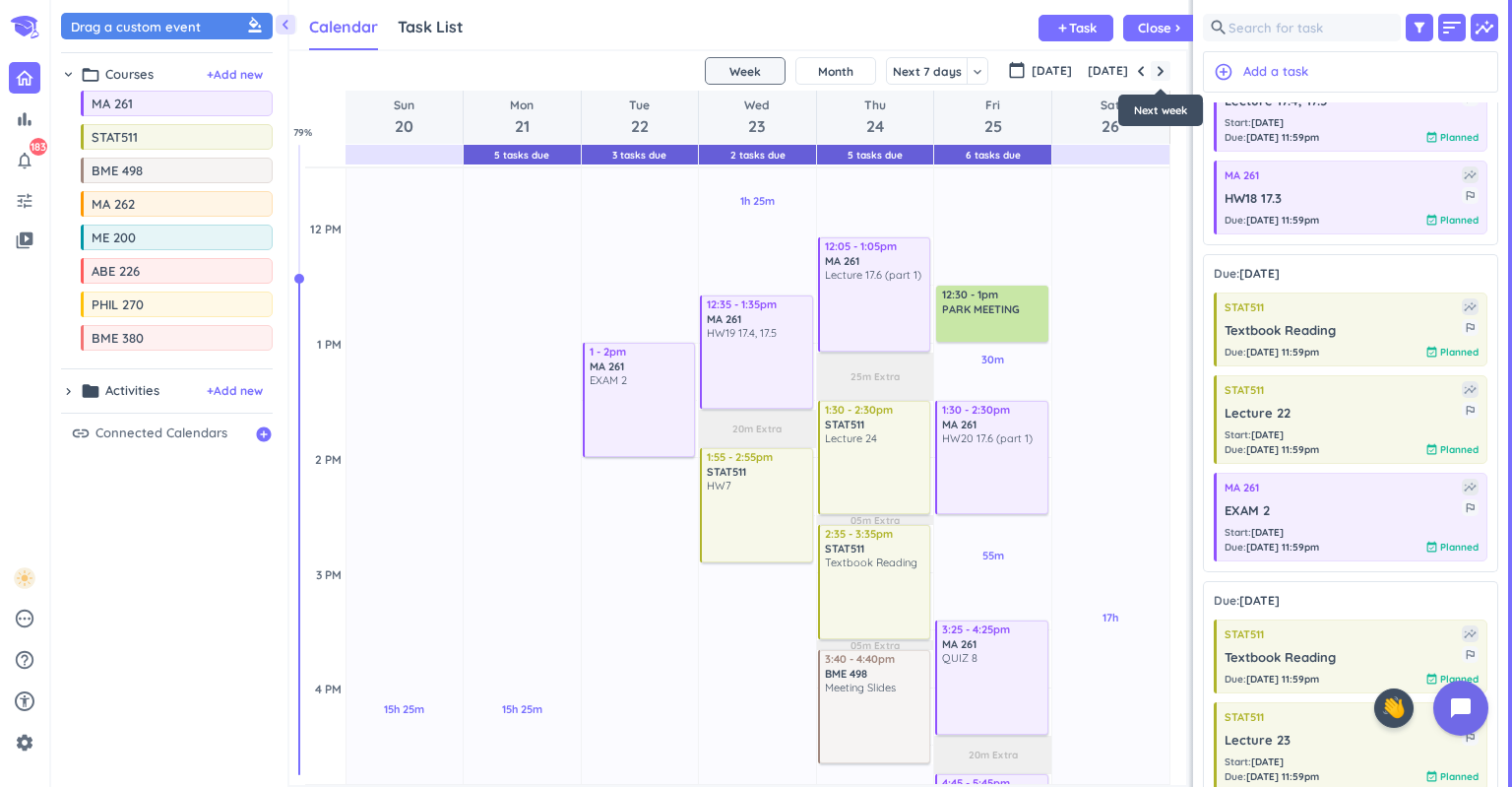 click at bounding box center (1161, 71) 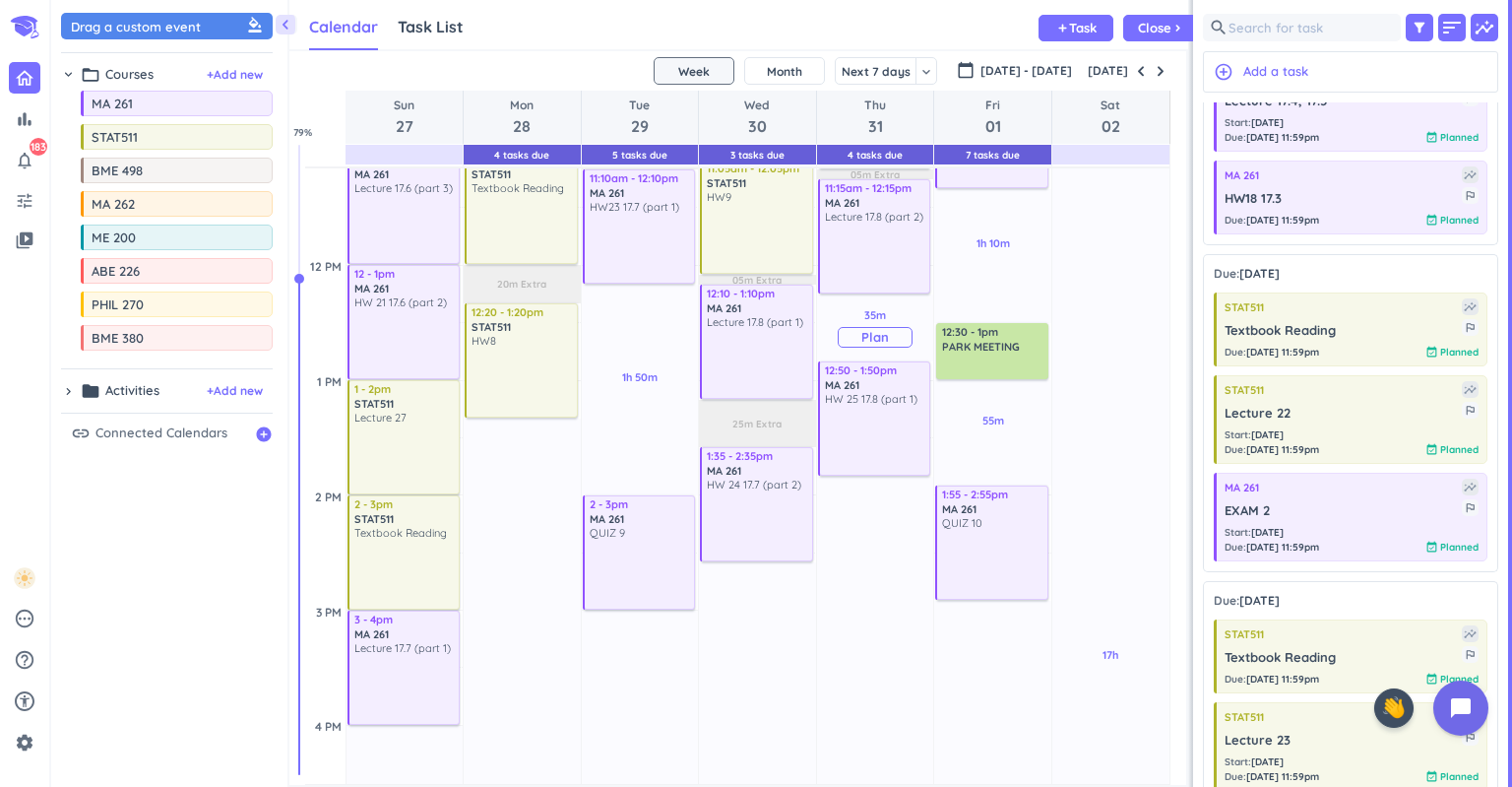 scroll, scrollTop: 802, scrollLeft: 0, axis: vertical 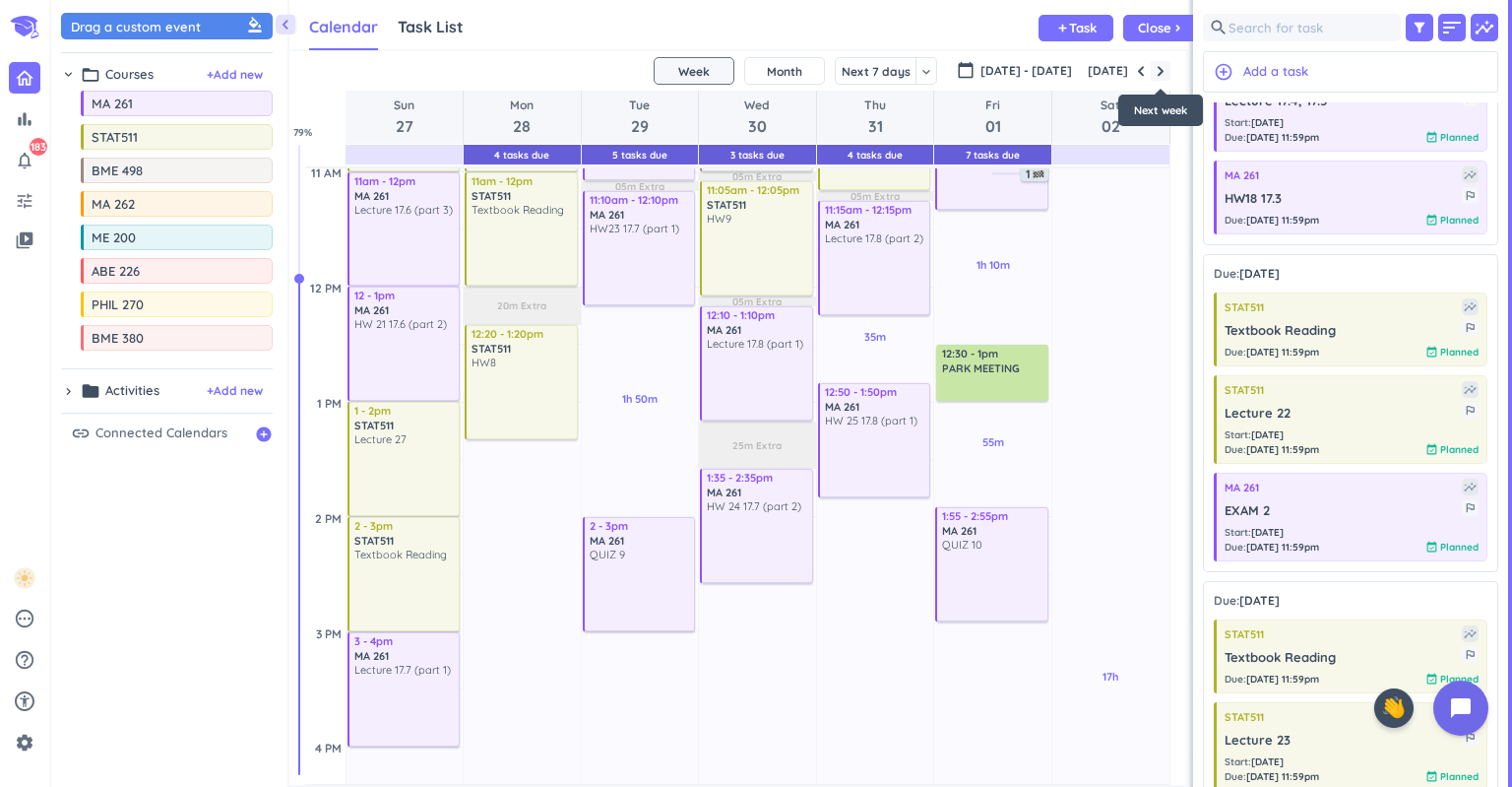 click at bounding box center (1161, 71) 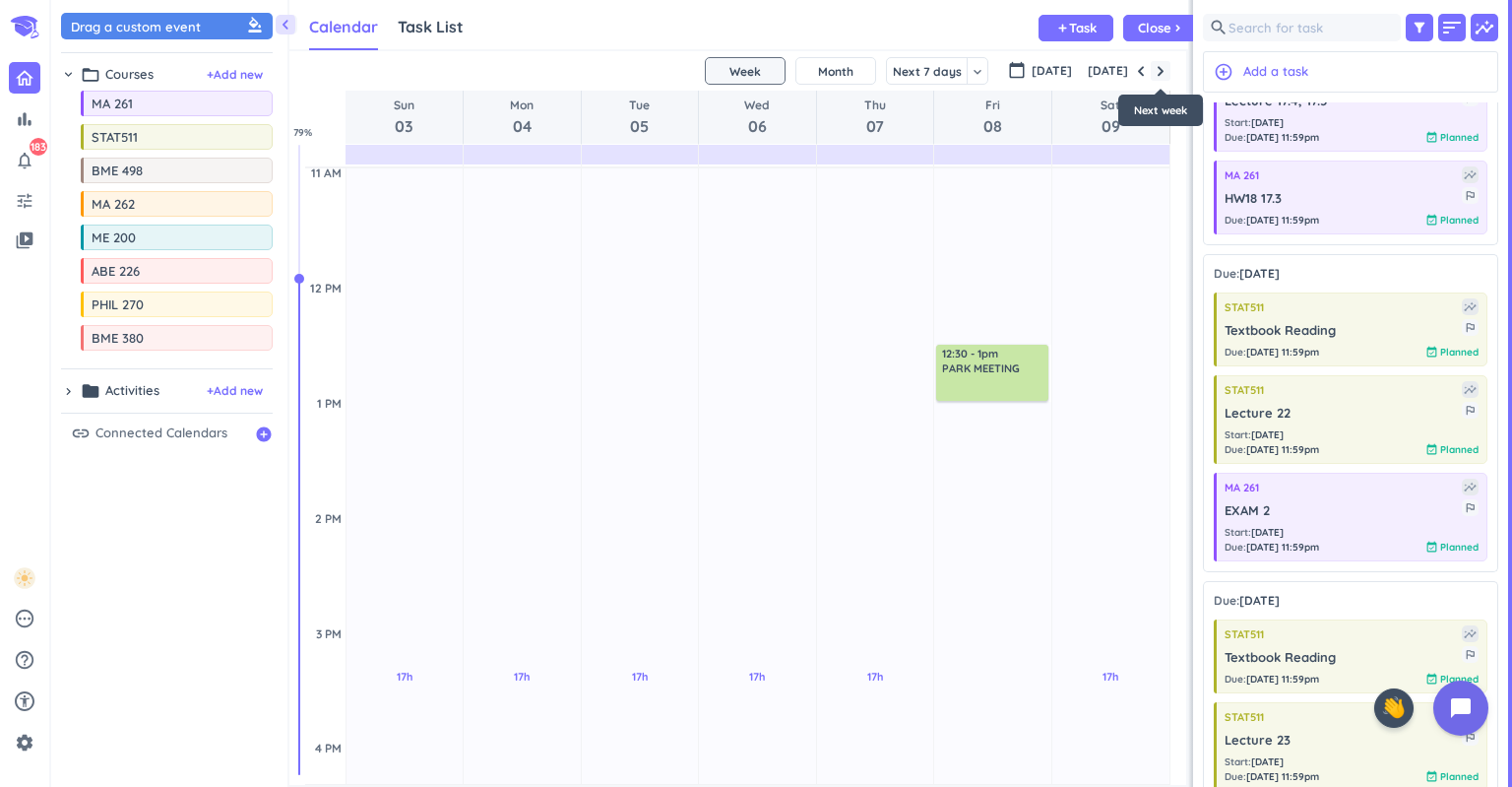 scroll, scrollTop: 231, scrollLeft: 0, axis: vertical 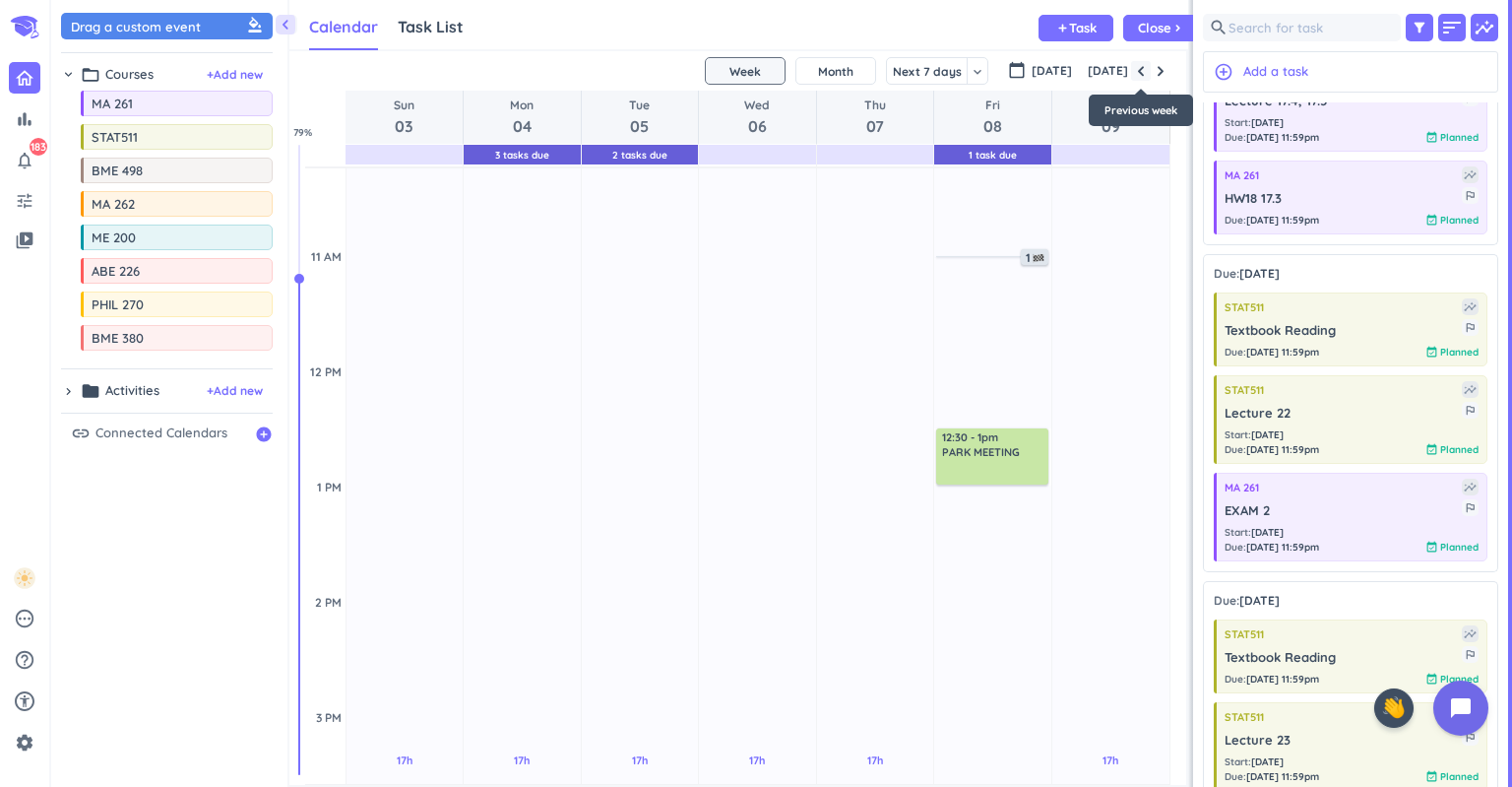 click at bounding box center [1141, 71] 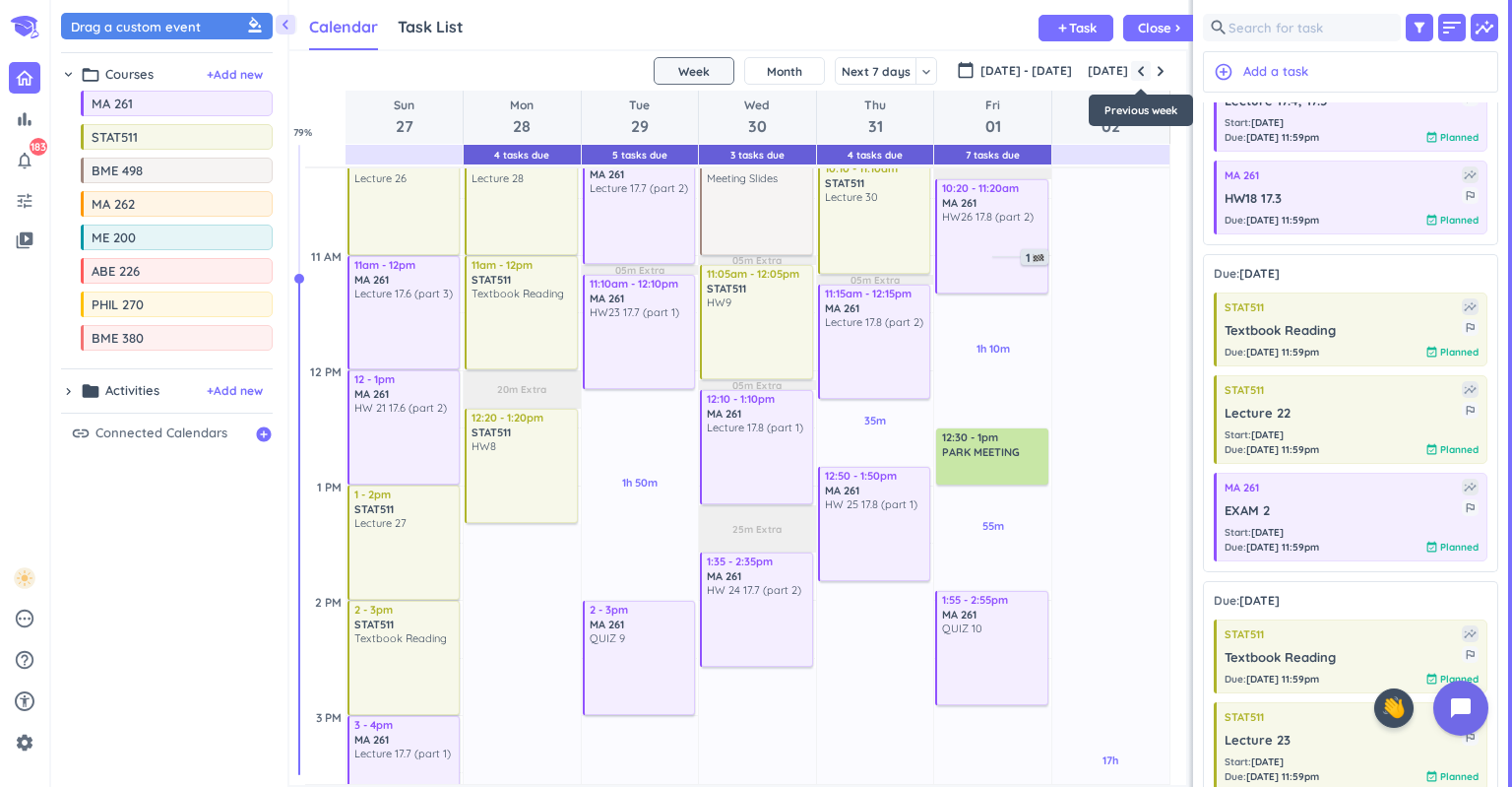 scroll, scrollTop: 231, scrollLeft: 0, axis: vertical 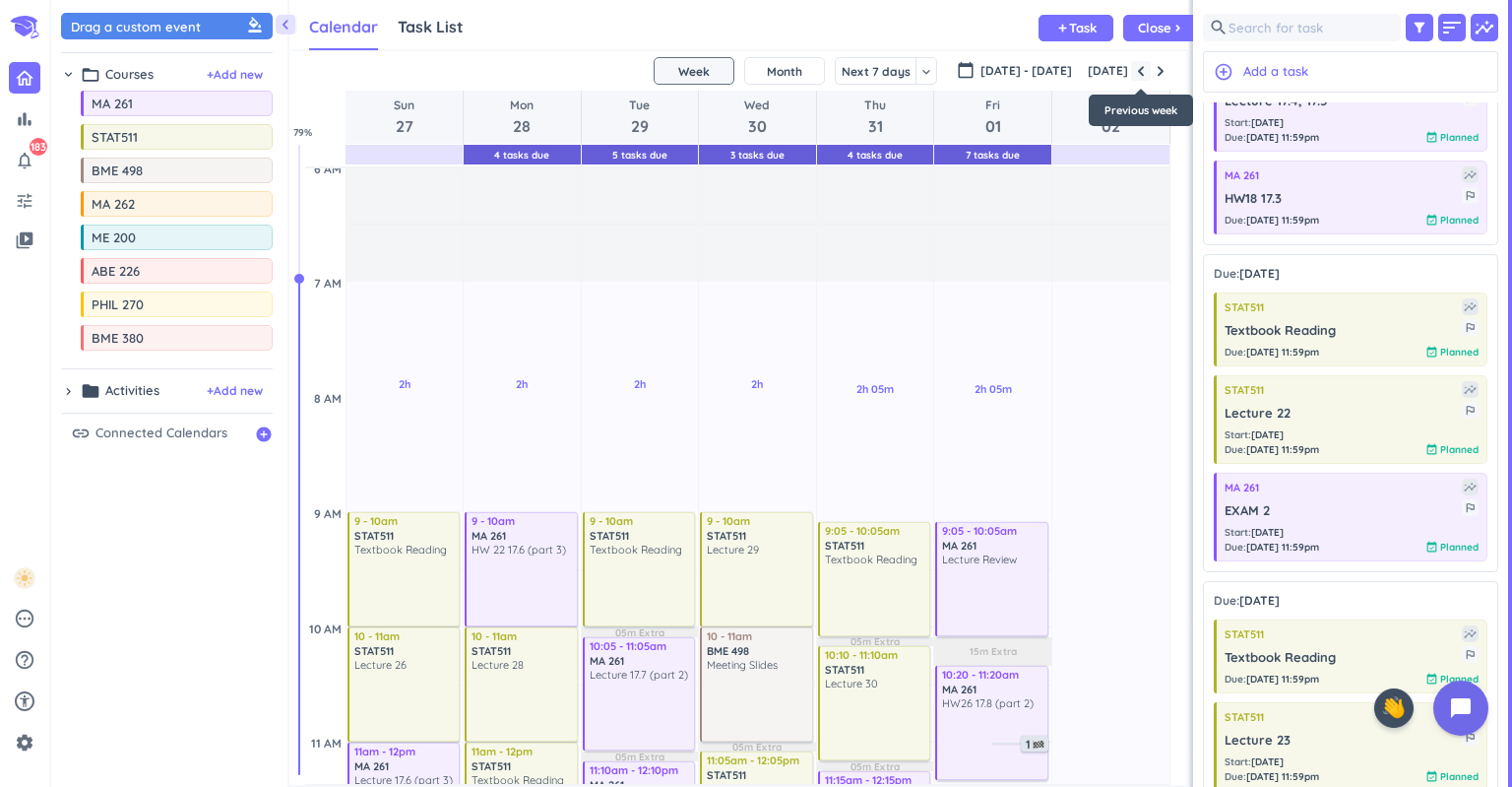 click at bounding box center (1141, 71) 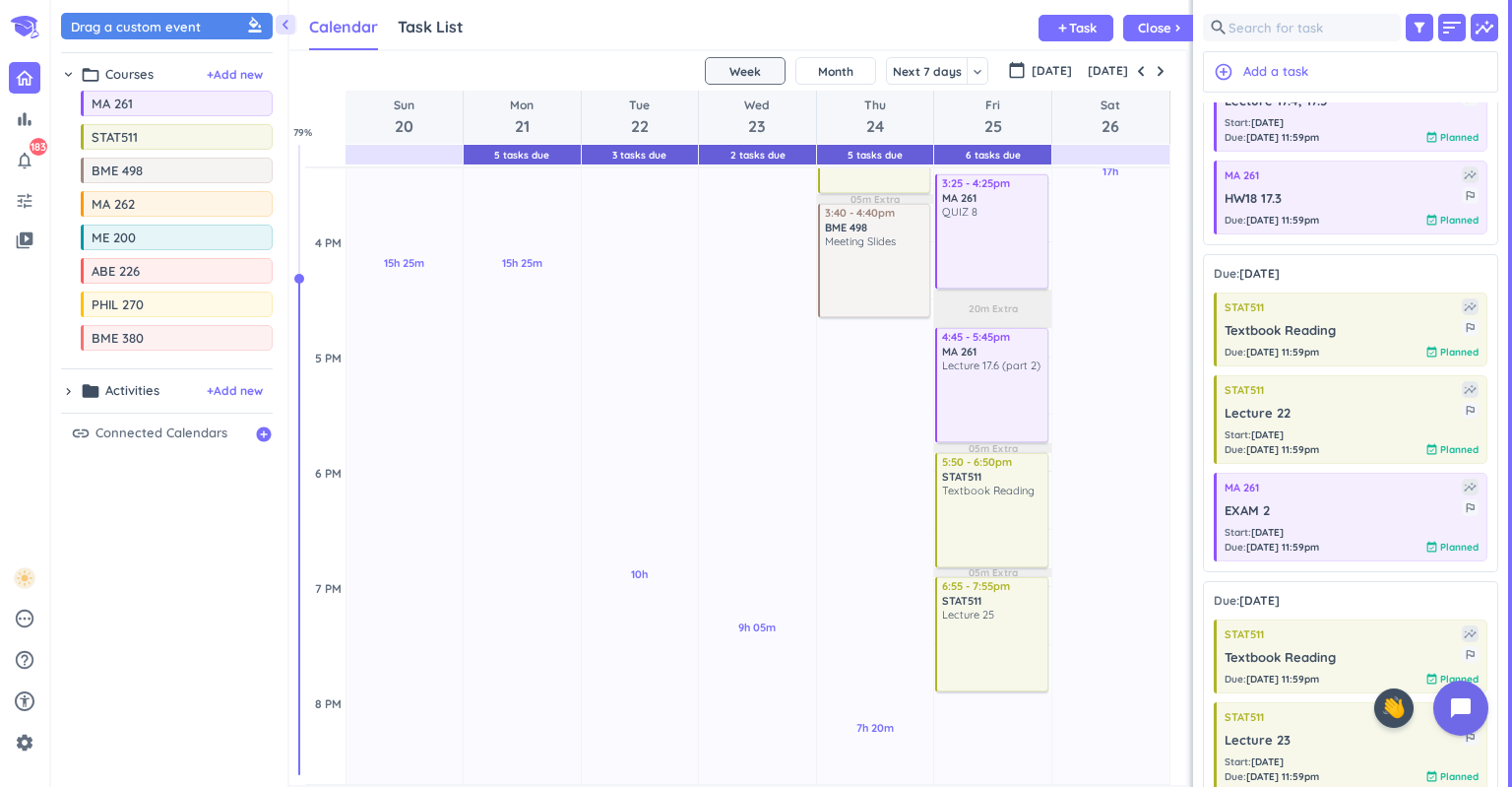 scroll, scrollTop: 1306, scrollLeft: 0, axis: vertical 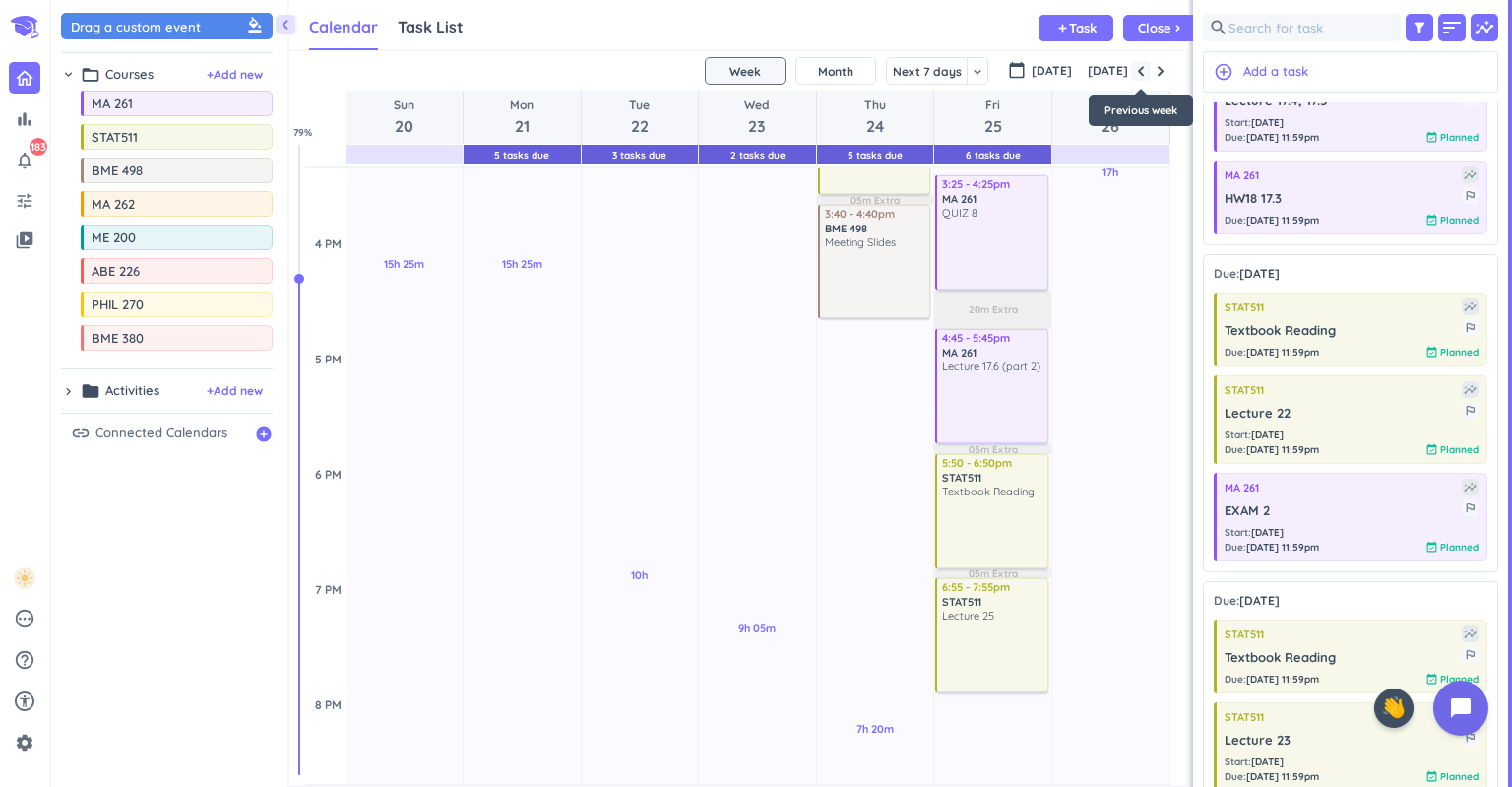 click at bounding box center (1141, 71) 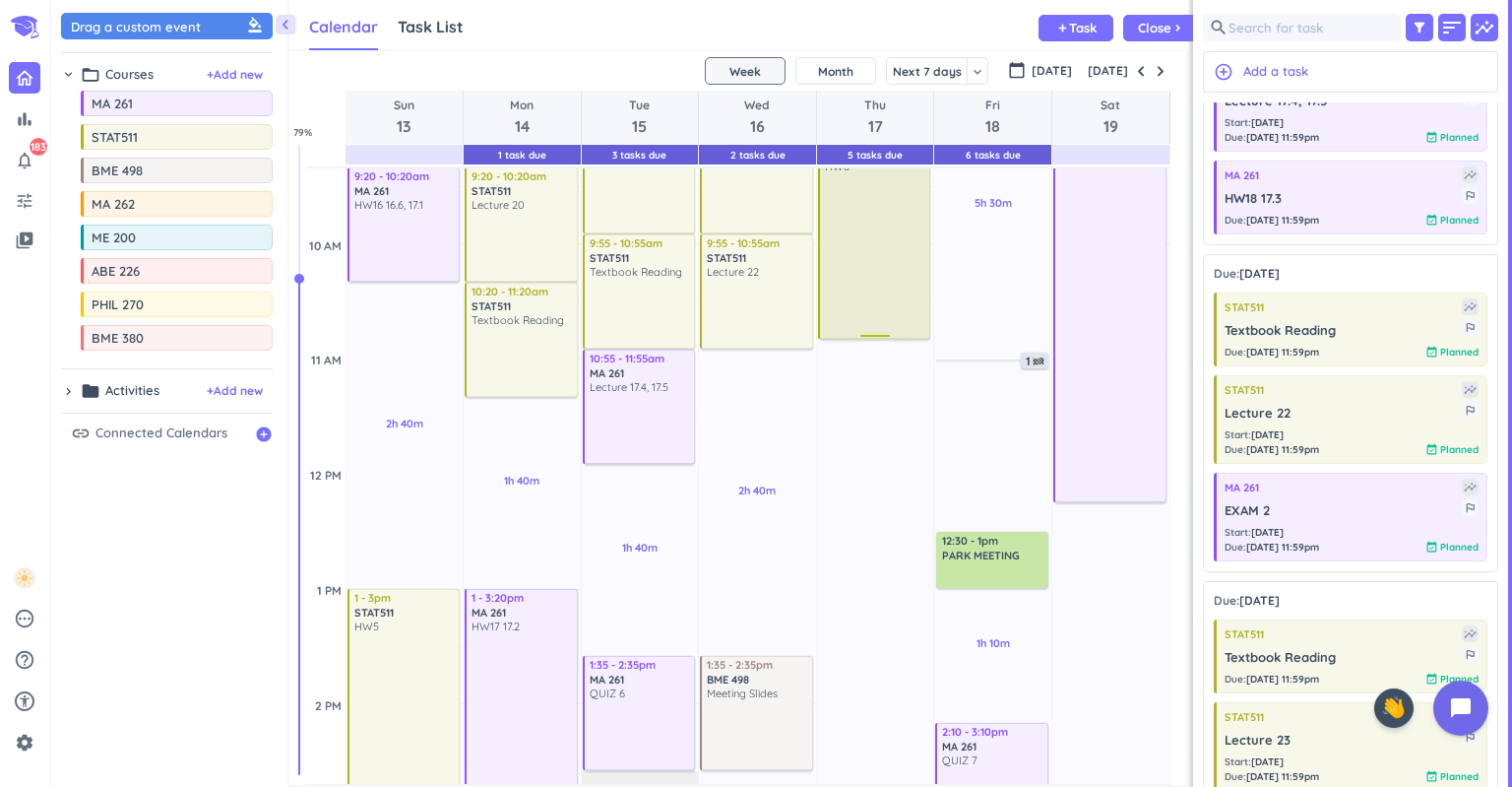 scroll, scrollTop: 617, scrollLeft: 0, axis: vertical 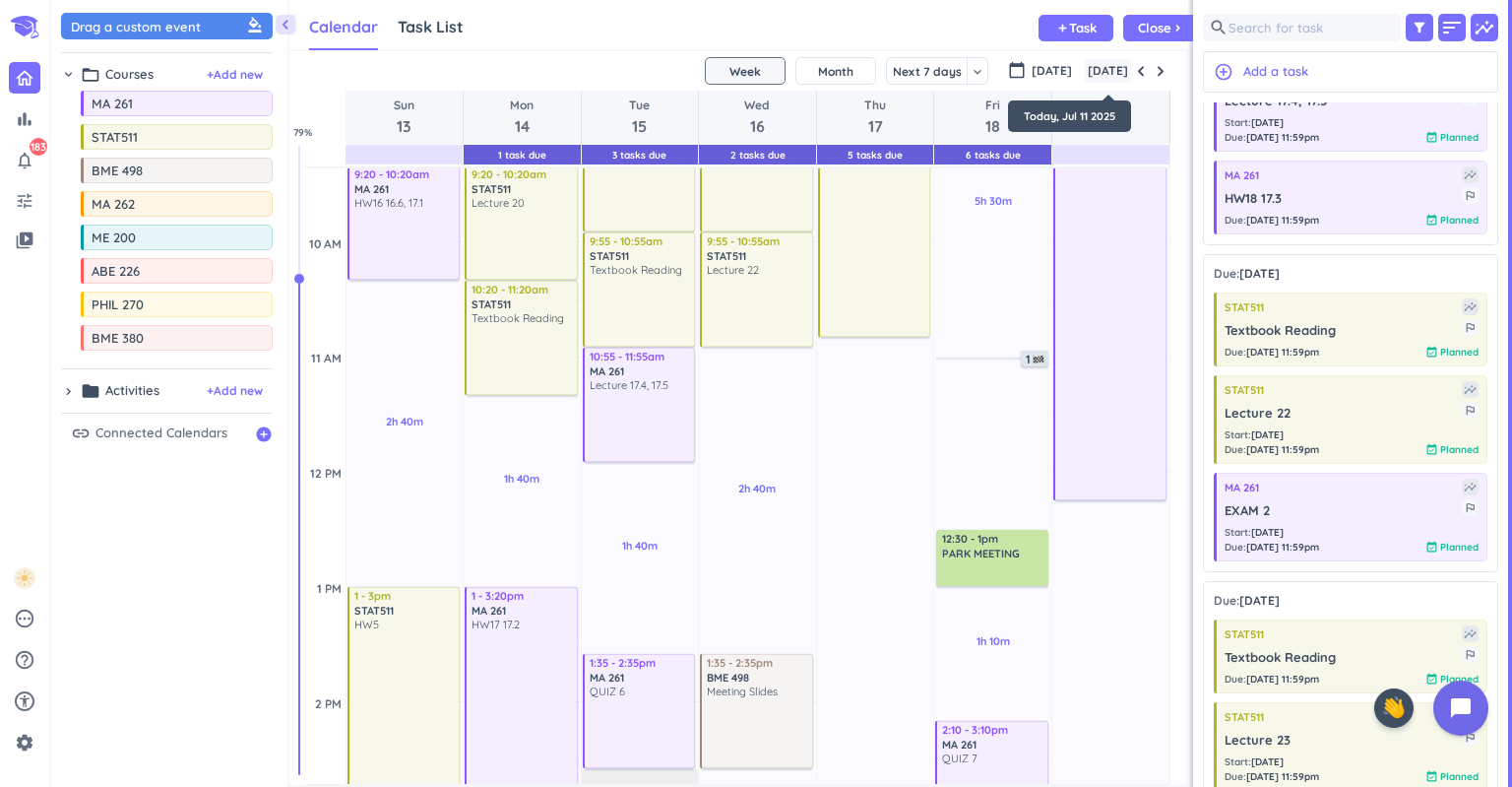 click on "[DATE]" at bounding box center [1107, 71] 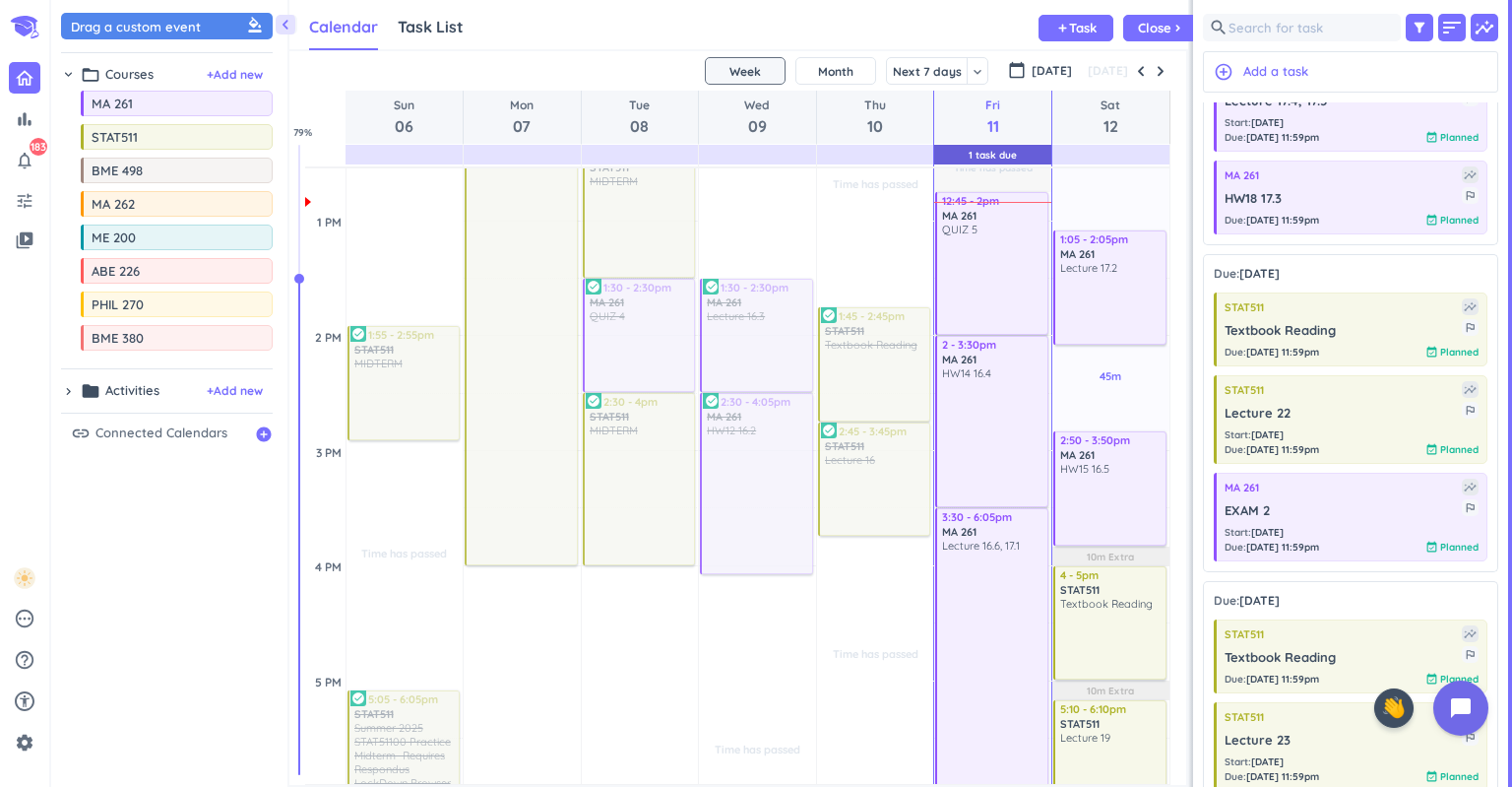 scroll, scrollTop: 982, scrollLeft: 0, axis: vertical 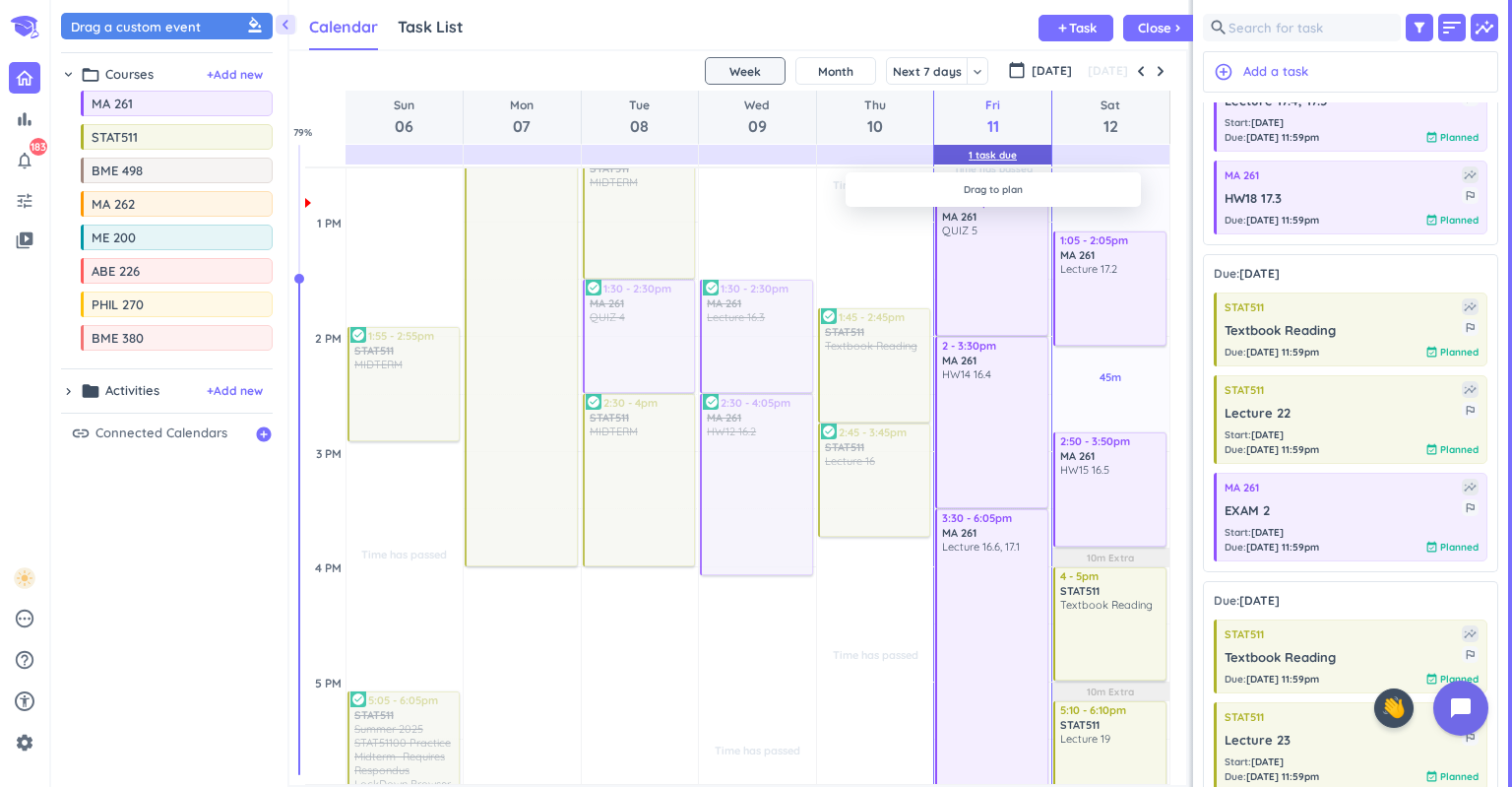 click on "1   Task   Due" at bounding box center (992, 155) 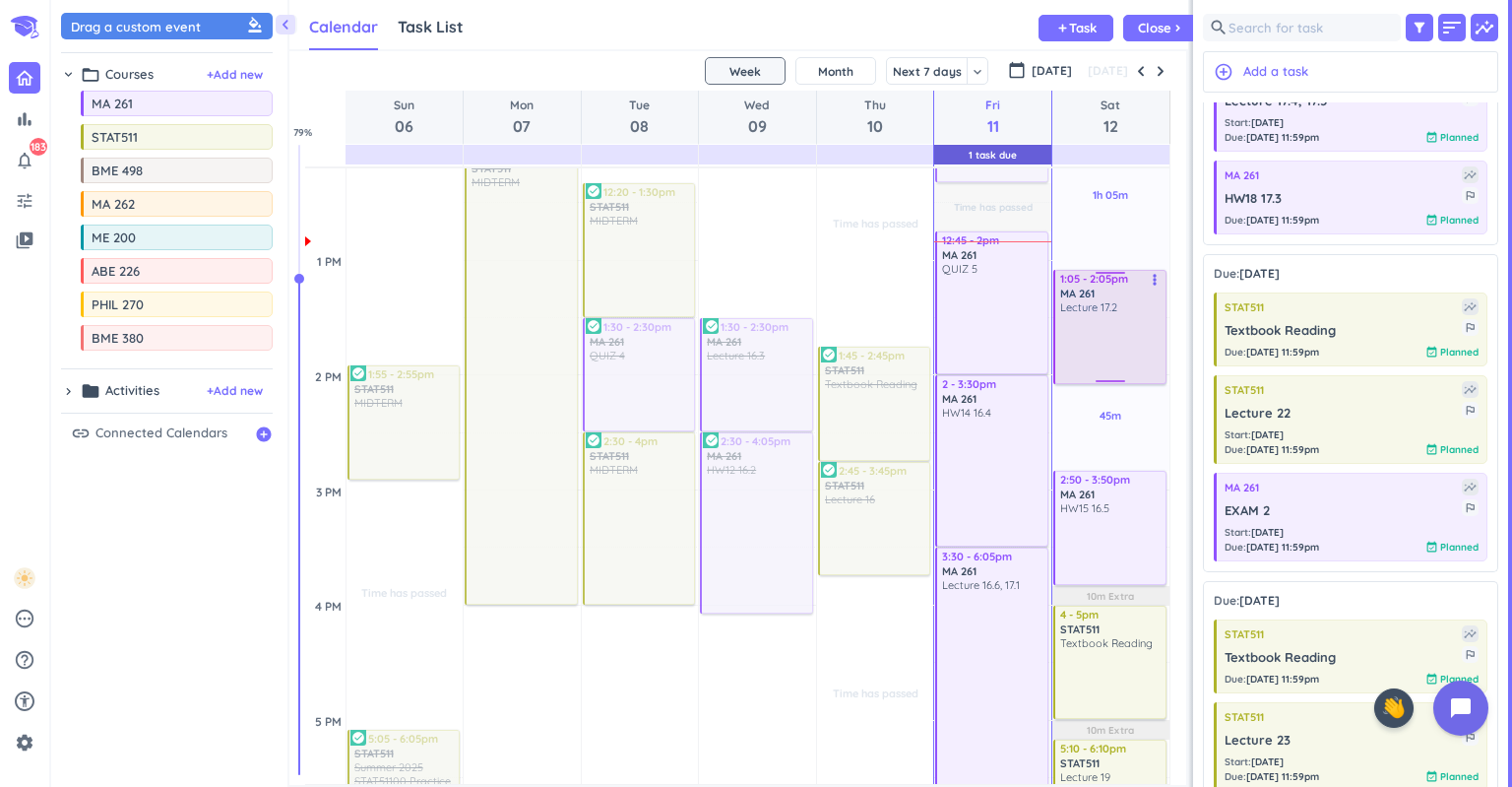 scroll, scrollTop: 945, scrollLeft: 0, axis: vertical 